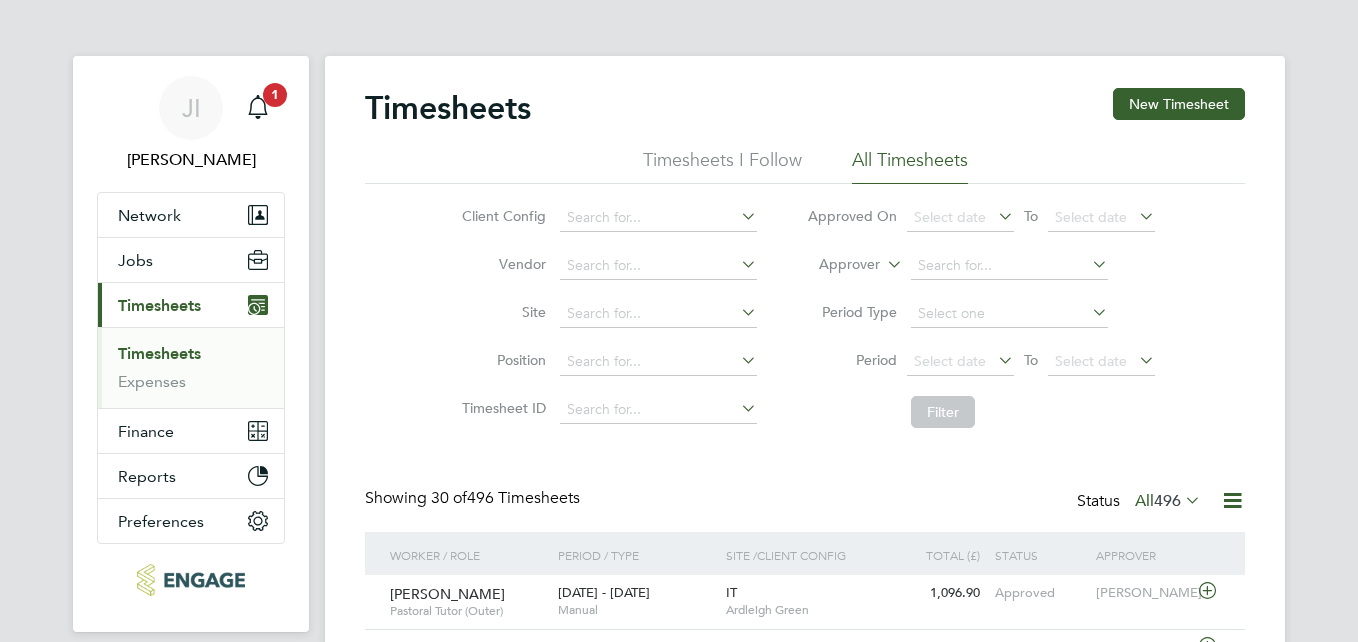 scroll, scrollTop: 0, scrollLeft: 0, axis: both 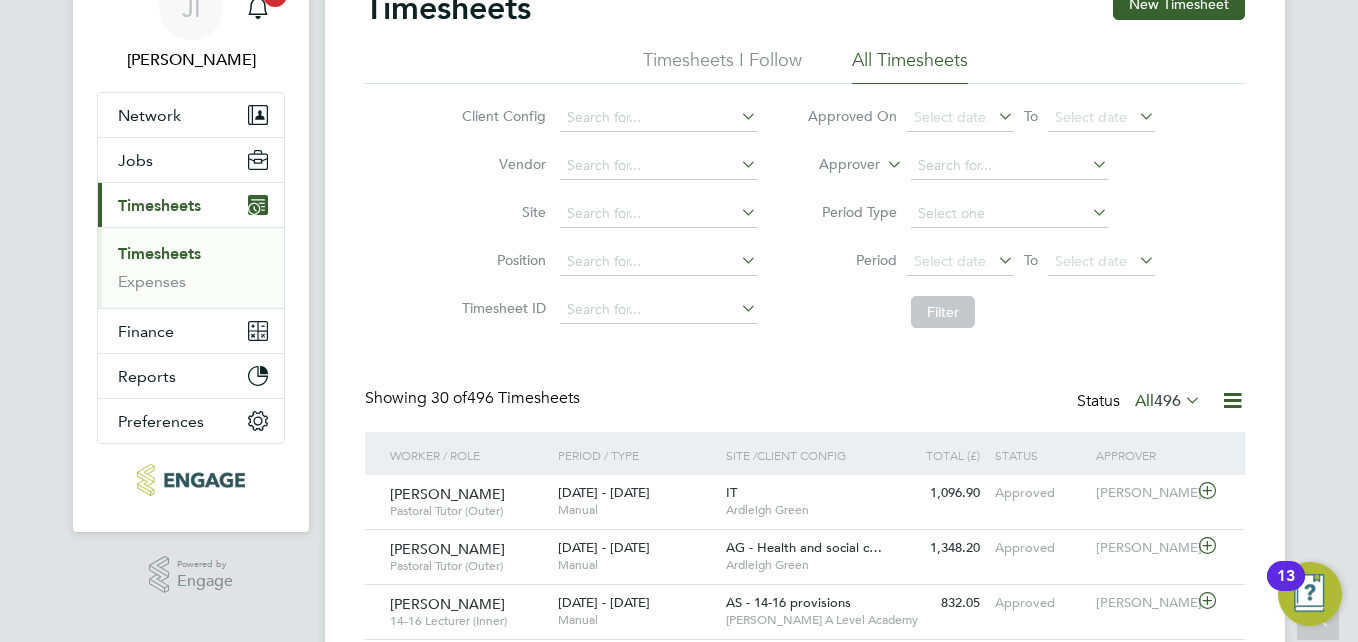 click on "Timesheets" at bounding box center [159, 253] 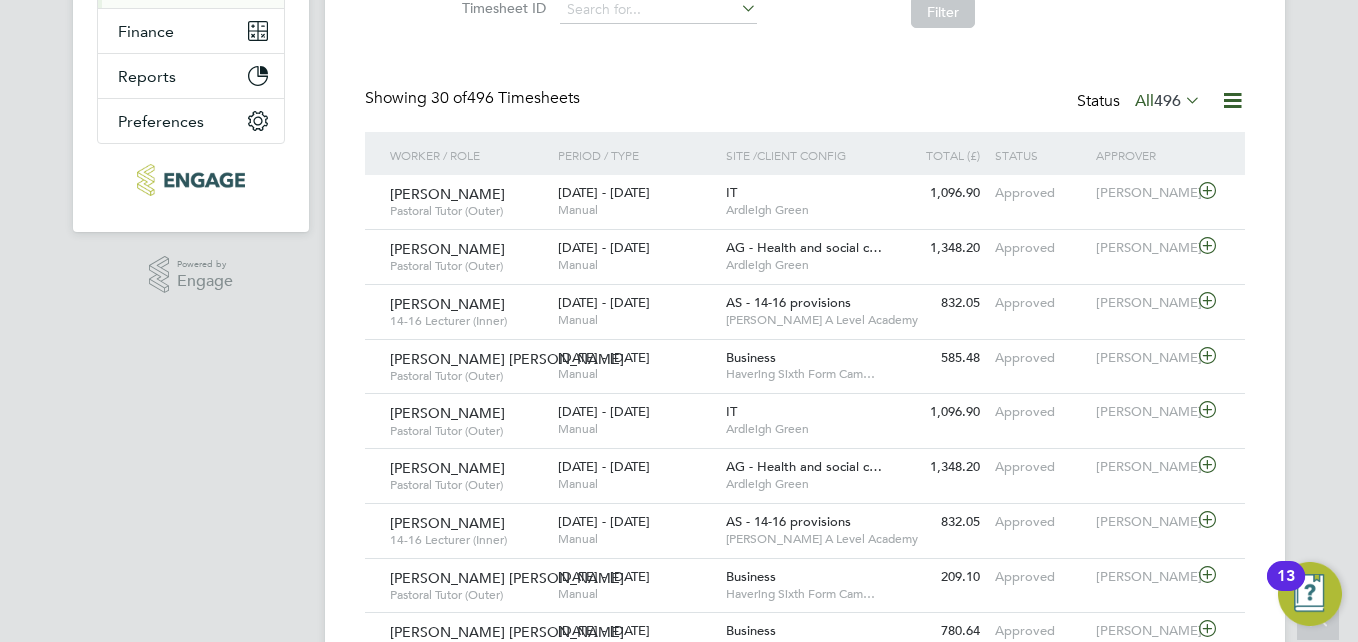 click 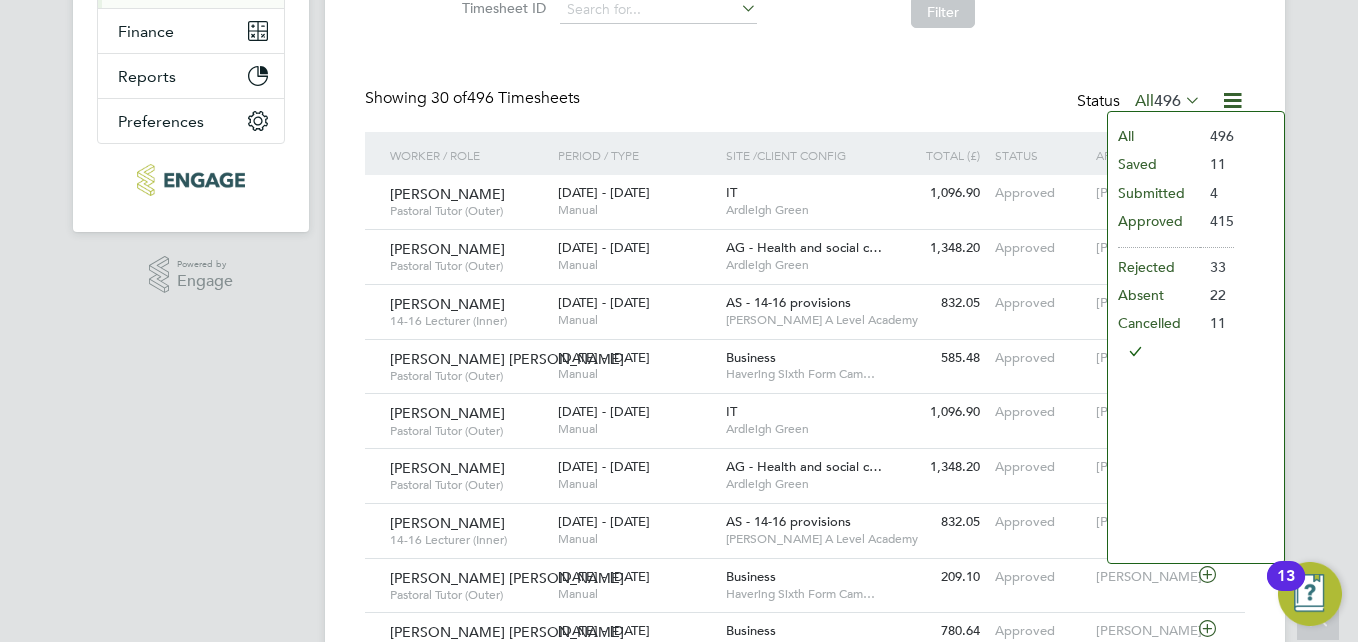 click on "JI   Joseph Iragi   Notifications
1   Applications:   Network
Team Members   Businesses   Sites   Workers   Contacts   Jobs
Positions   Vacancies   Placements   Current page:   Timesheets
Timesheets   Expenses   Finance
Invoices & Credit Notes   Statements   Payments   Reports
Margin Report   CIS Reports   Report Downloads   Preferences
My Business   Doc. Requirements   Notifications   VMS Configurations   Activity Logs
.st0{fill:#C0C1C2;}
Powered by Engage" at bounding box center (191, 826) 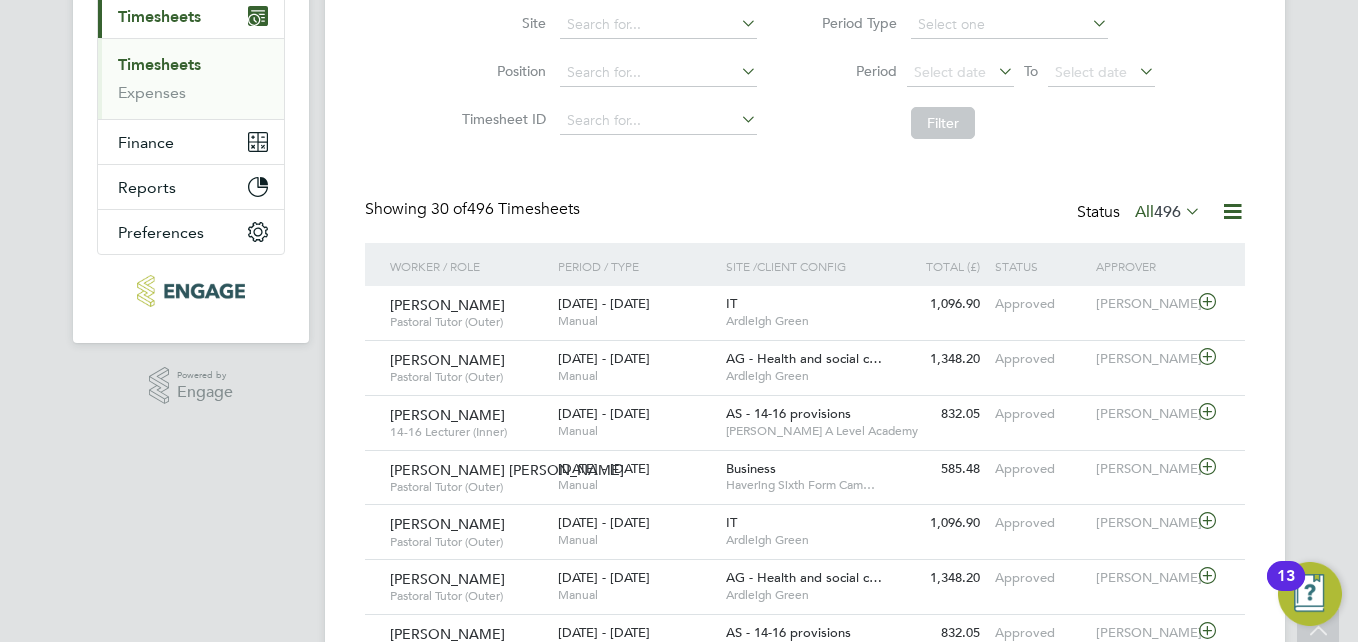 scroll, scrollTop: 300, scrollLeft: 0, axis: vertical 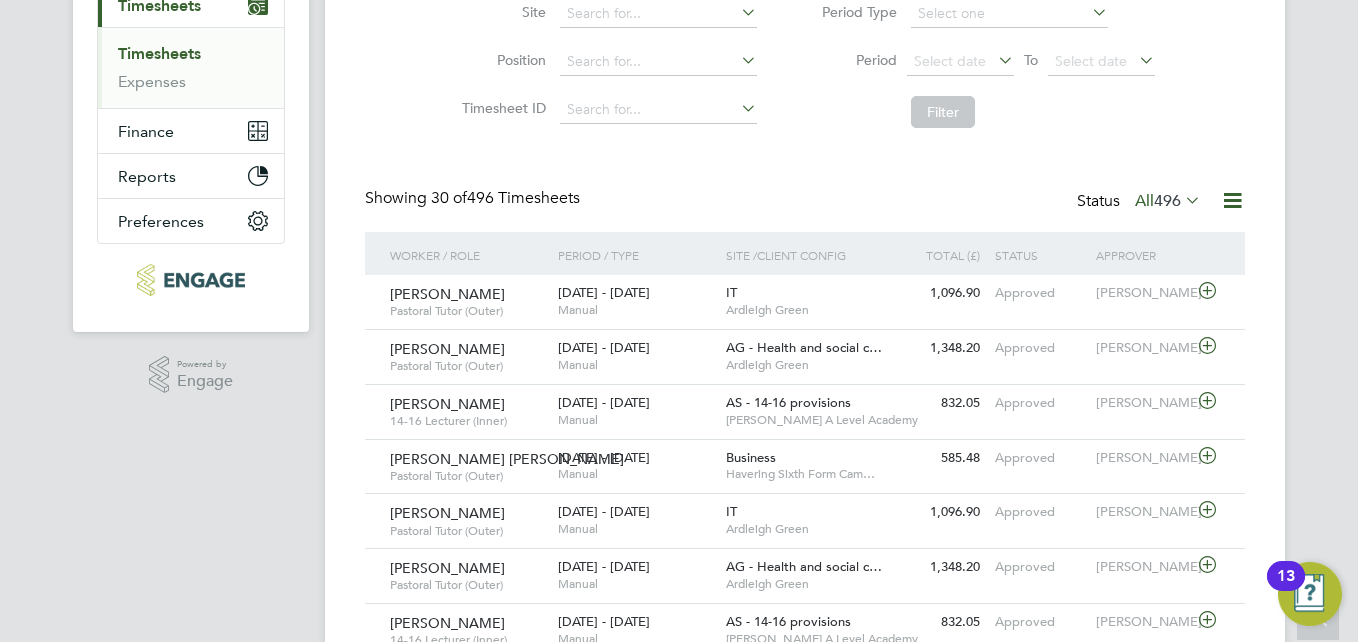click 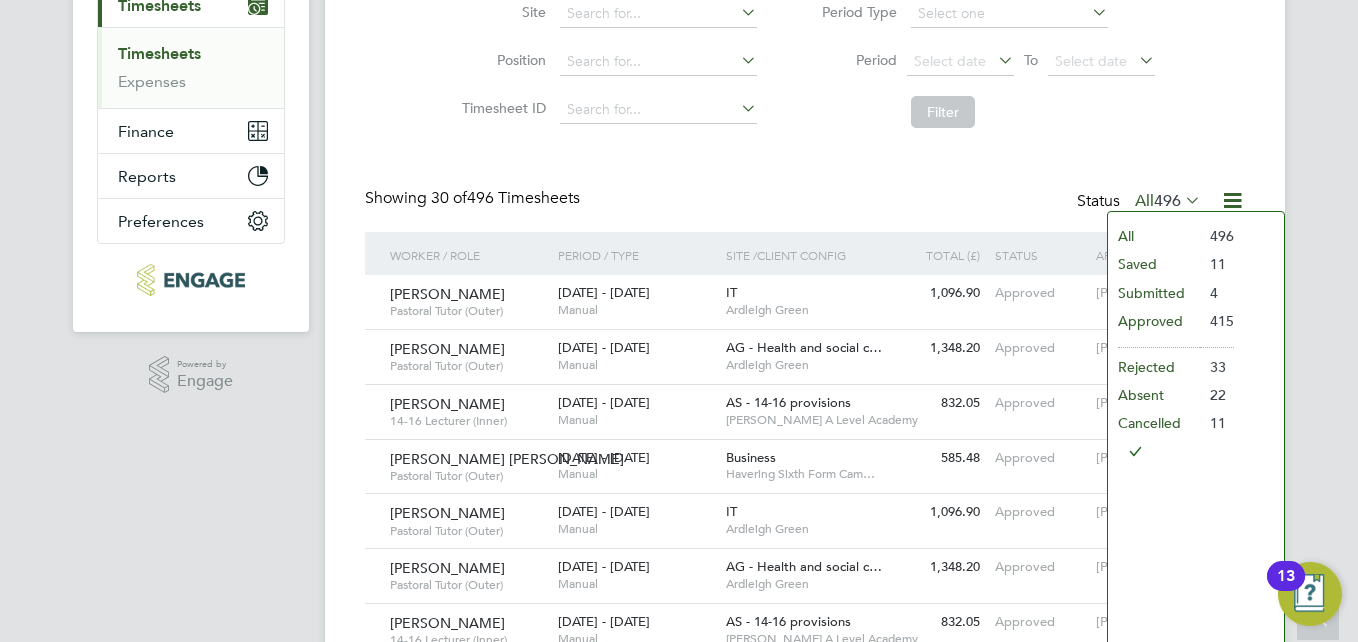 click on "All" 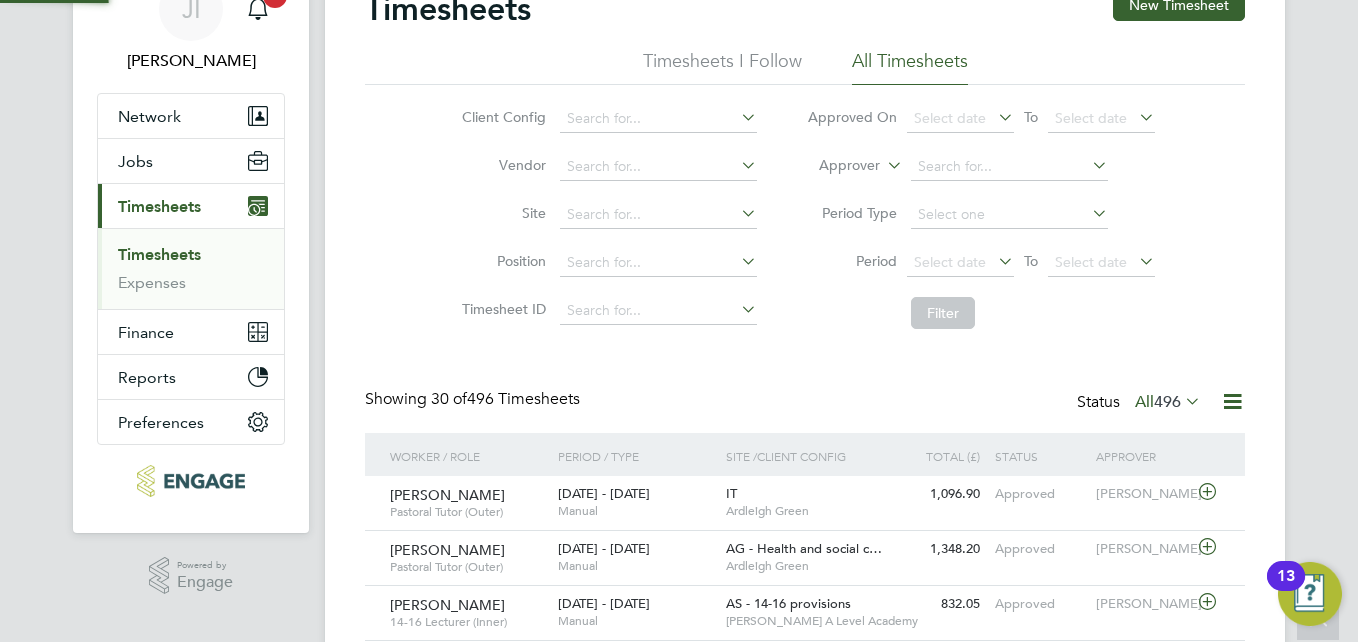 scroll, scrollTop: 300, scrollLeft: 0, axis: vertical 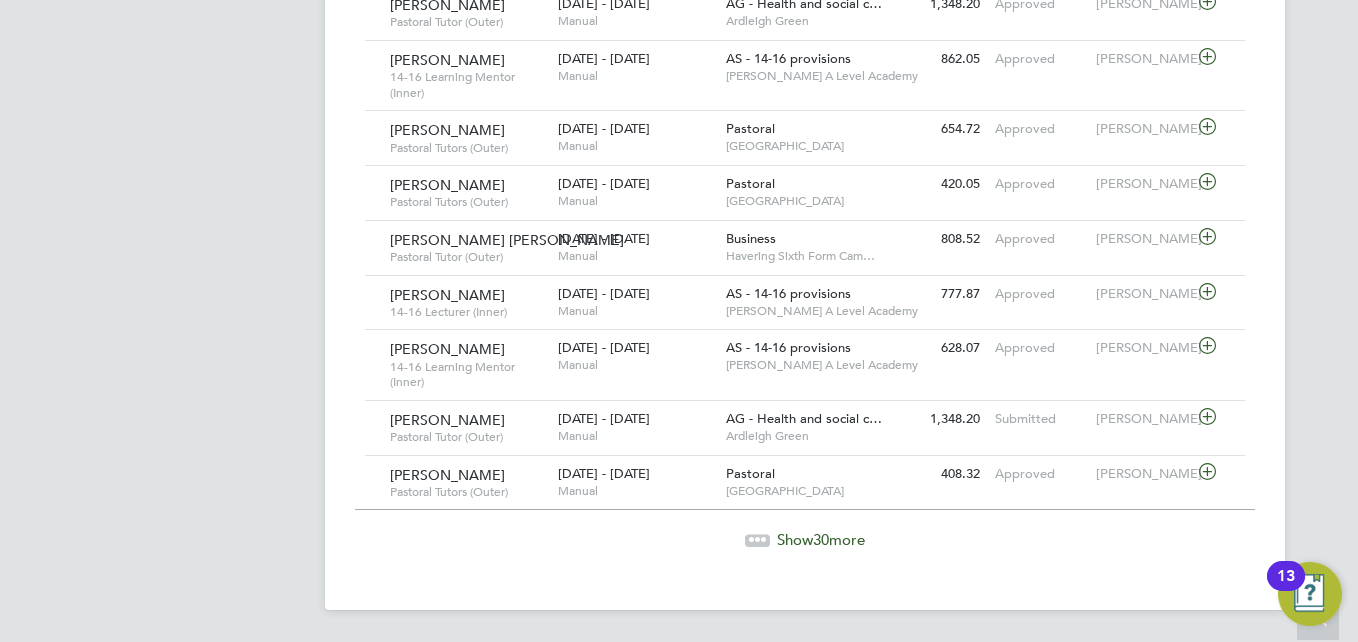 click on "Show  30  more" 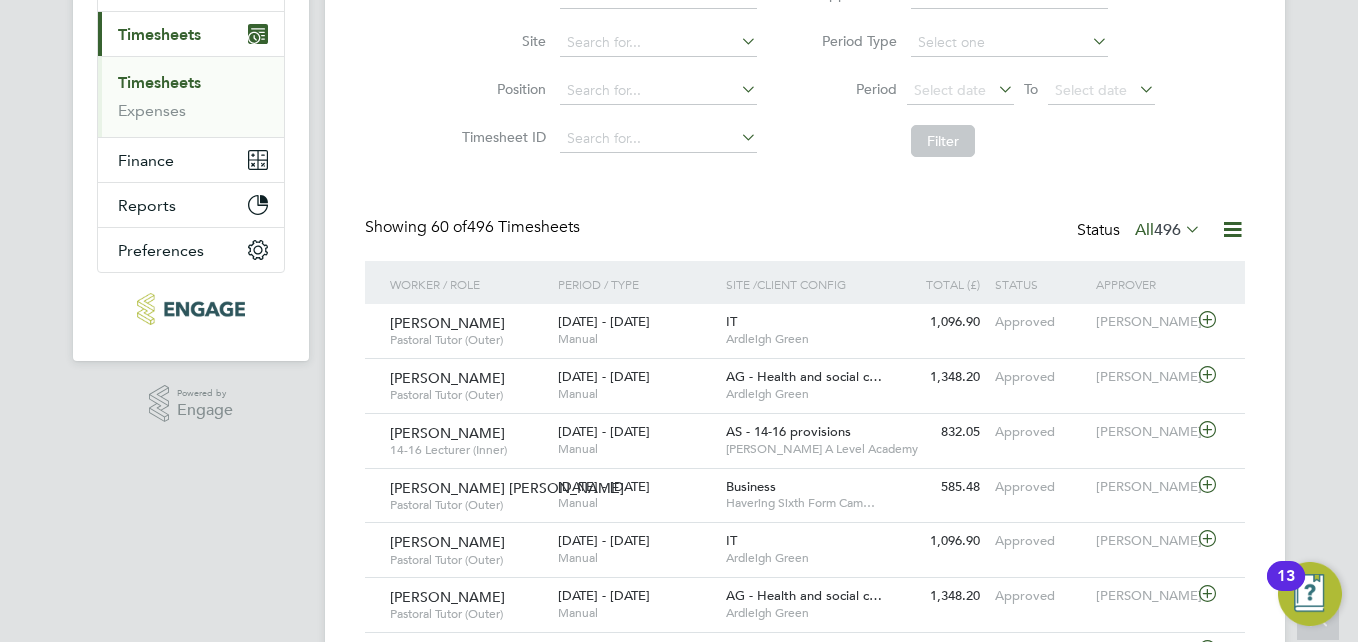 scroll, scrollTop: 0, scrollLeft: 0, axis: both 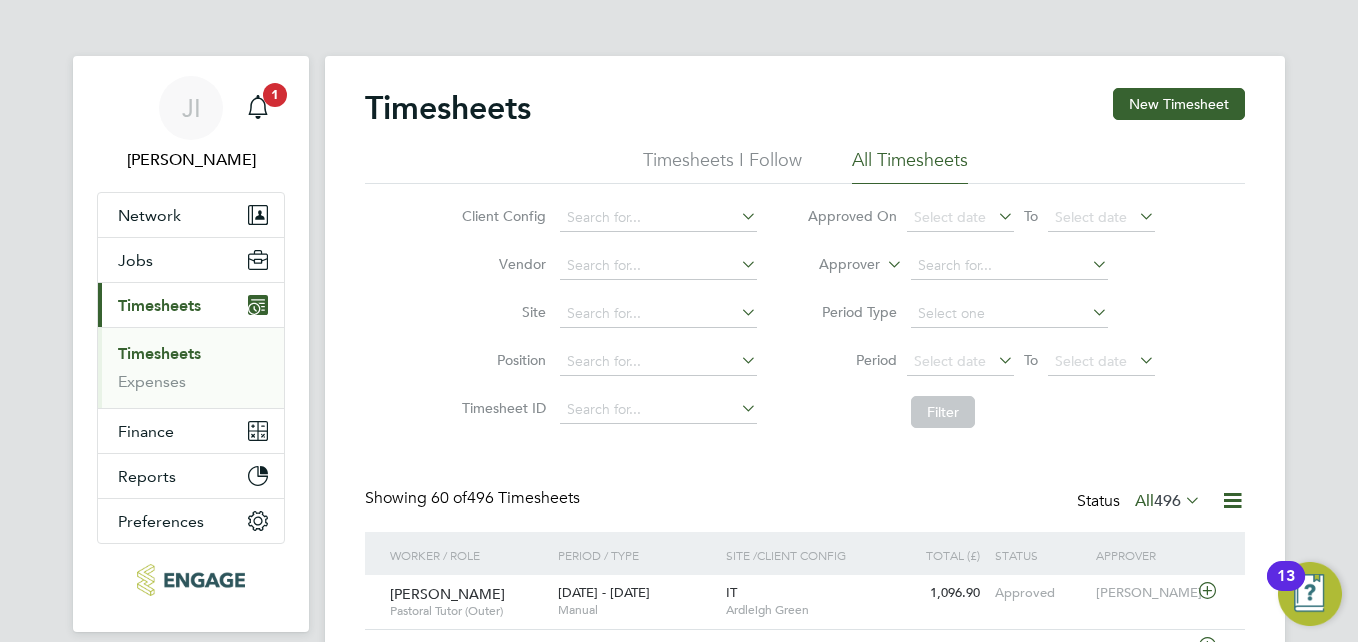 click on "Timesheets" at bounding box center [159, 353] 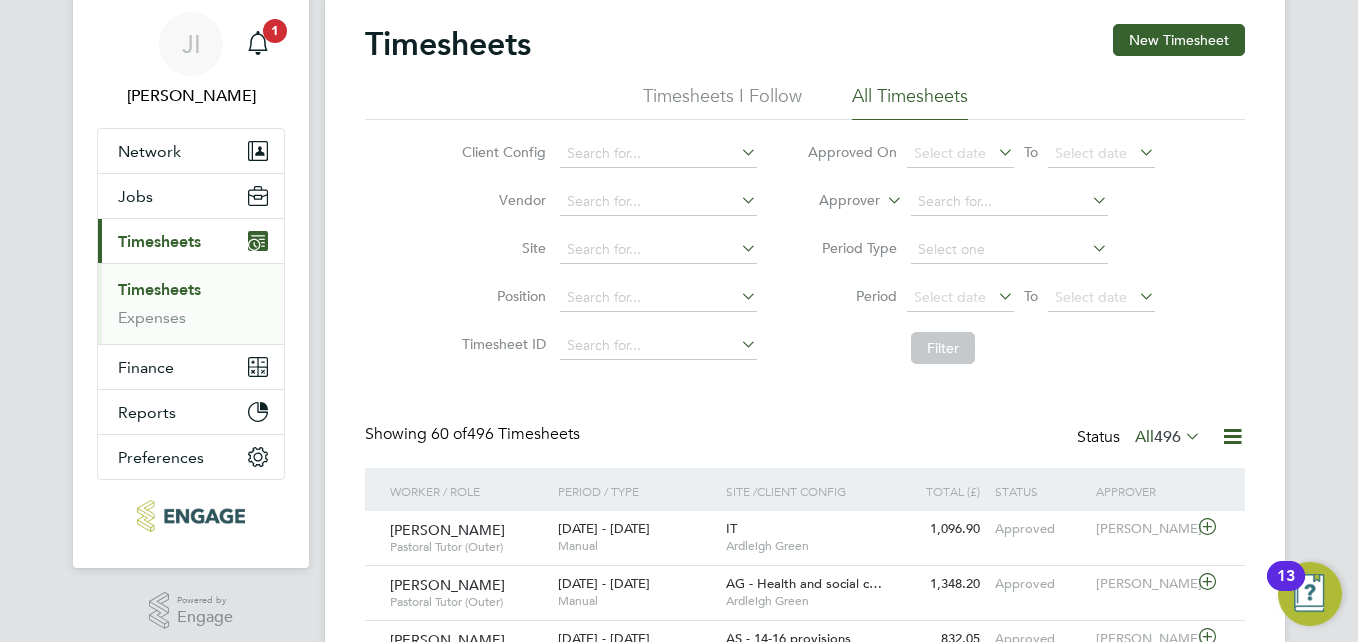 scroll, scrollTop: 100, scrollLeft: 0, axis: vertical 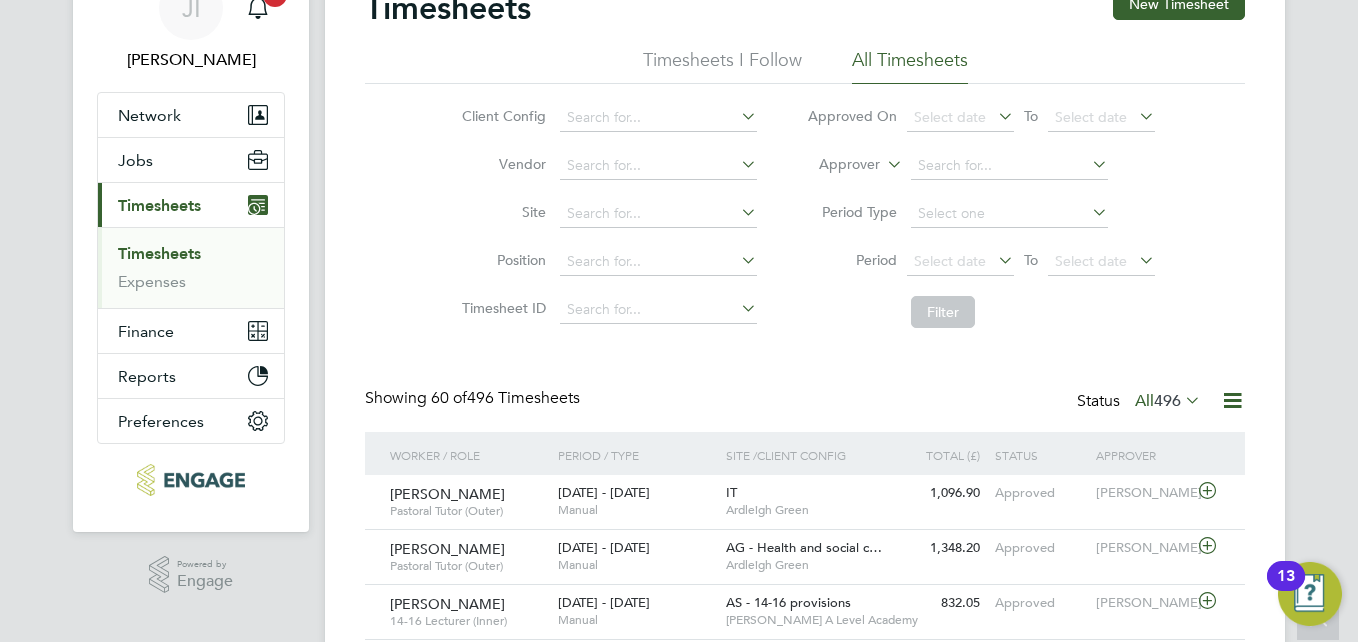 click 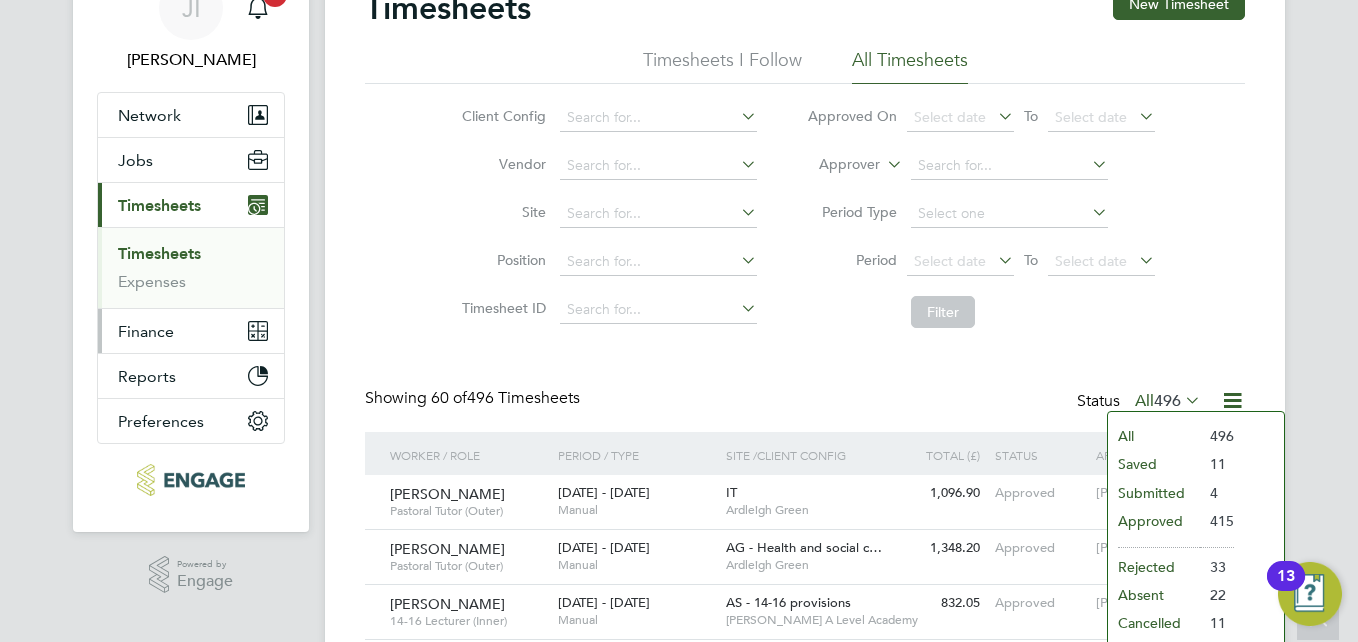 click on "Finance" at bounding box center (191, 331) 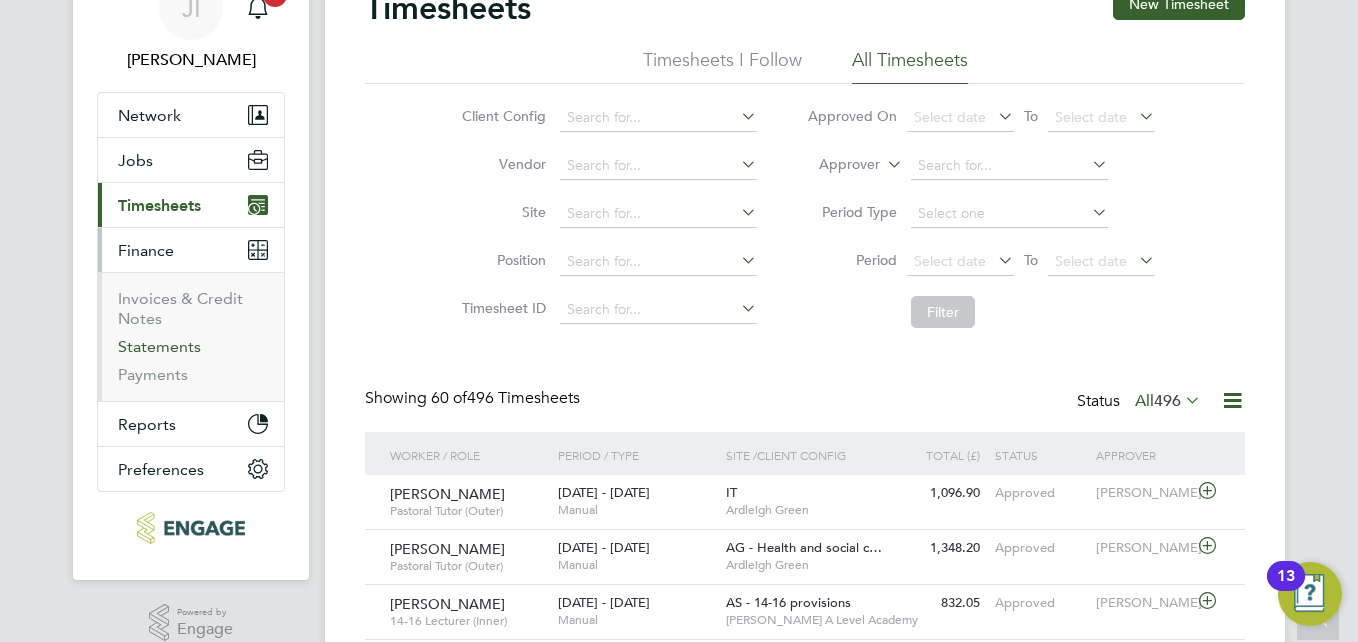 click on "Statements" at bounding box center [159, 346] 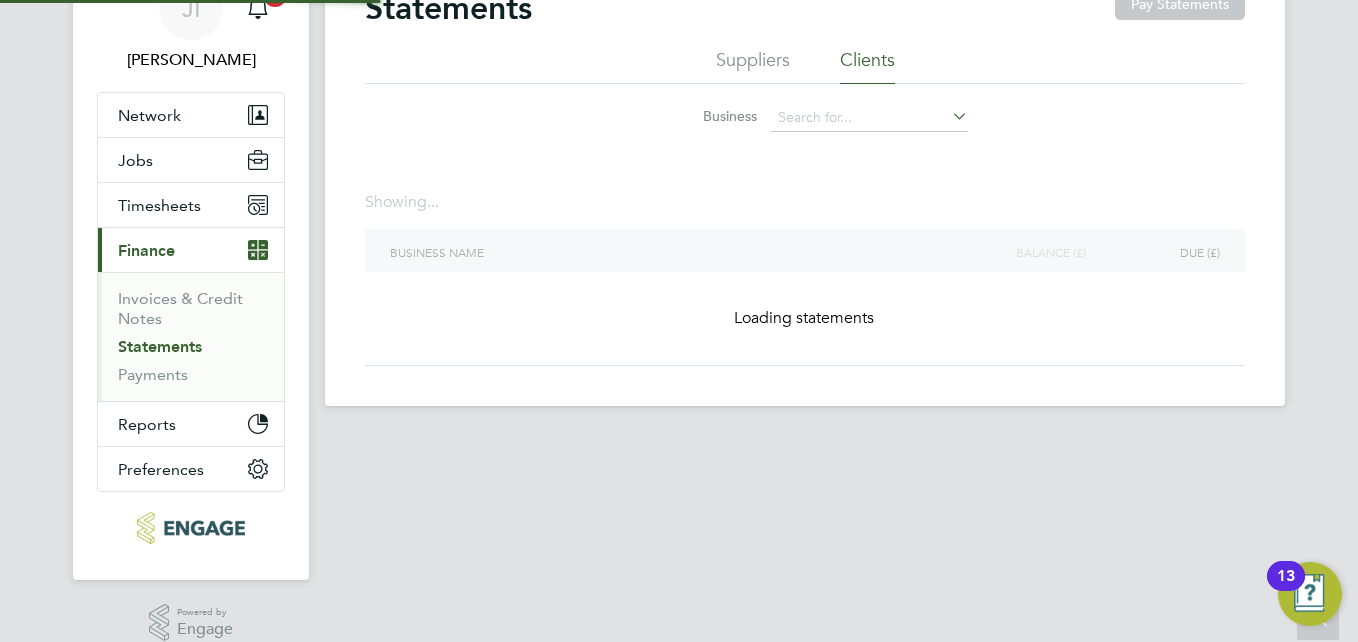 scroll, scrollTop: 0, scrollLeft: 0, axis: both 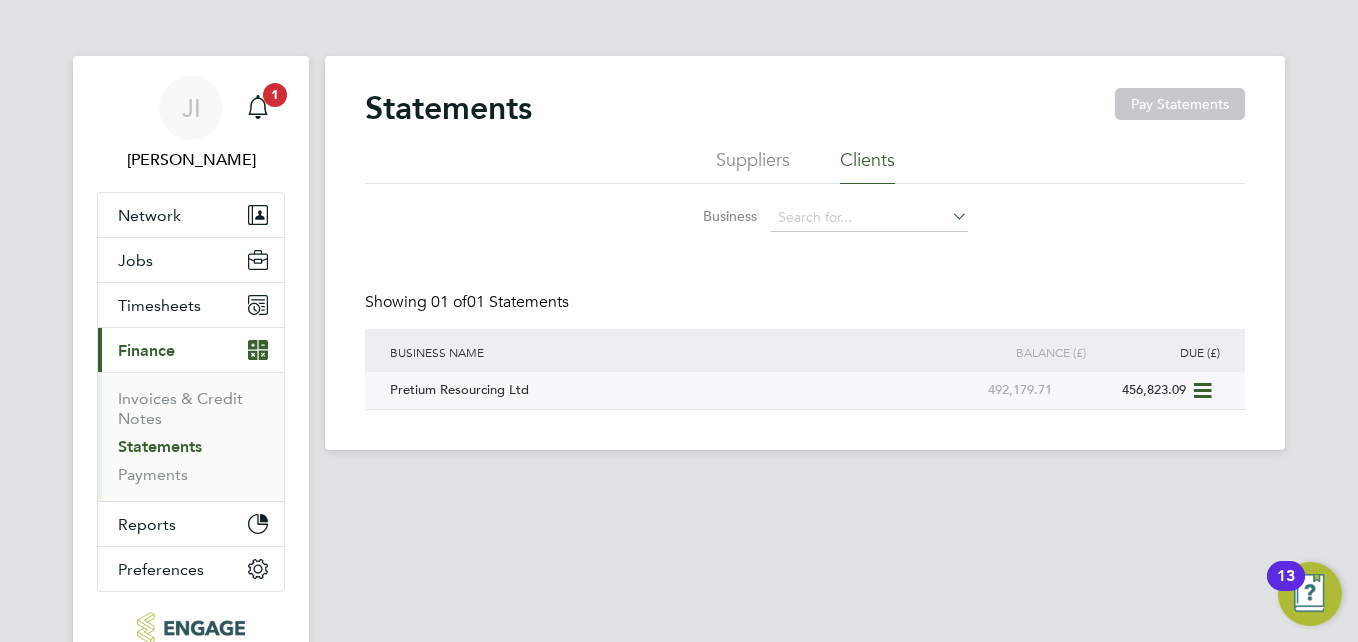click on "456,823.09" 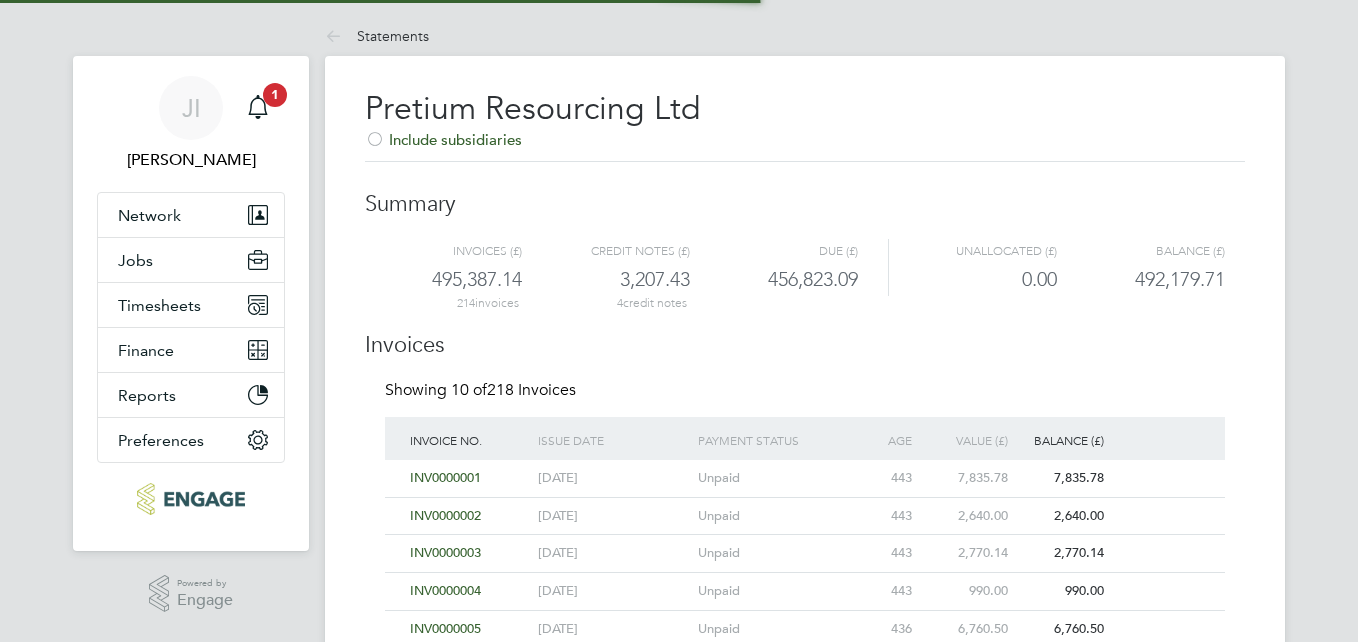 scroll, scrollTop: 468, scrollLeft: 0, axis: vertical 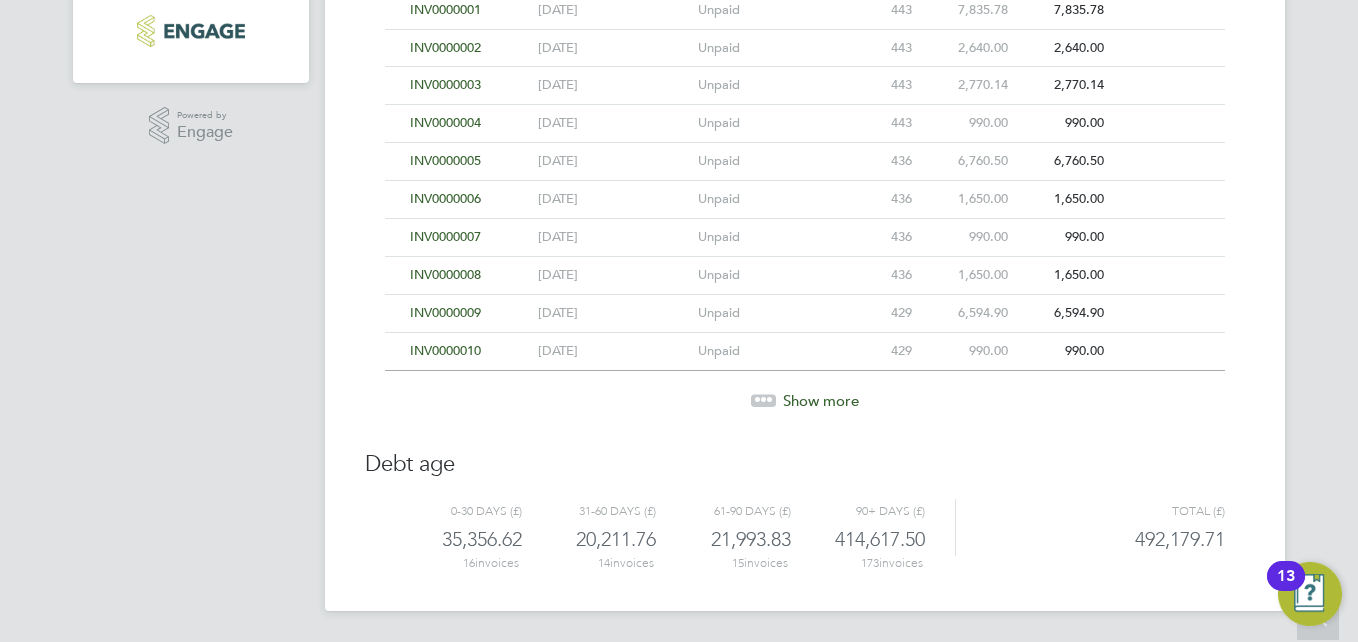 click 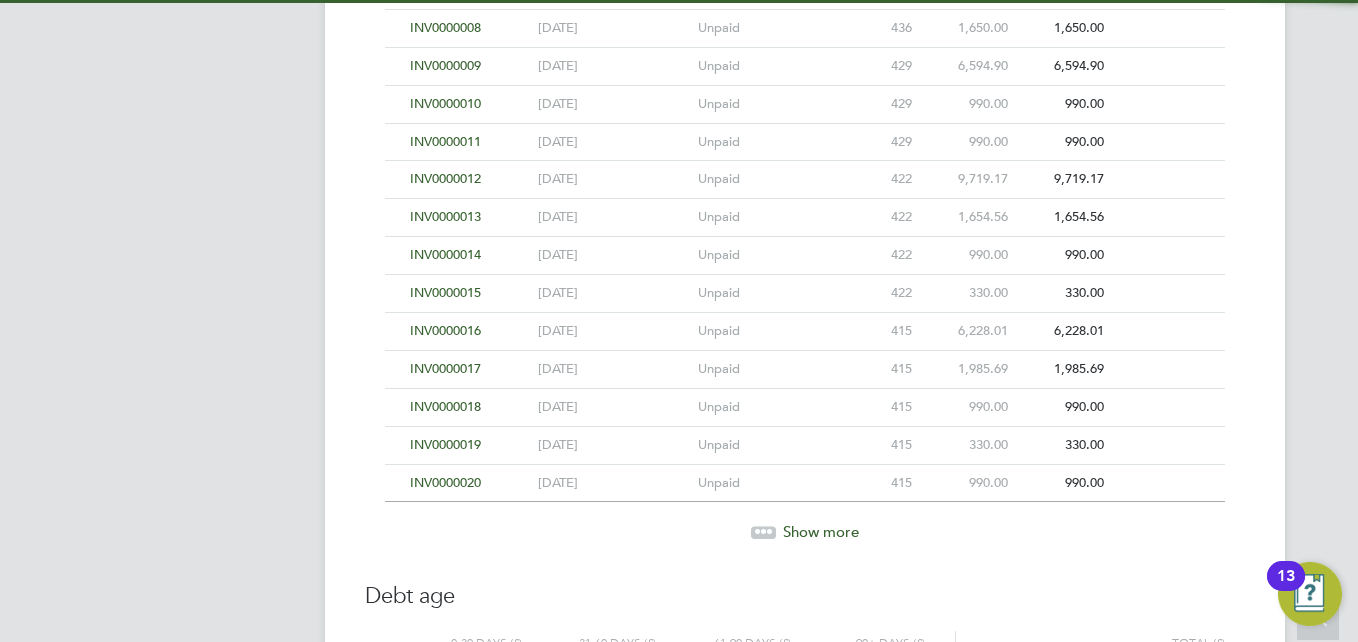 scroll, scrollTop: 847, scrollLeft: 0, axis: vertical 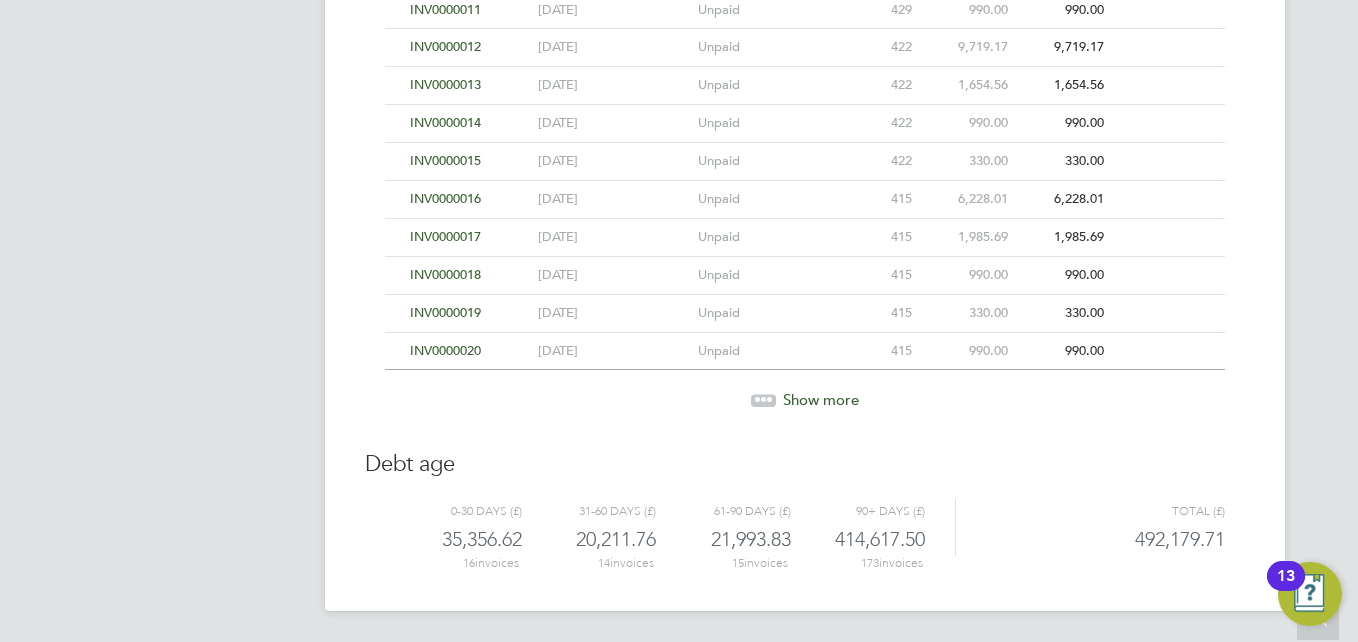 click 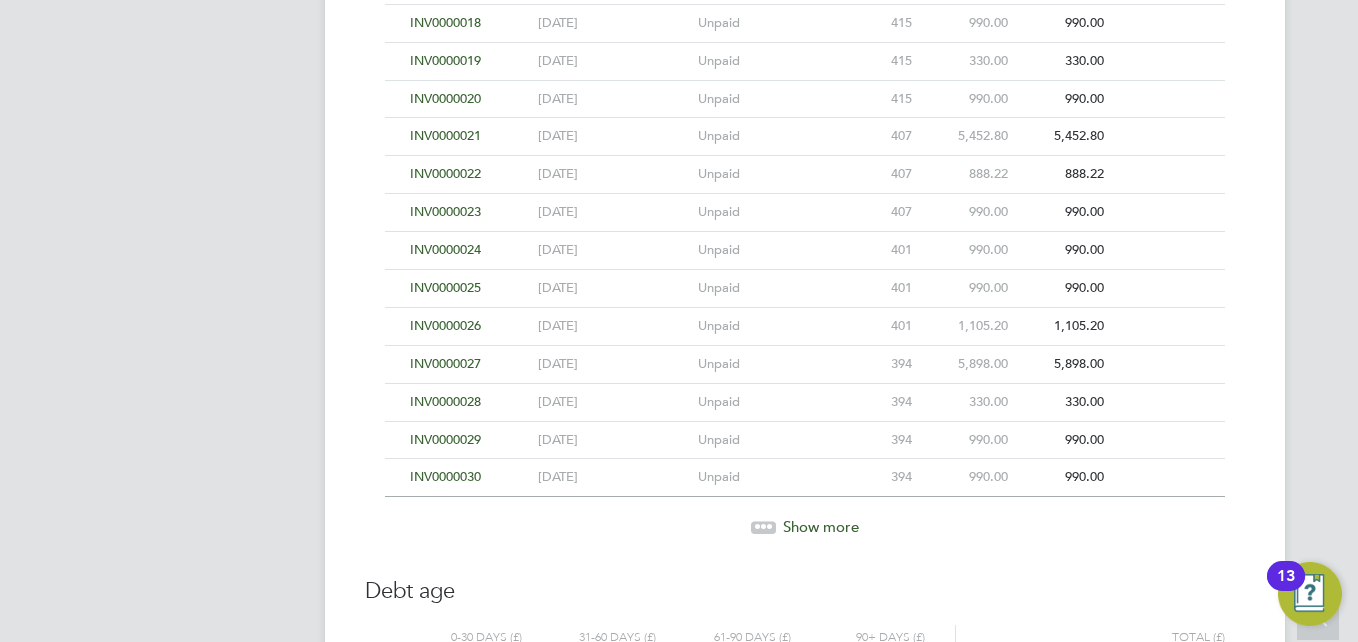 scroll, scrollTop: 1226, scrollLeft: 0, axis: vertical 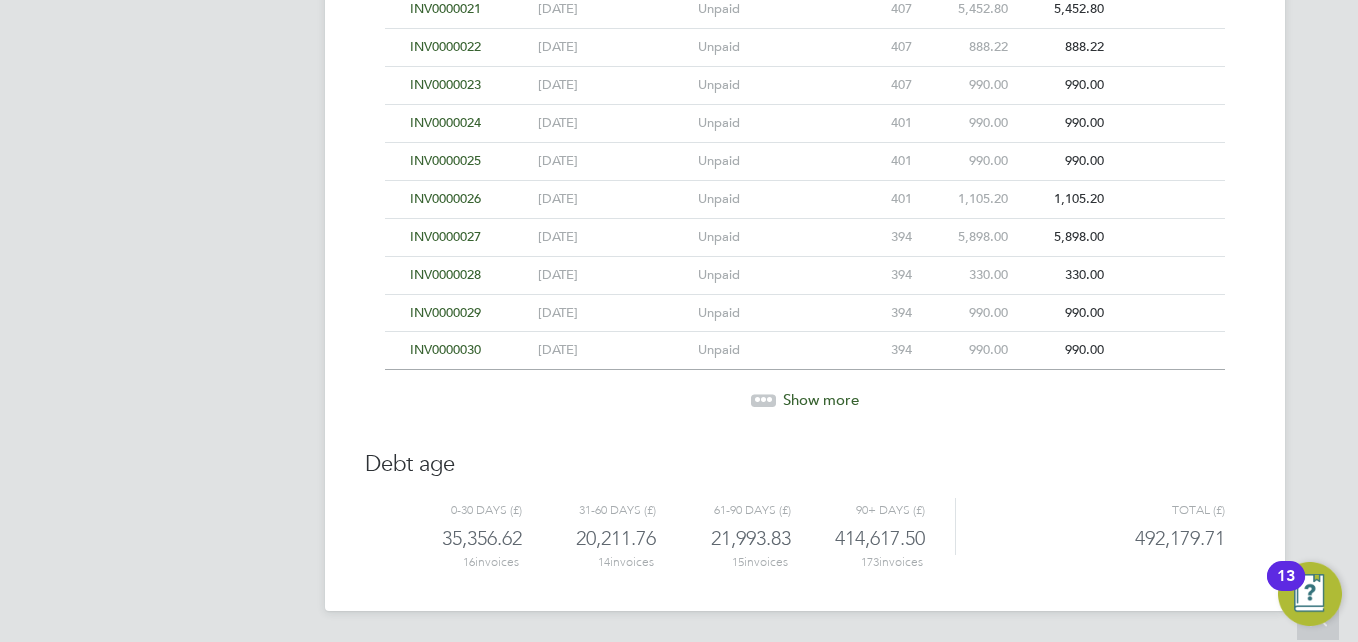 click 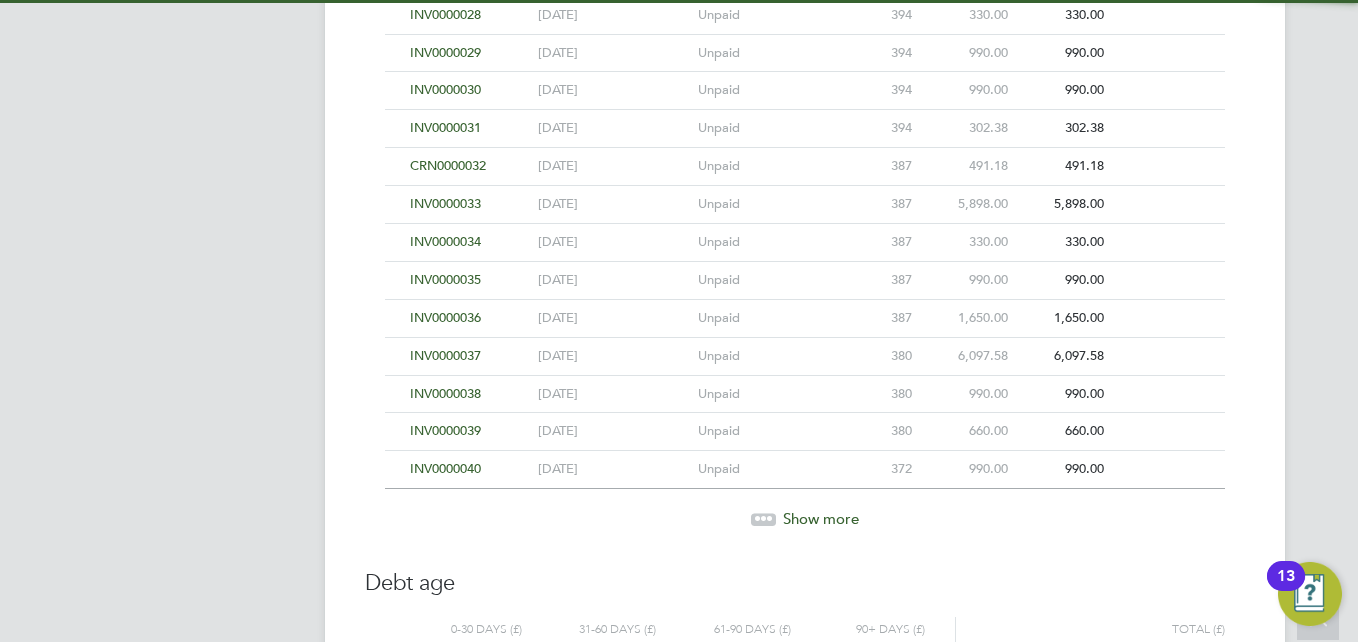 scroll, scrollTop: 1605, scrollLeft: 0, axis: vertical 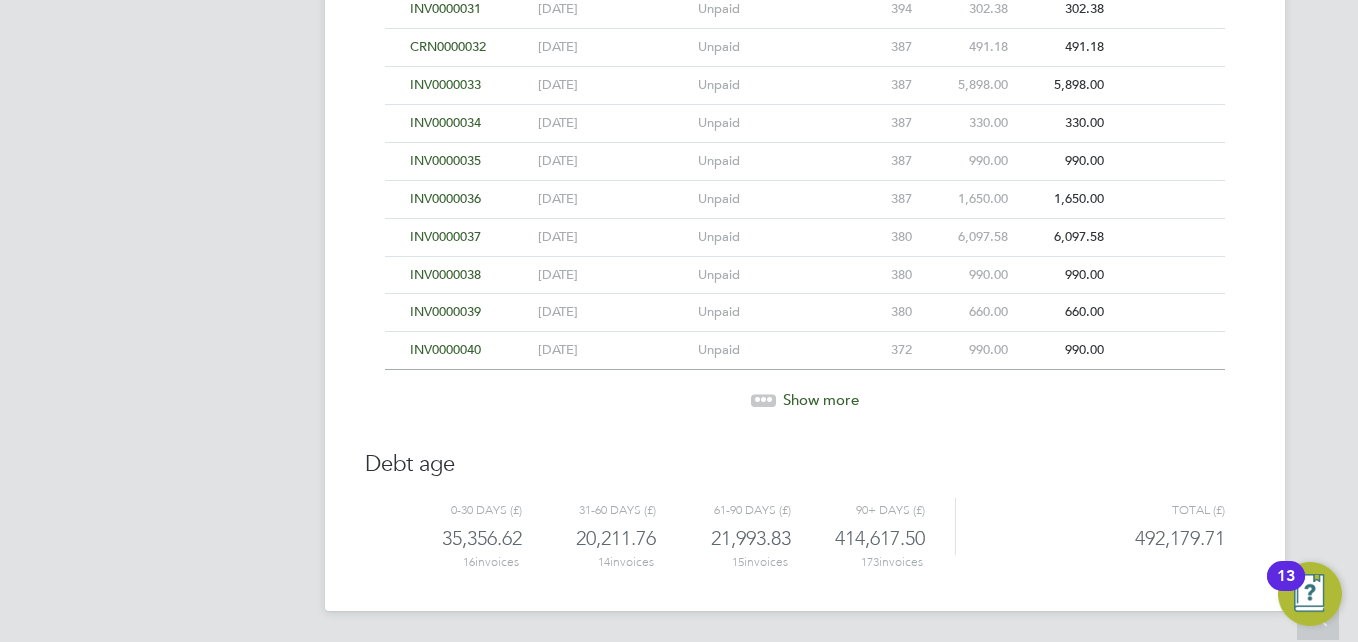 click 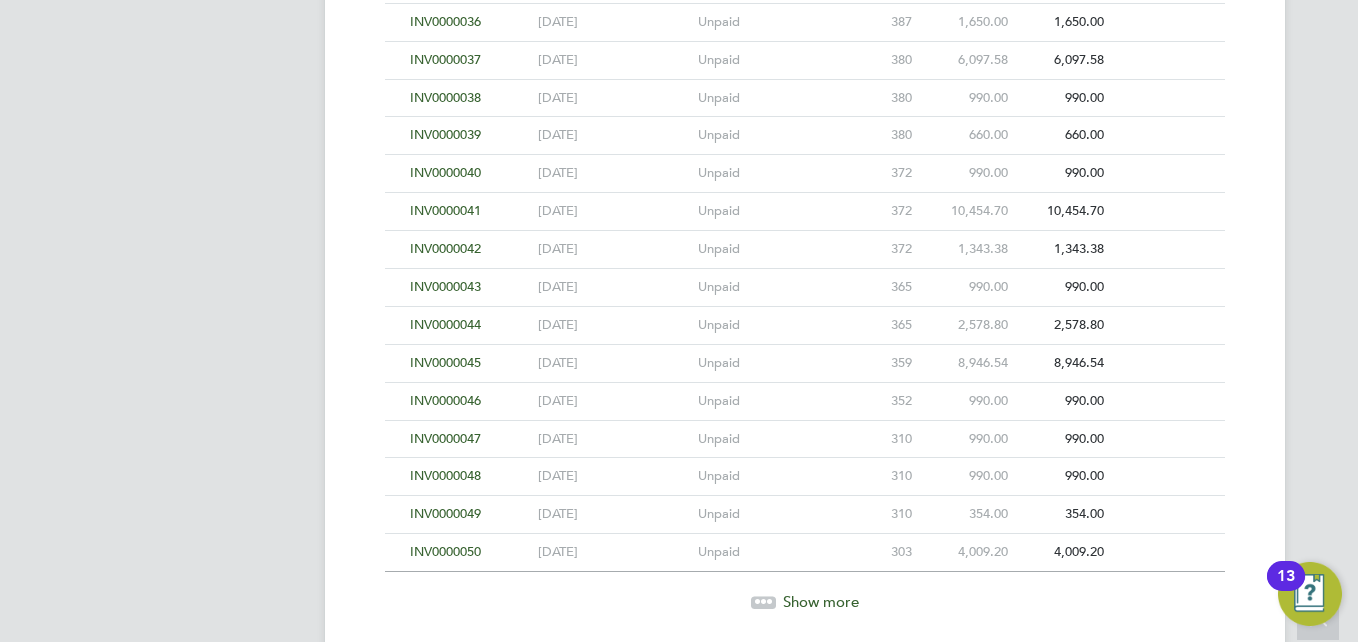 scroll, scrollTop: 1984, scrollLeft: 0, axis: vertical 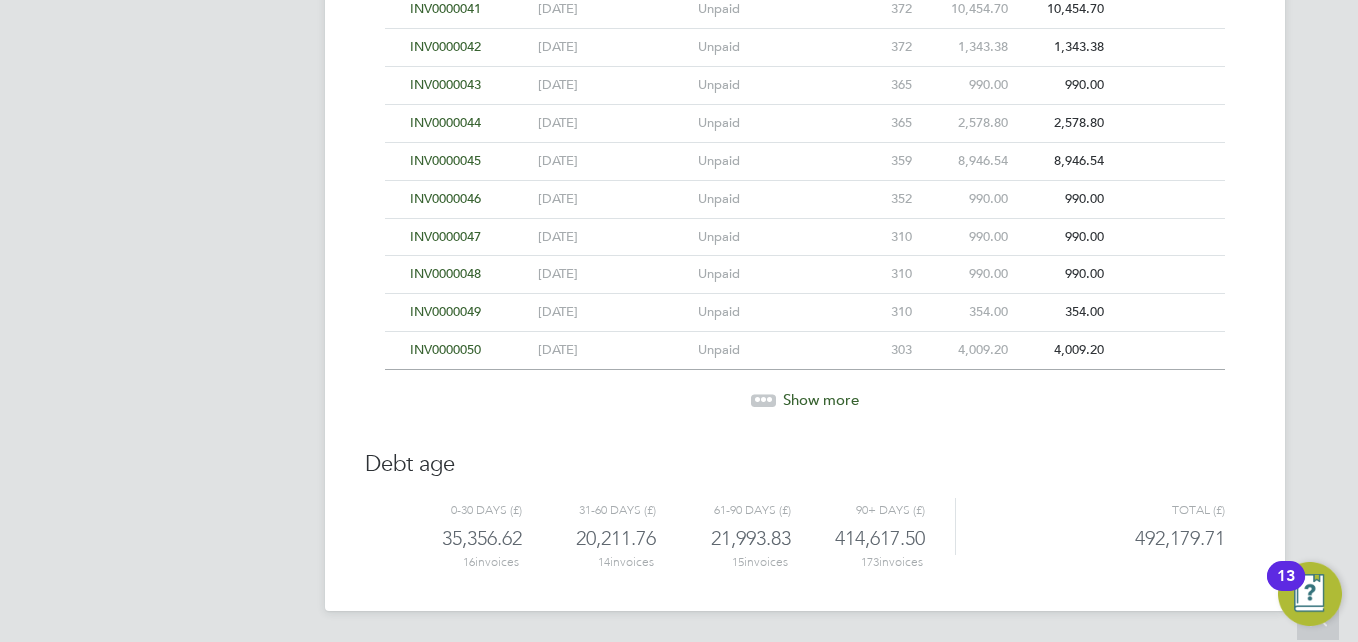 click 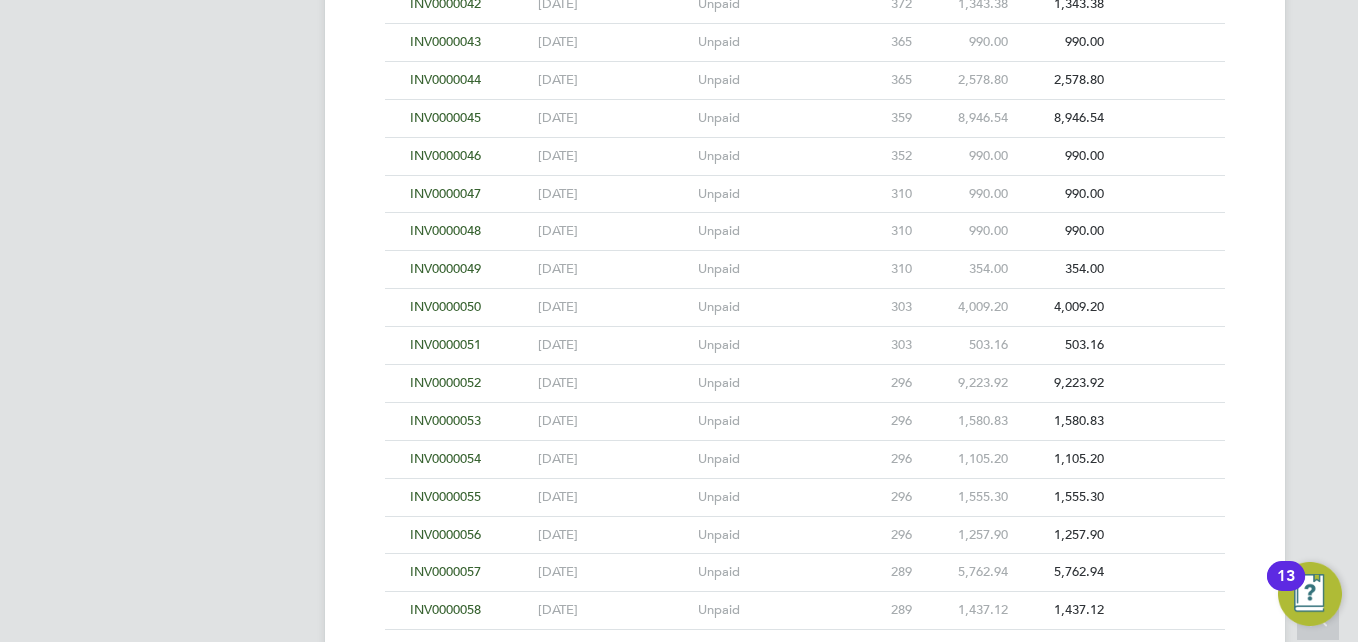 scroll, scrollTop: 2284, scrollLeft: 0, axis: vertical 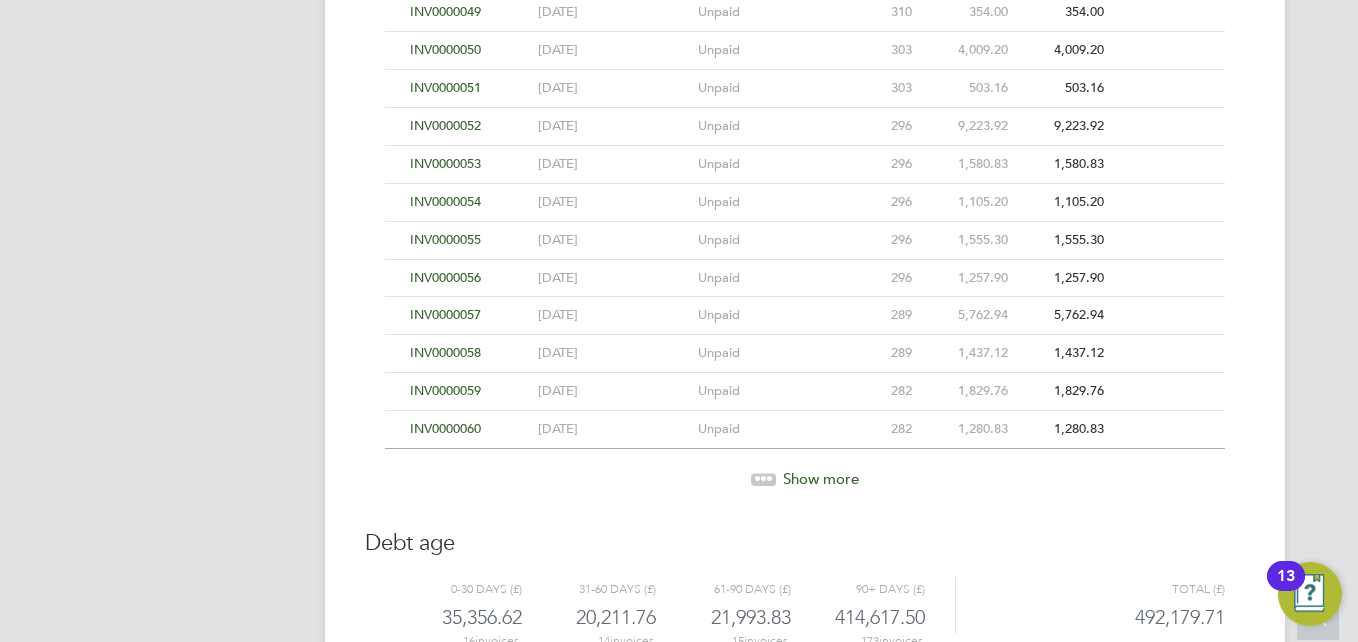 click 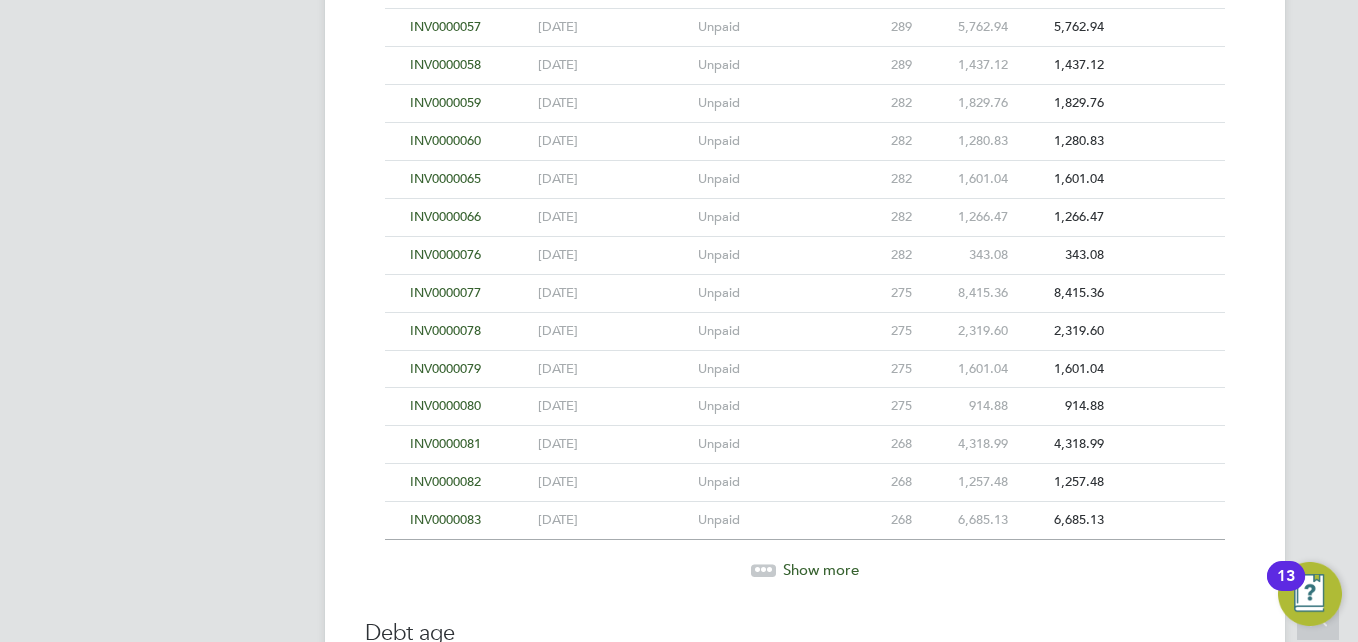 scroll, scrollTop: 2742, scrollLeft: 0, axis: vertical 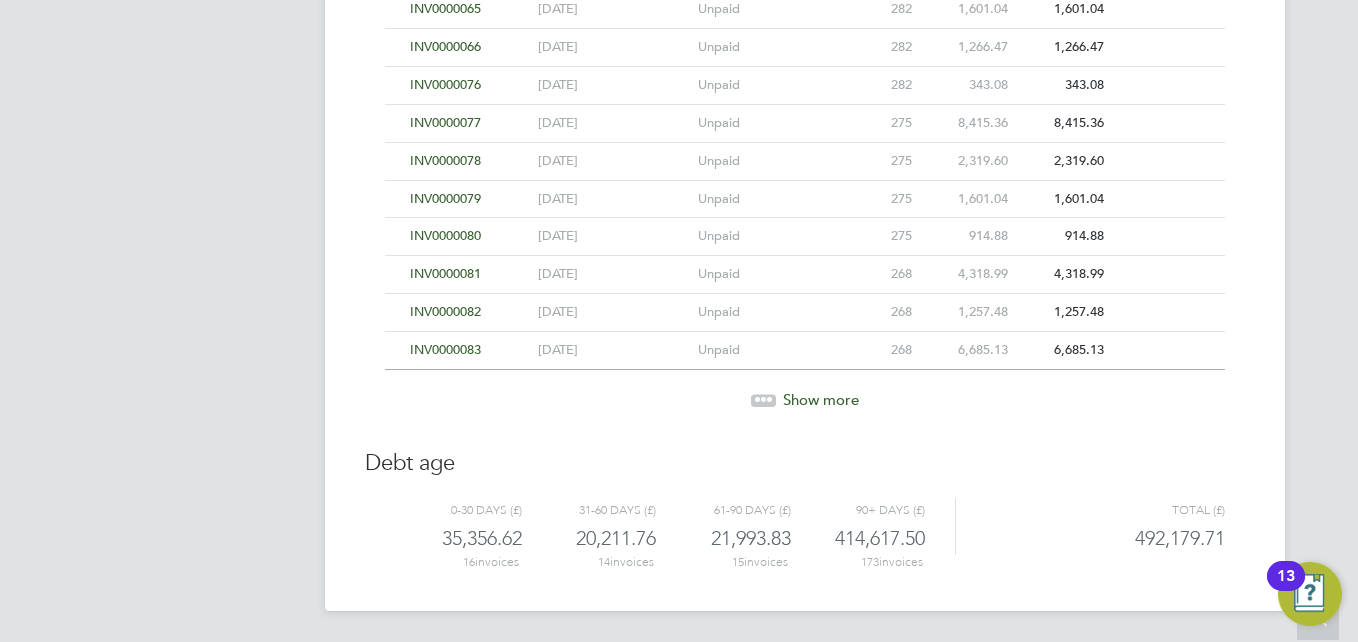 click on "Show more" 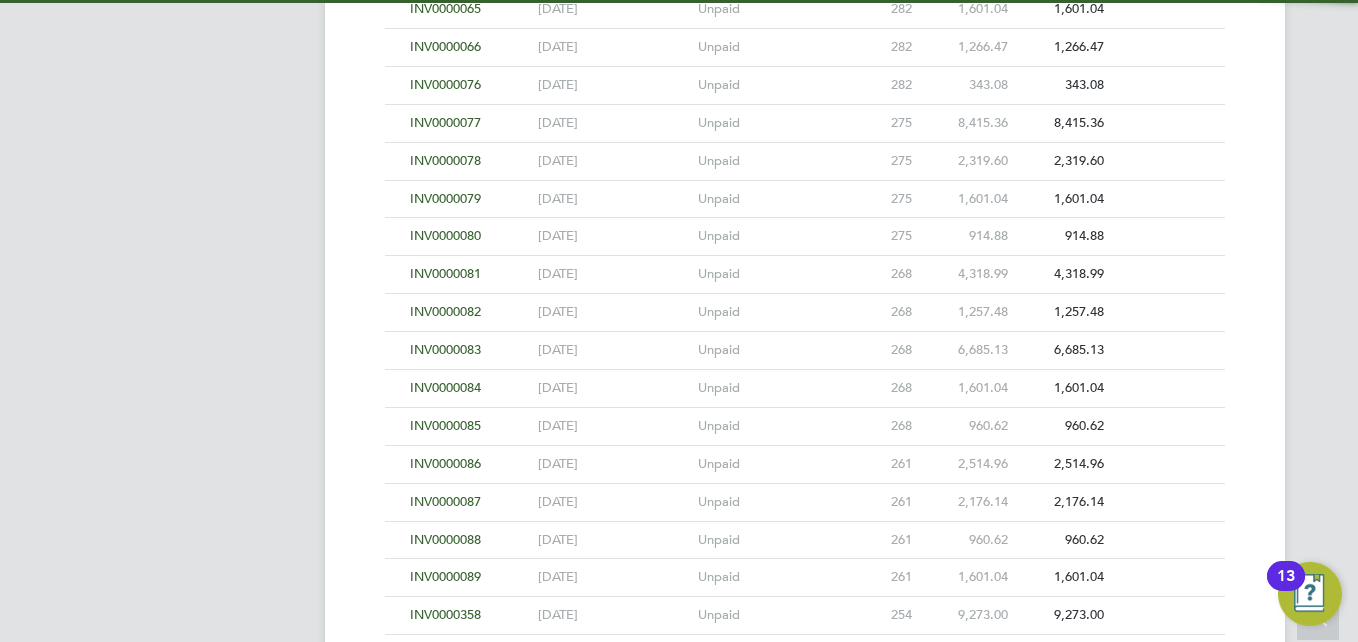 scroll, scrollTop: 3121, scrollLeft: 0, axis: vertical 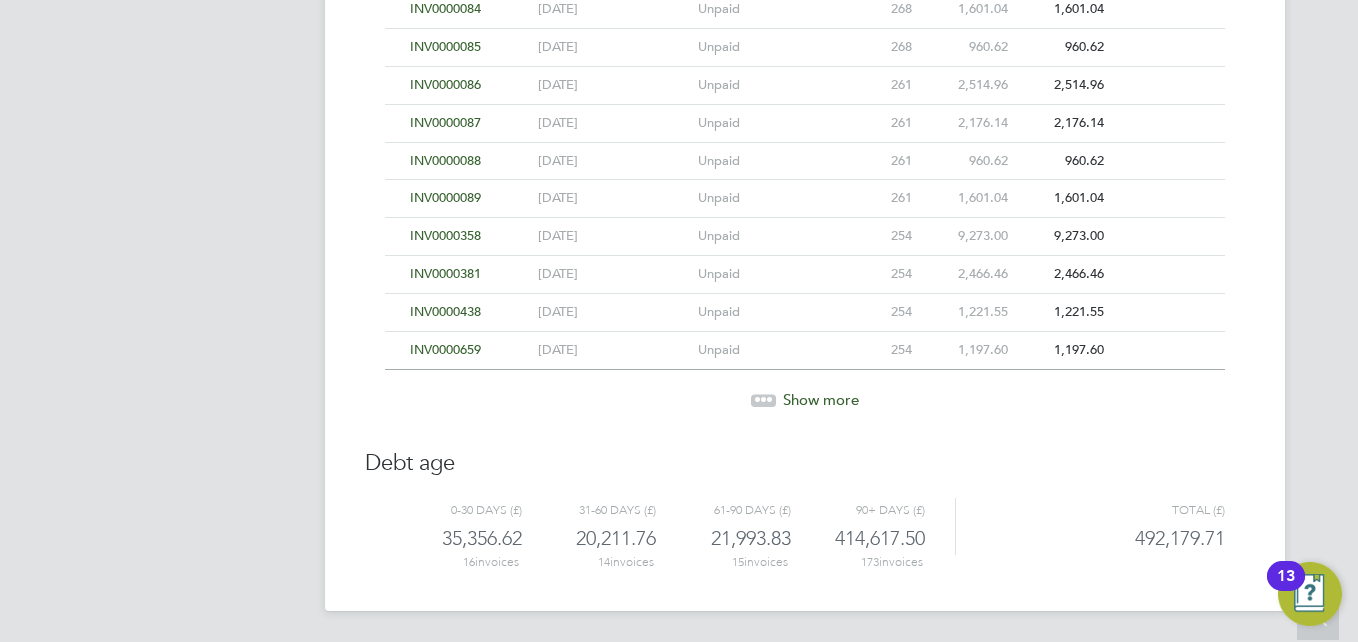 click 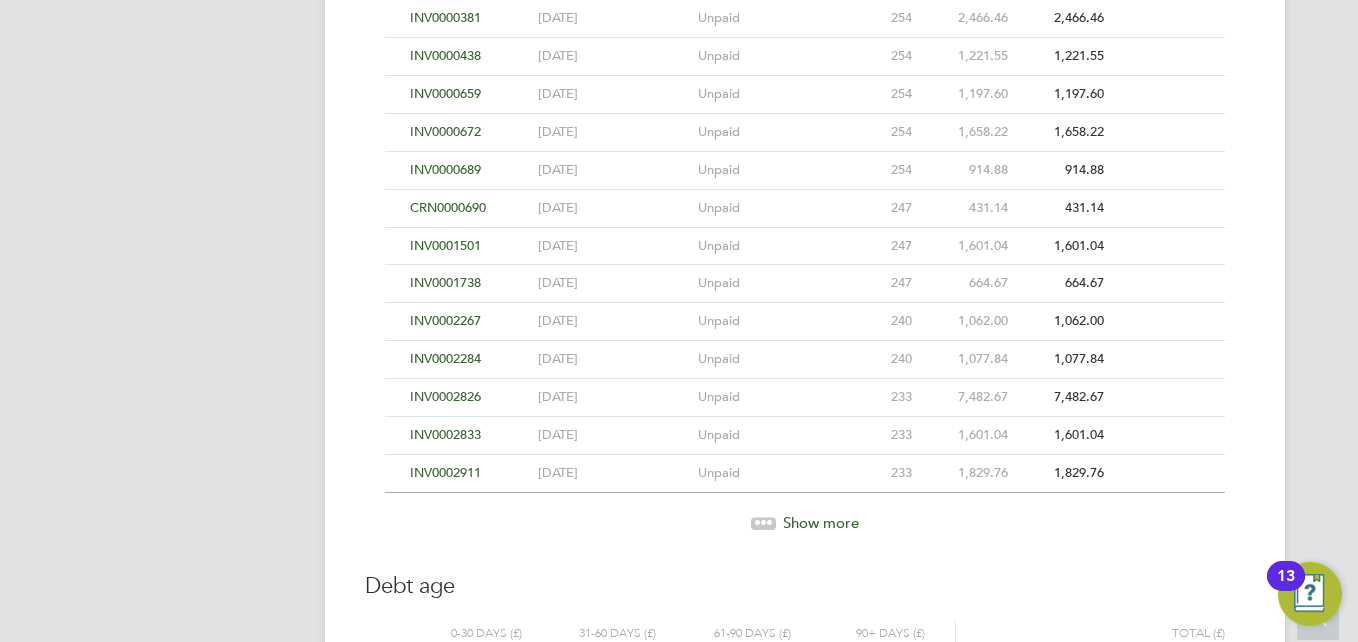 scroll, scrollTop: 3499, scrollLeft: 0, axis: vertical 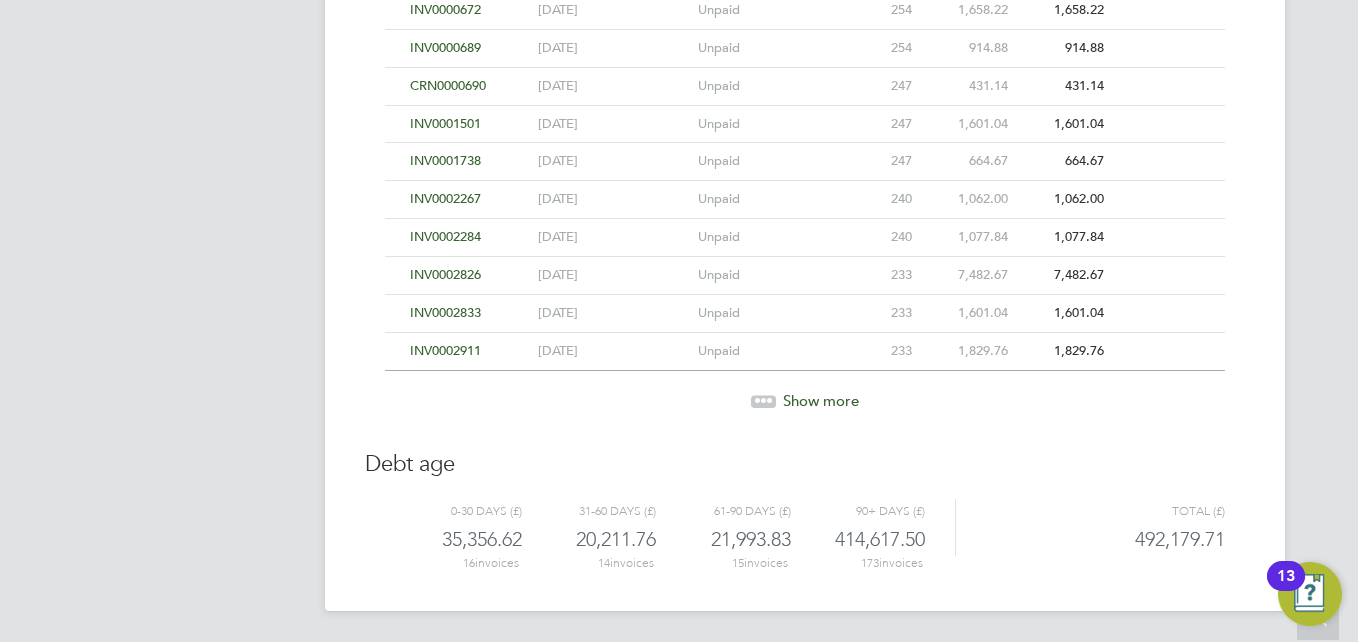 click 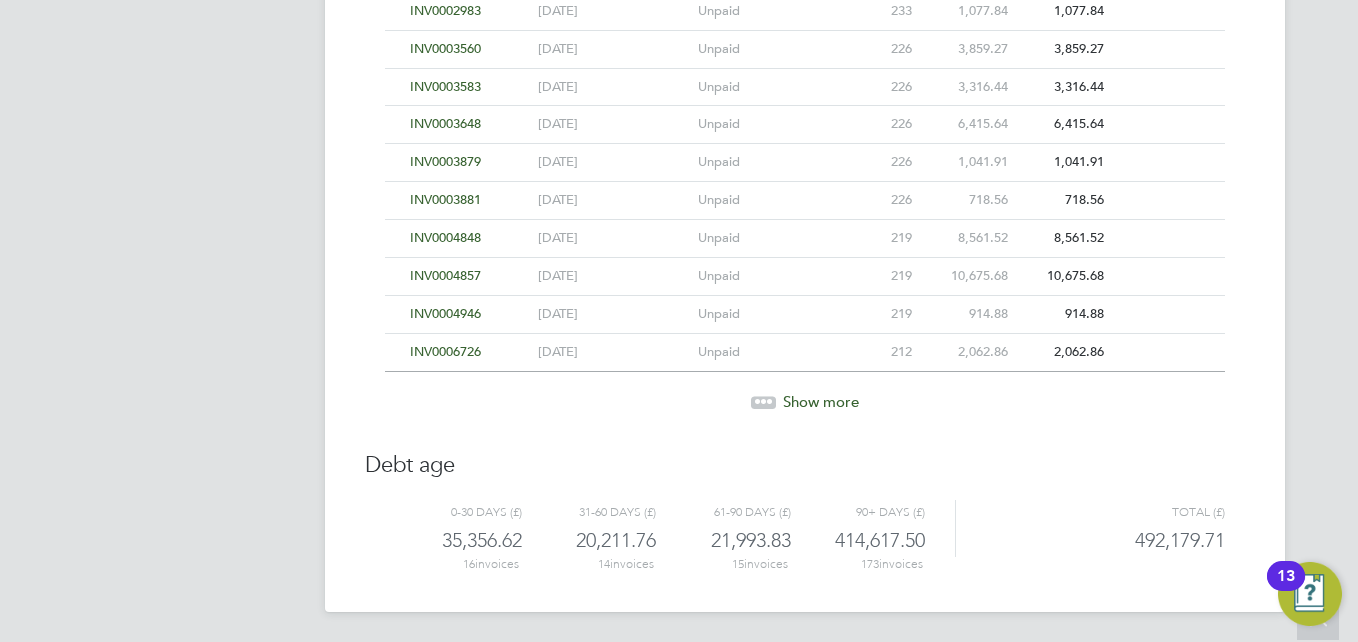 scroll, scrollTop: 3878, scrollLeft: 0, axis: vertical 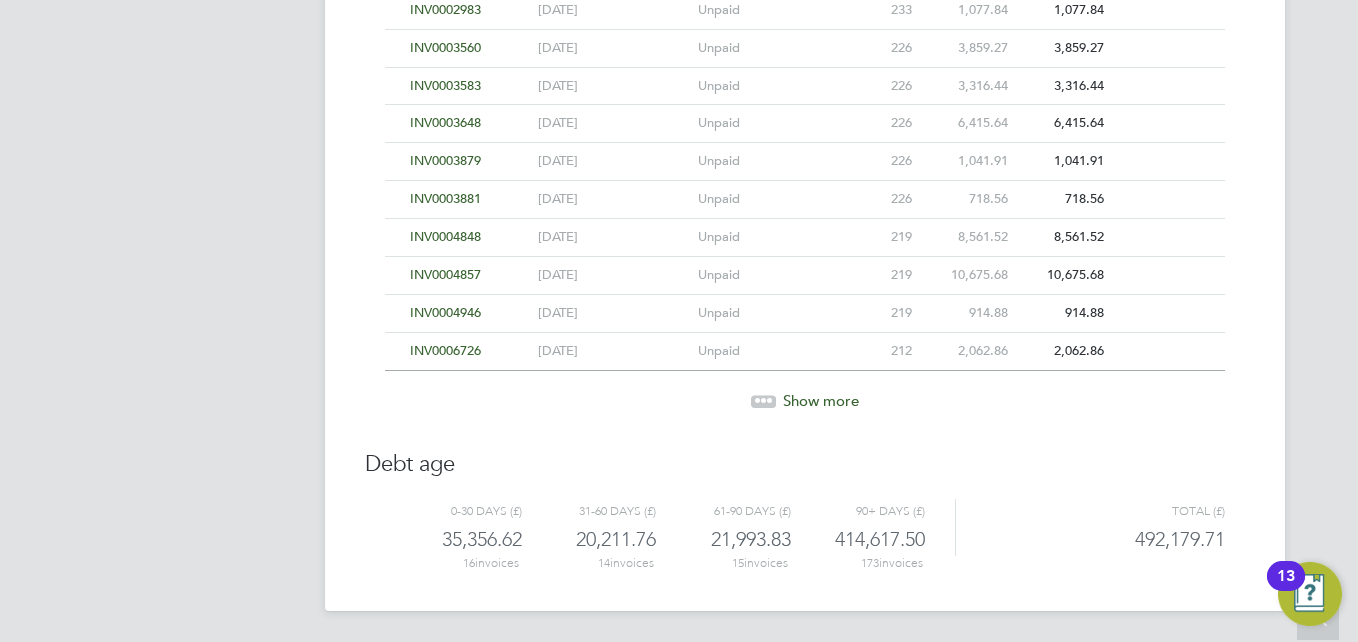 click 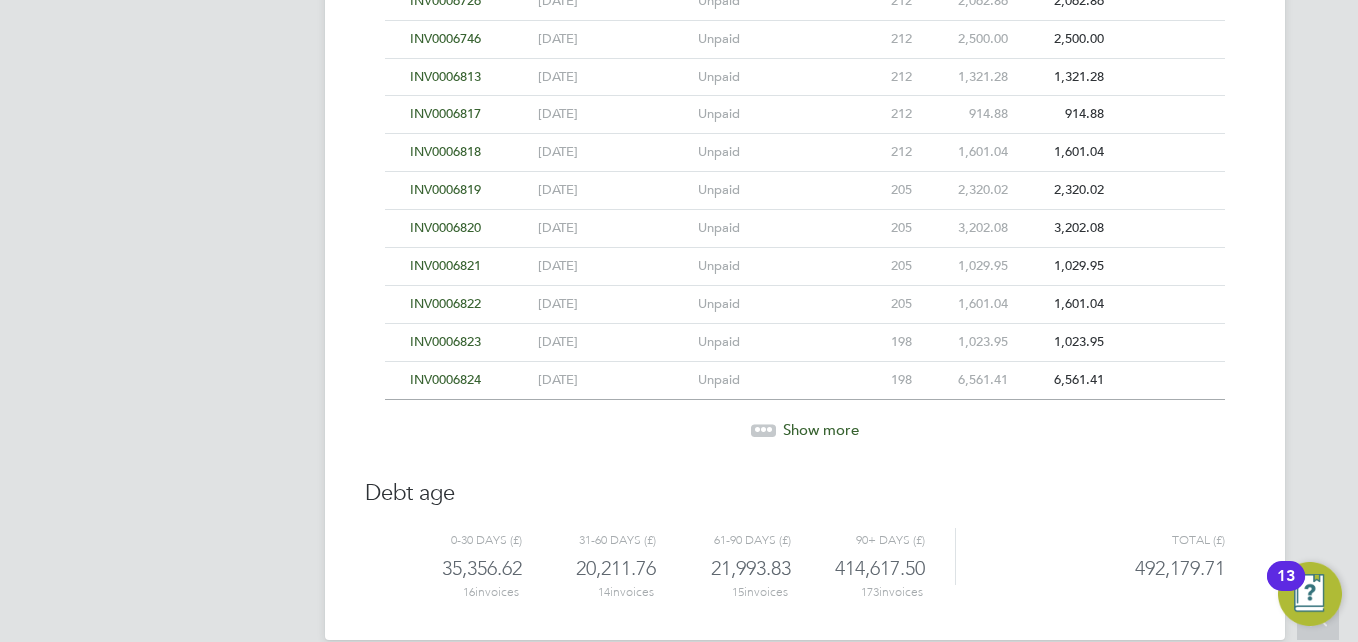 scroll, scrollTop: 4257, scrollLeft: 0, axis: vertical 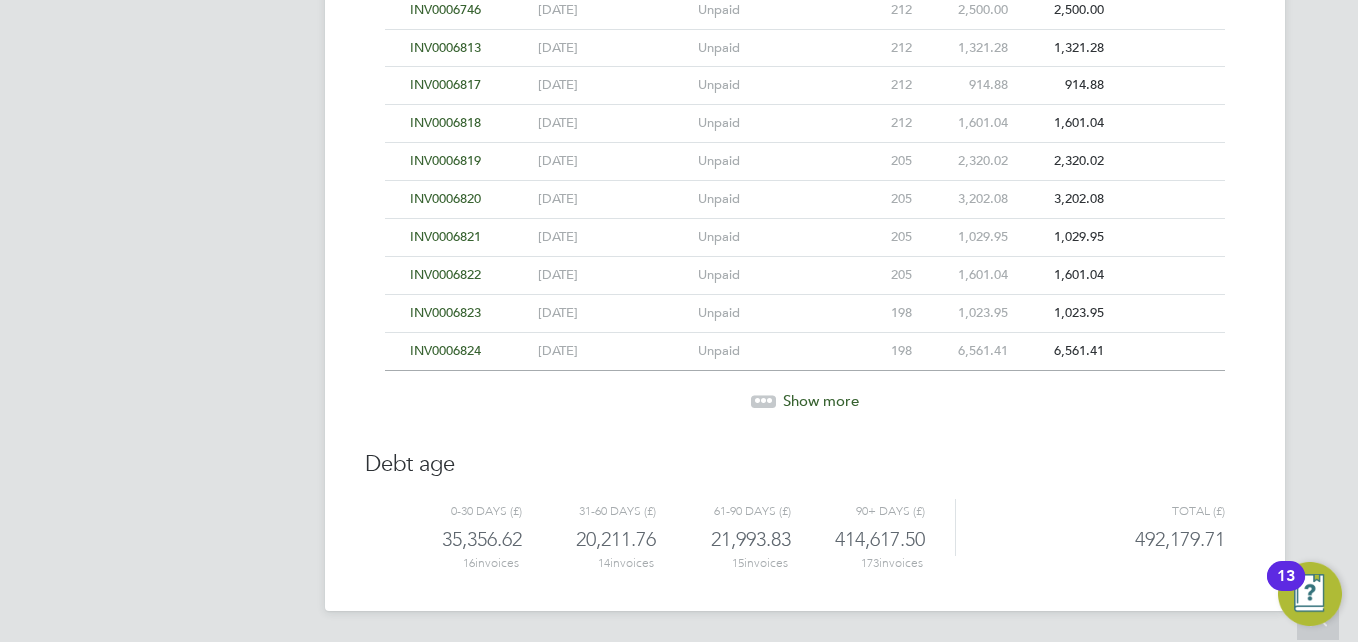 click on "Show more" 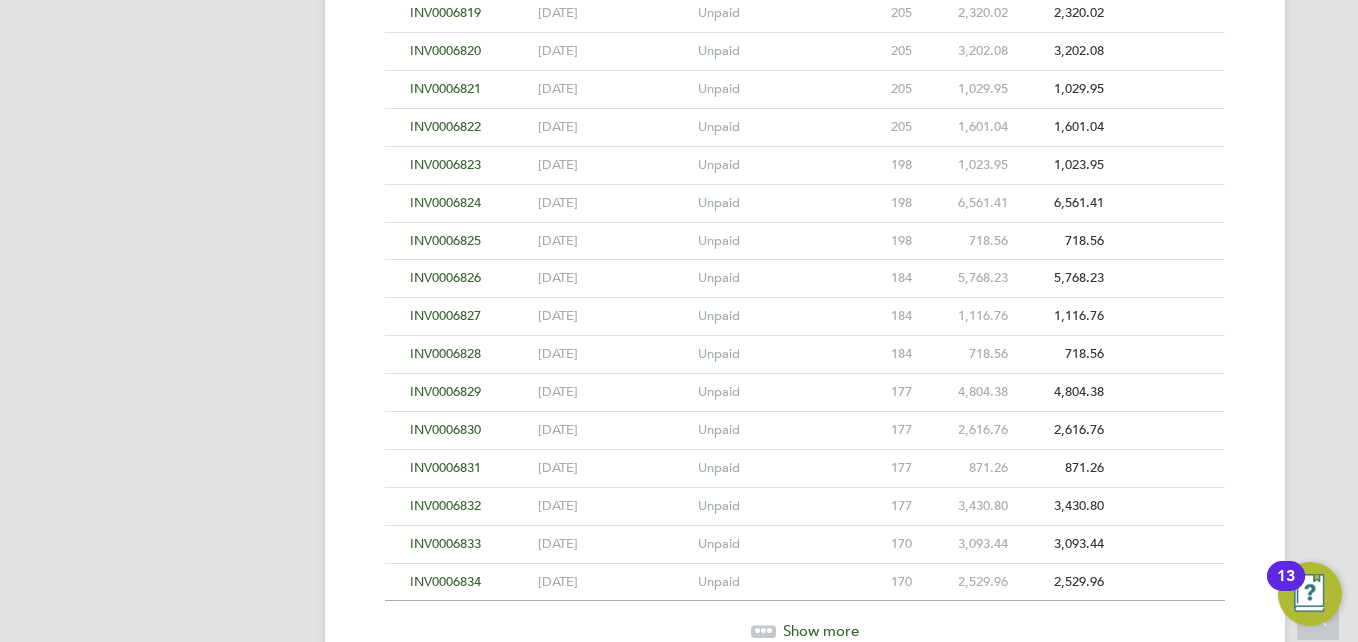 scroll, scrollTop: 4636, scrollLeft: 0, axis: vertical 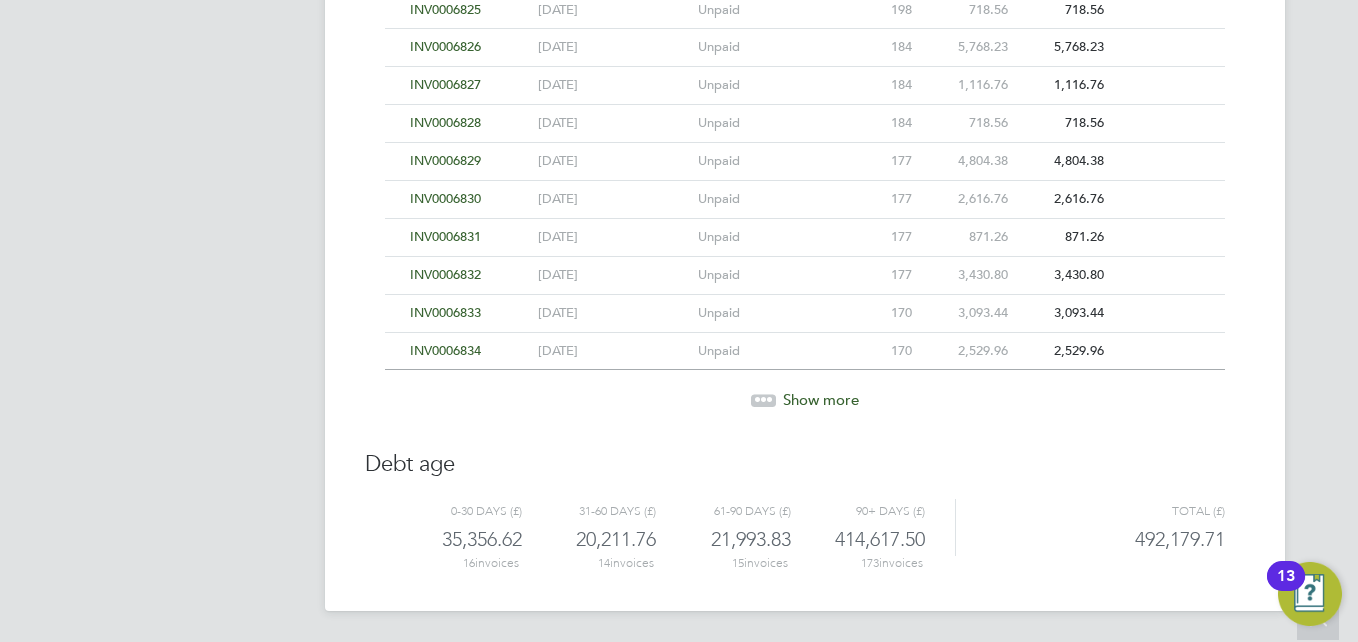 click 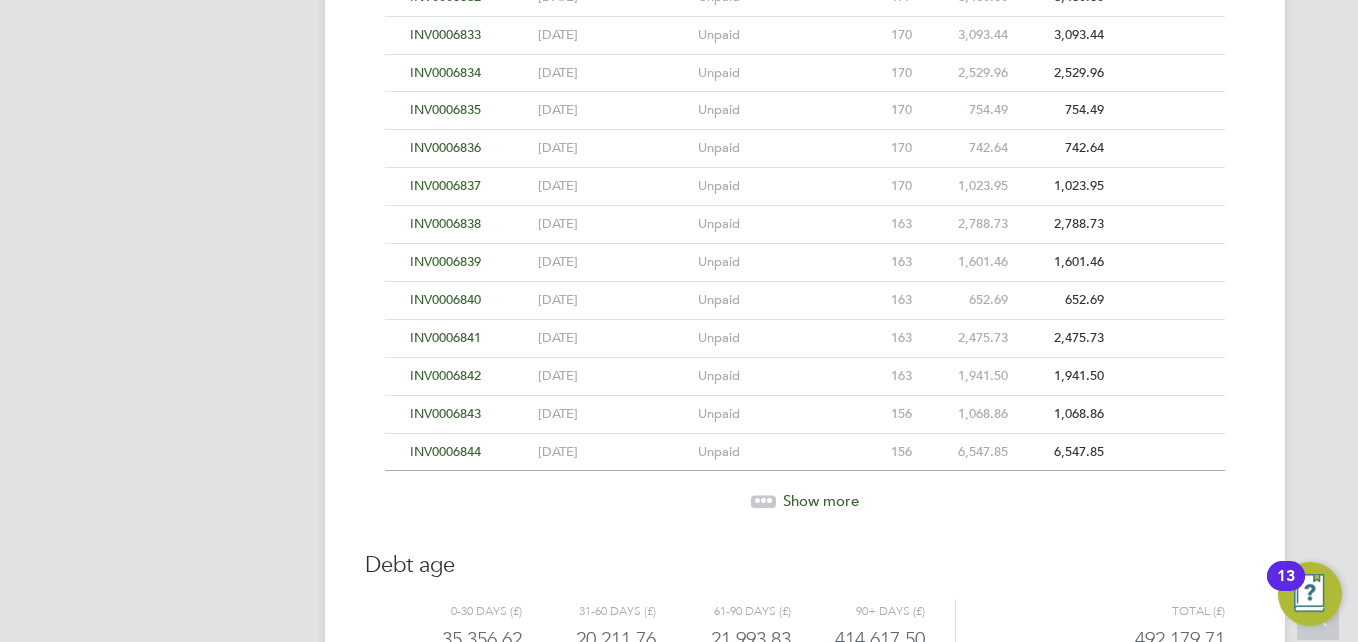 scroll, scrollTop: 5015, scrollLeft: 0, axis: vertical 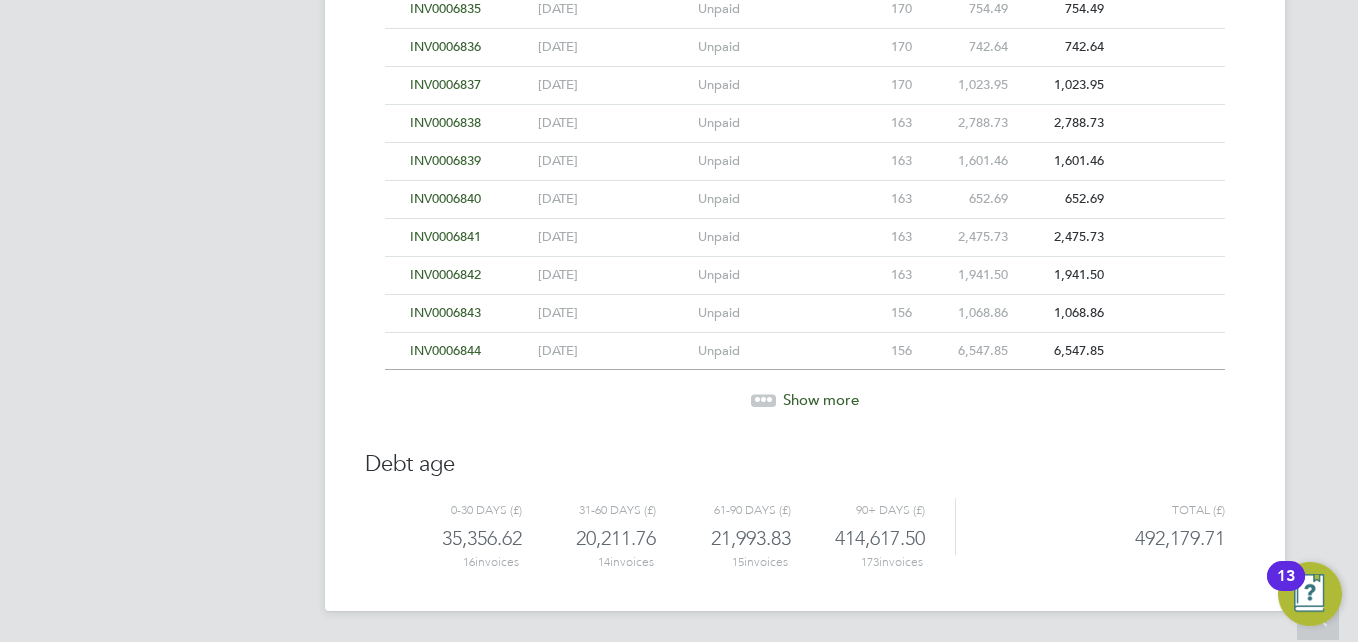 click 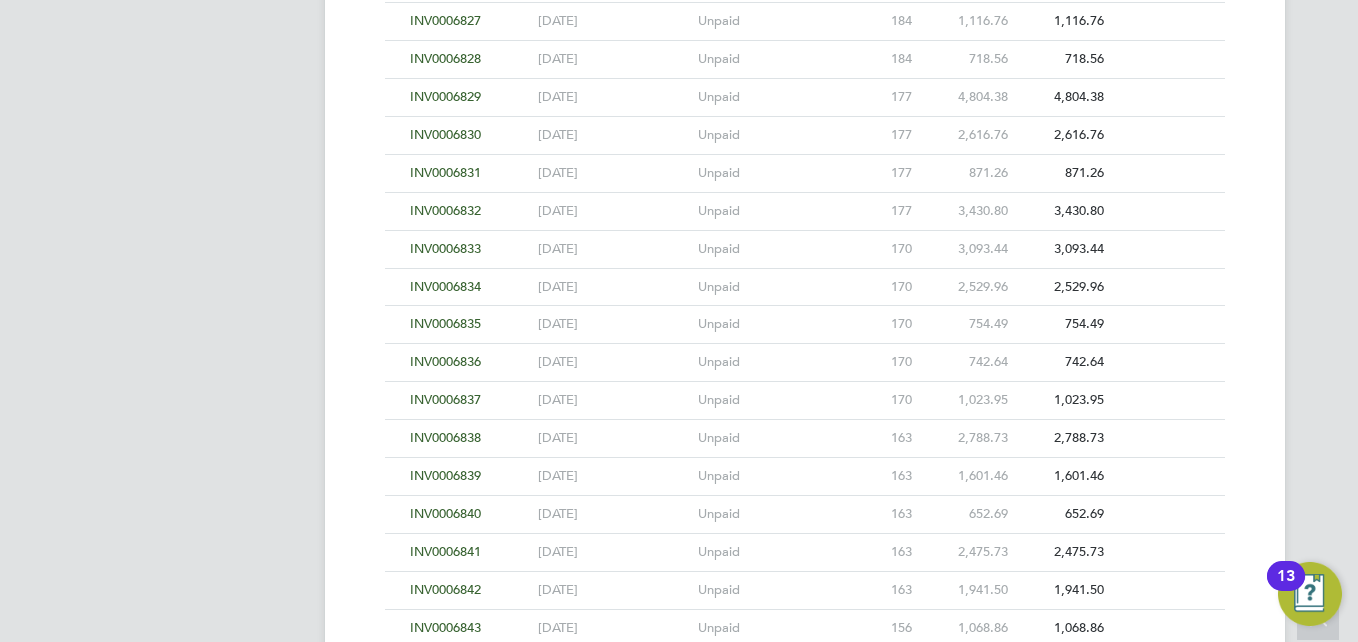 scroll, scrollTop: 5394, scrollLeft: 0, axis: vertical 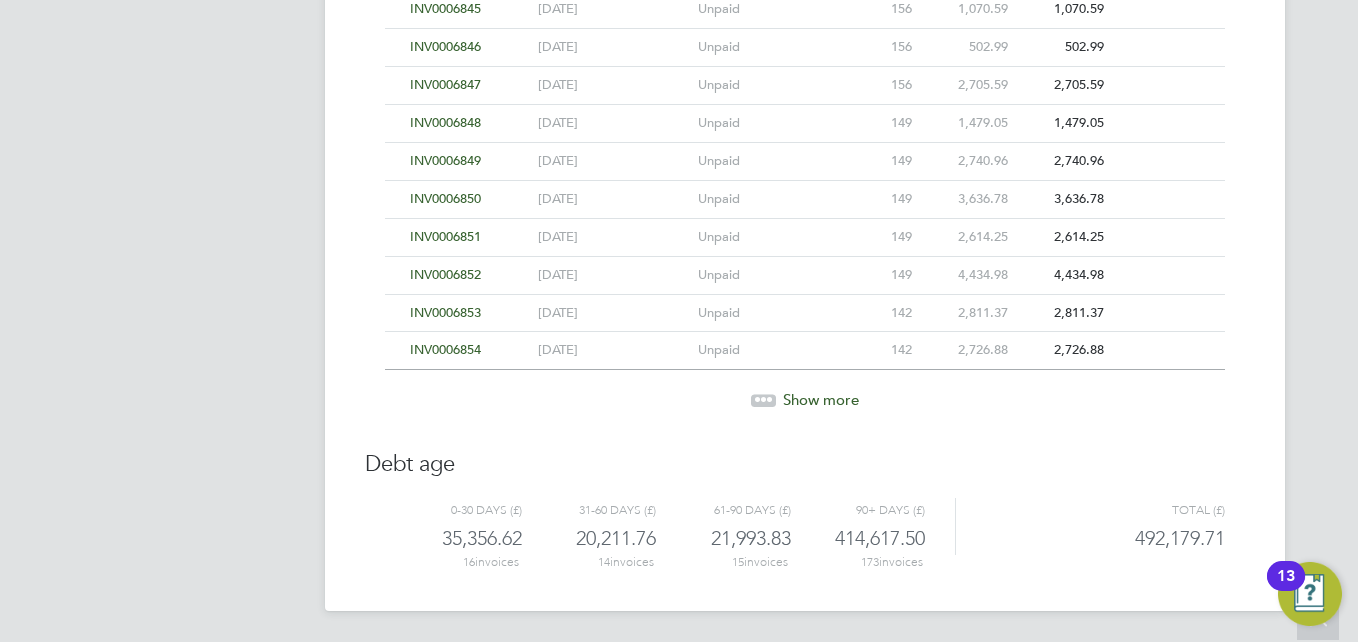 click 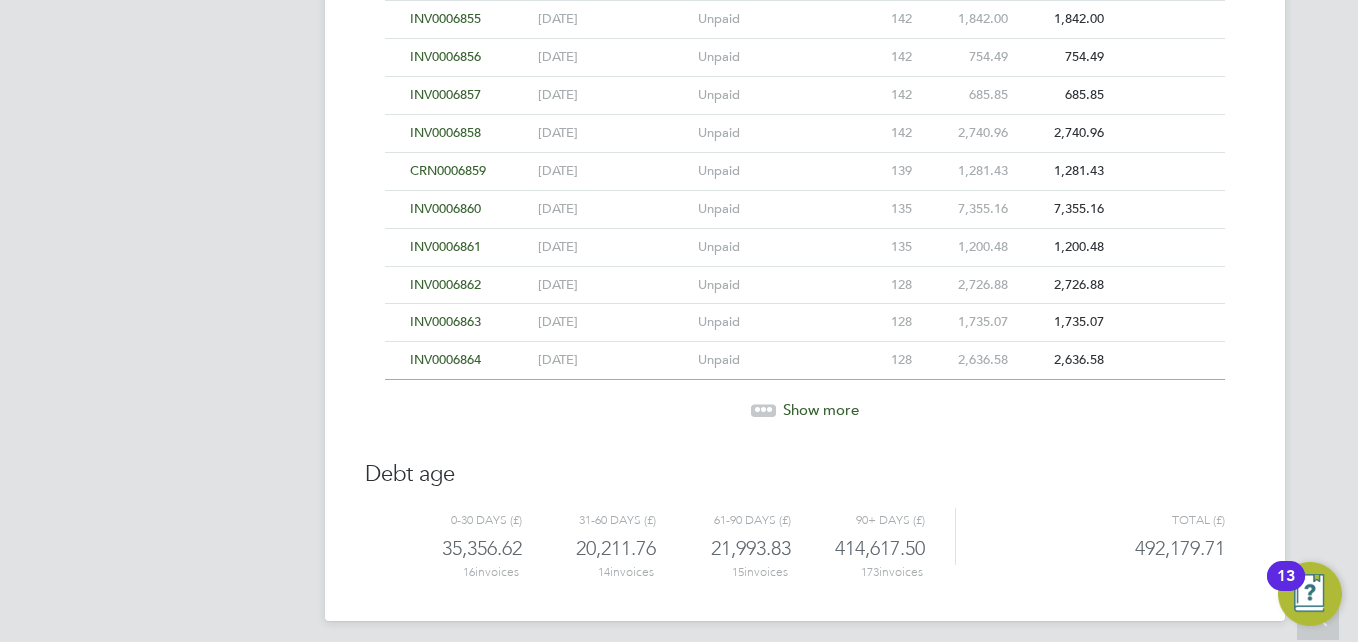 scroll, scrollTop: 5773, scrollLeft: 0, axis: vertical 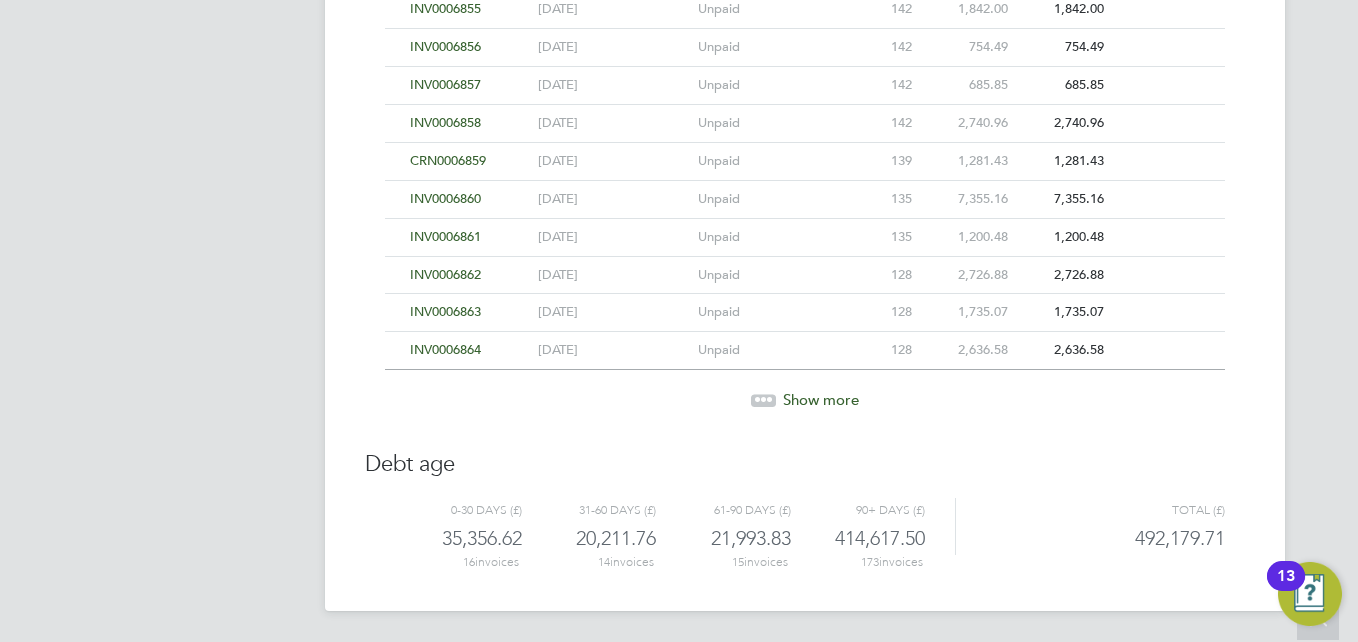 click 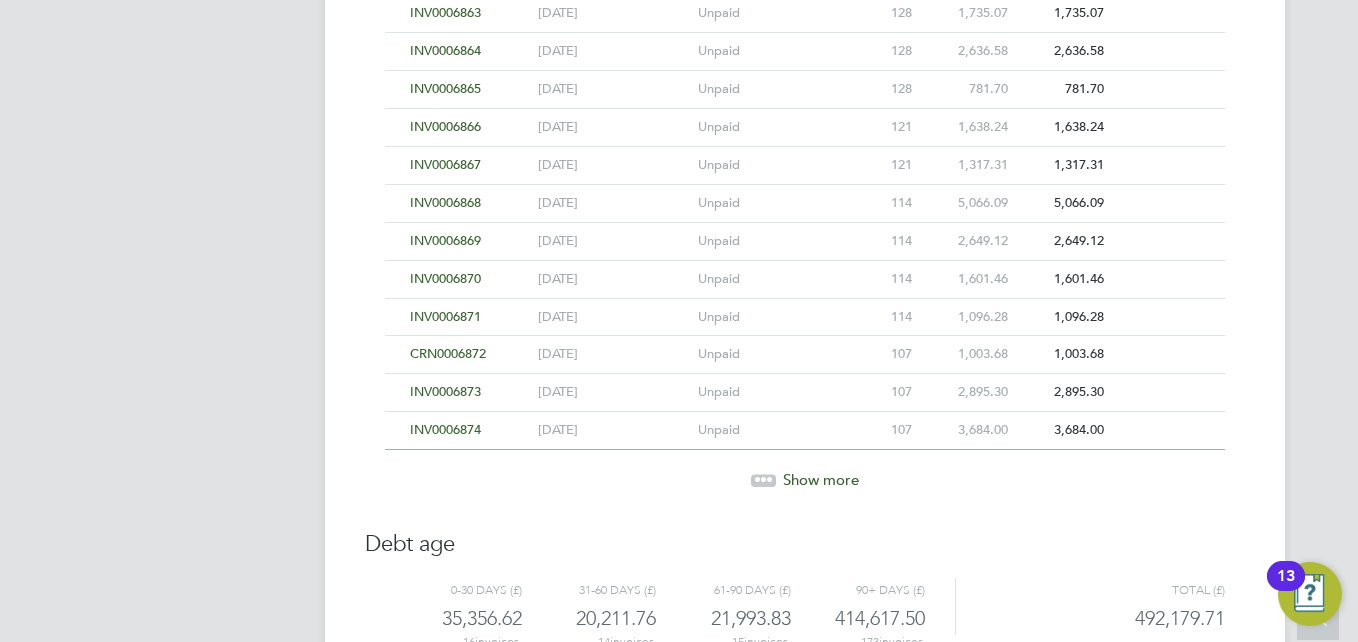 scroll, scrollTop: 6073, scrollLeft: 0, axis: vertical 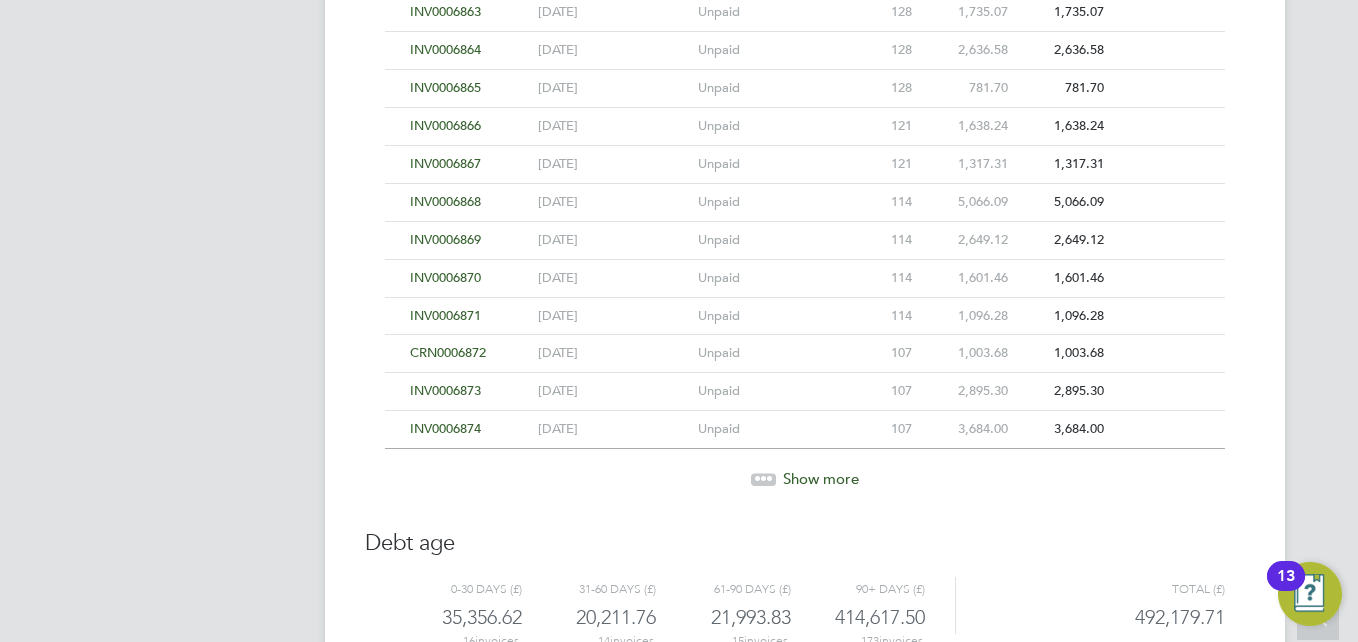click 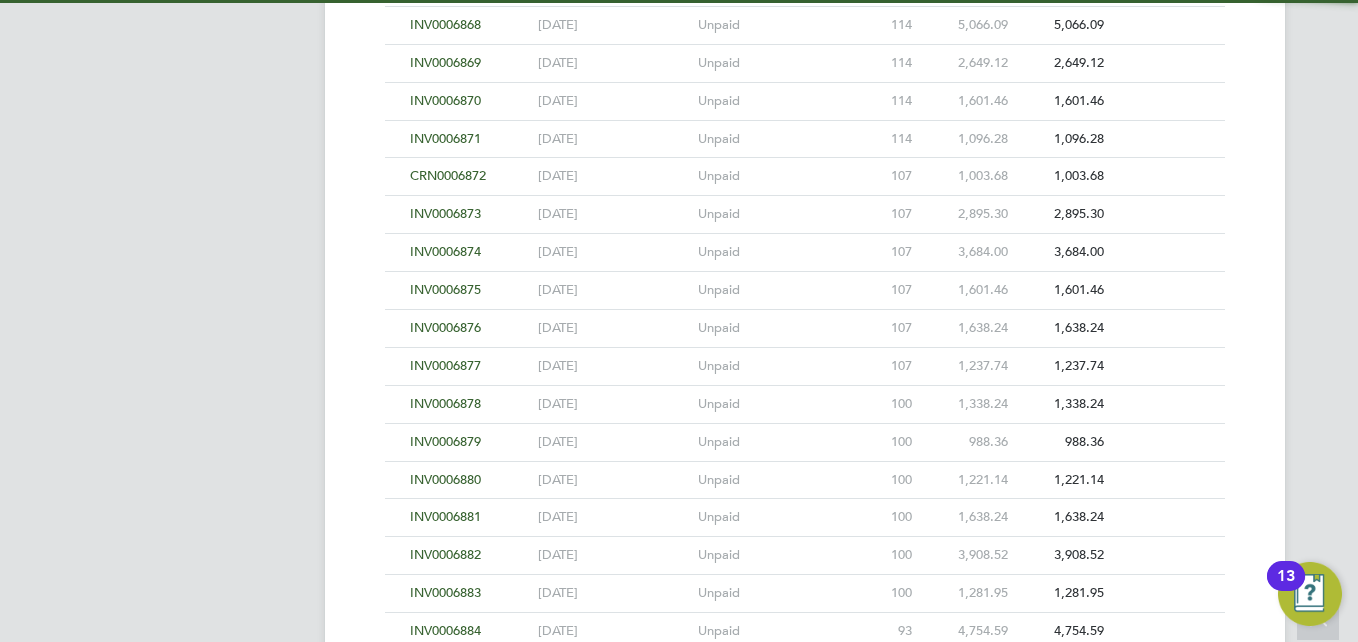 scroll, scrollTop: 6531, scrollLeft: 0, axis: vertical 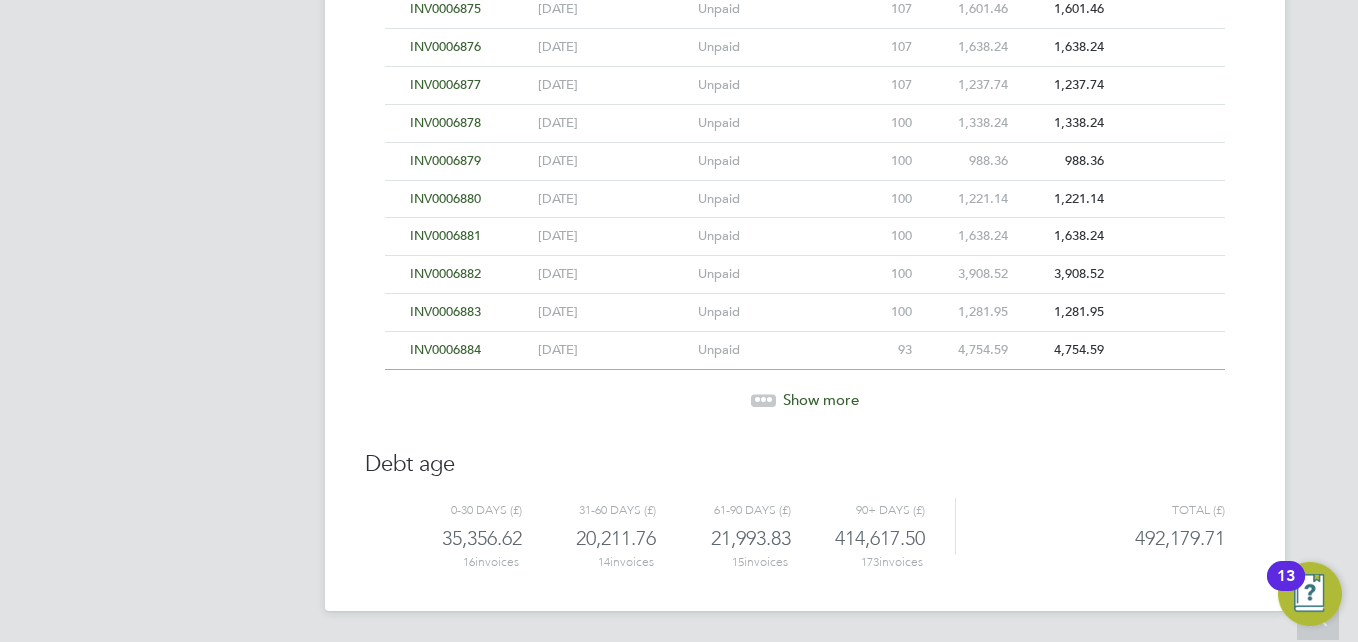 click 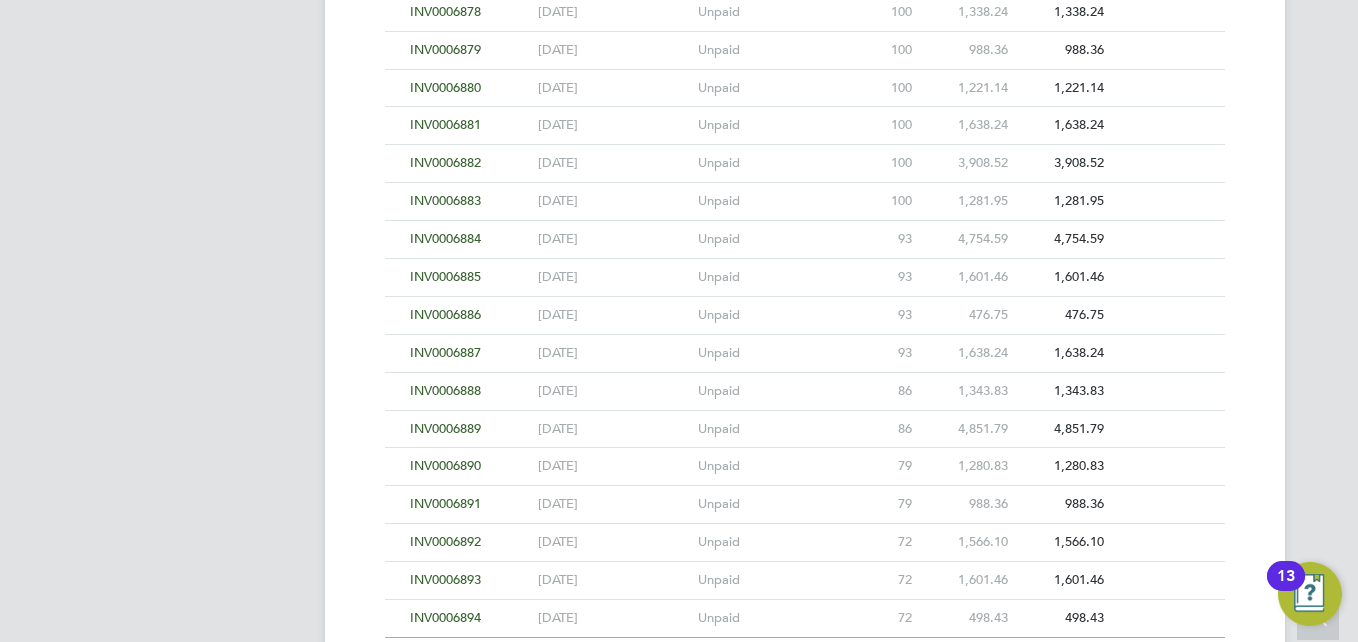 scroll, scrollTop: 6910, scrollLeft: 0, axis: vertical 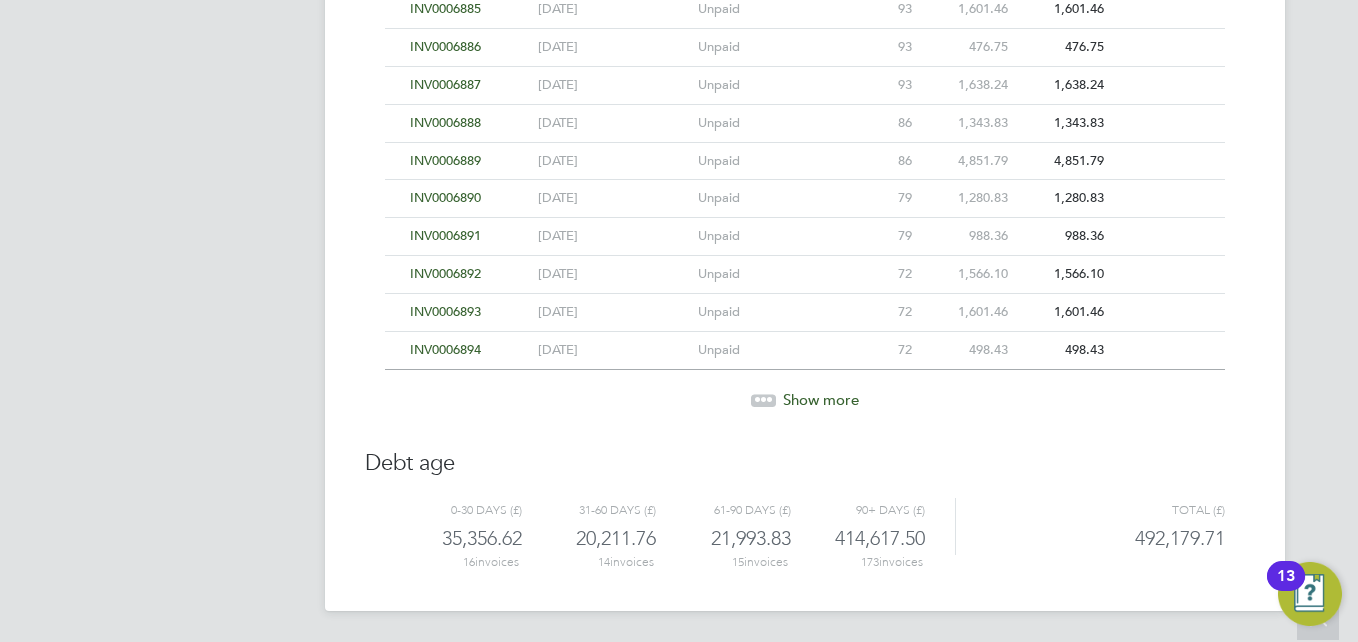 click 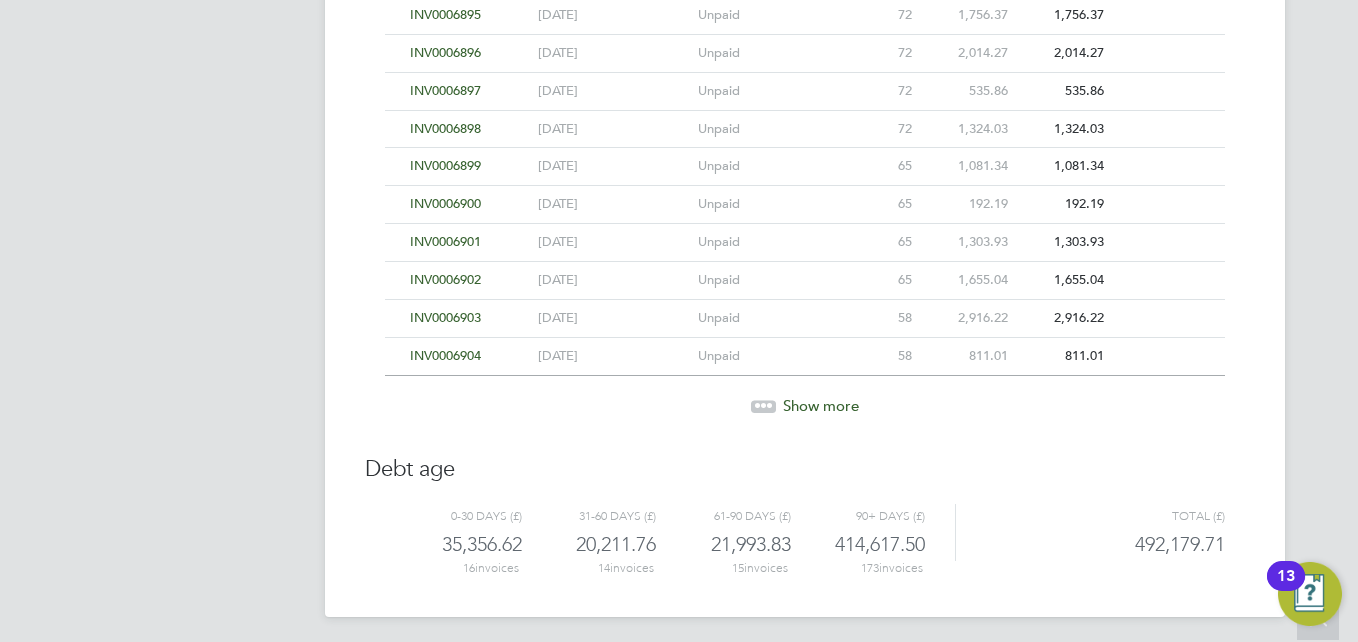 scroll, scrollTop: 7289, scrollLeft: 0, axis: vertical 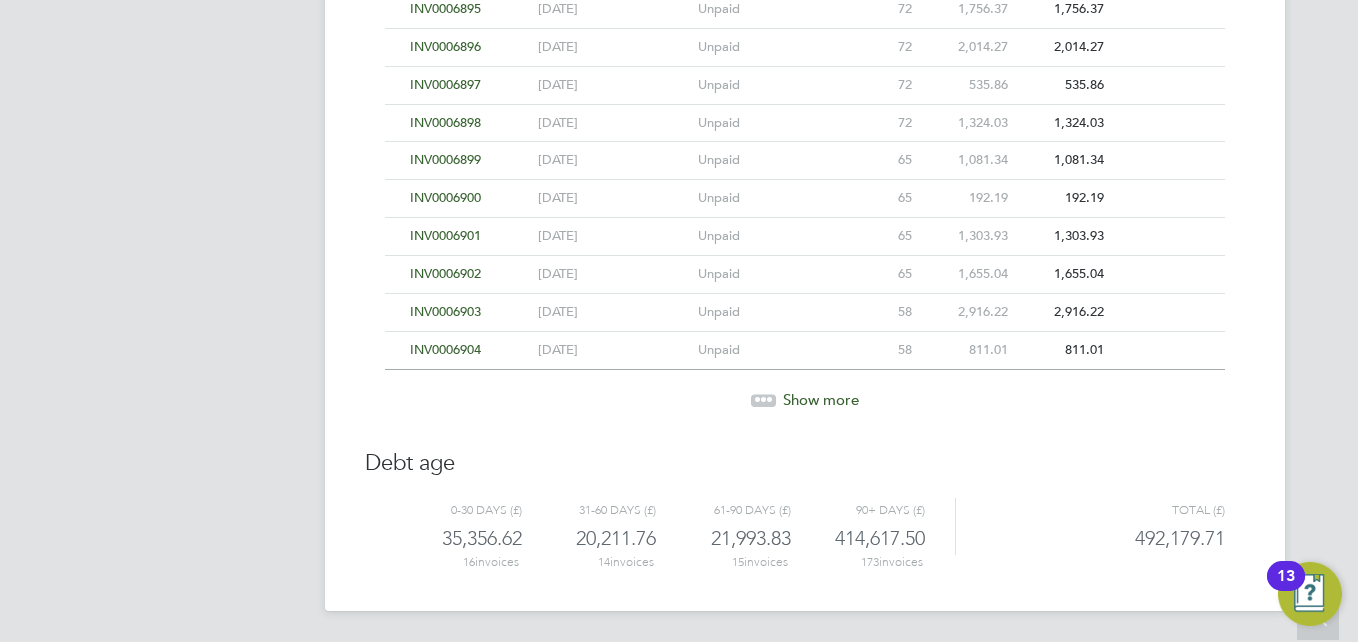 click 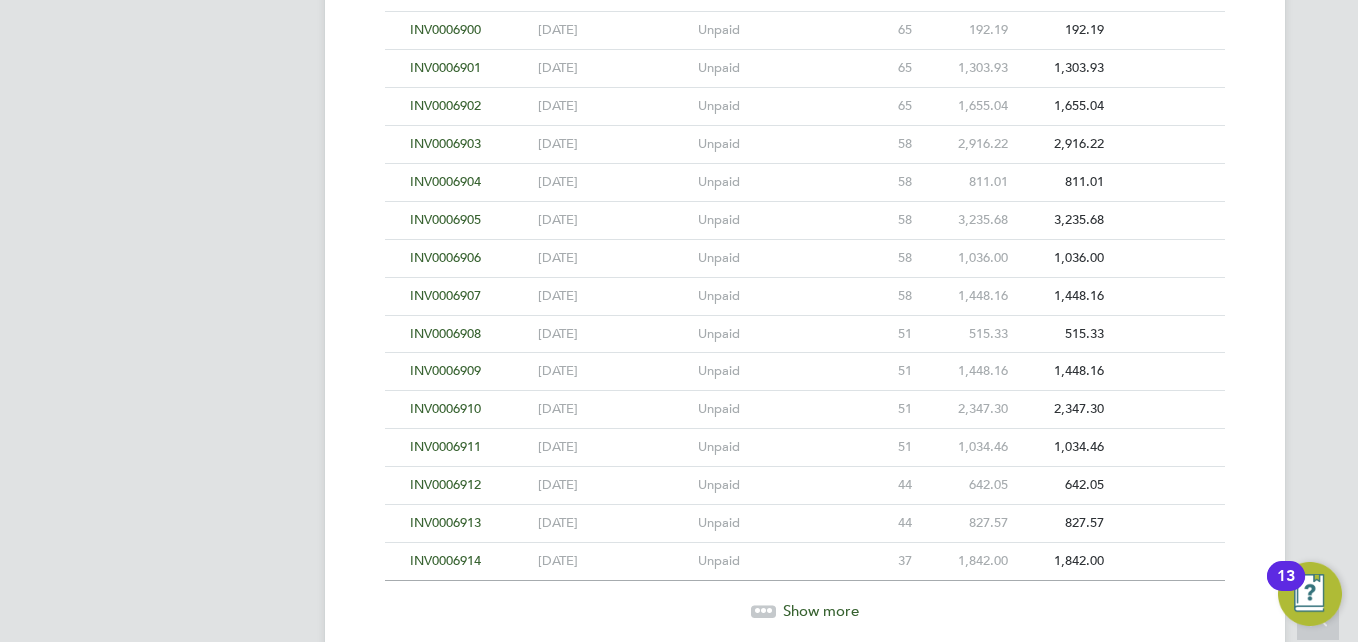 scroll, scrollTop: 7667, scrollLeft: 0, axis: vertical 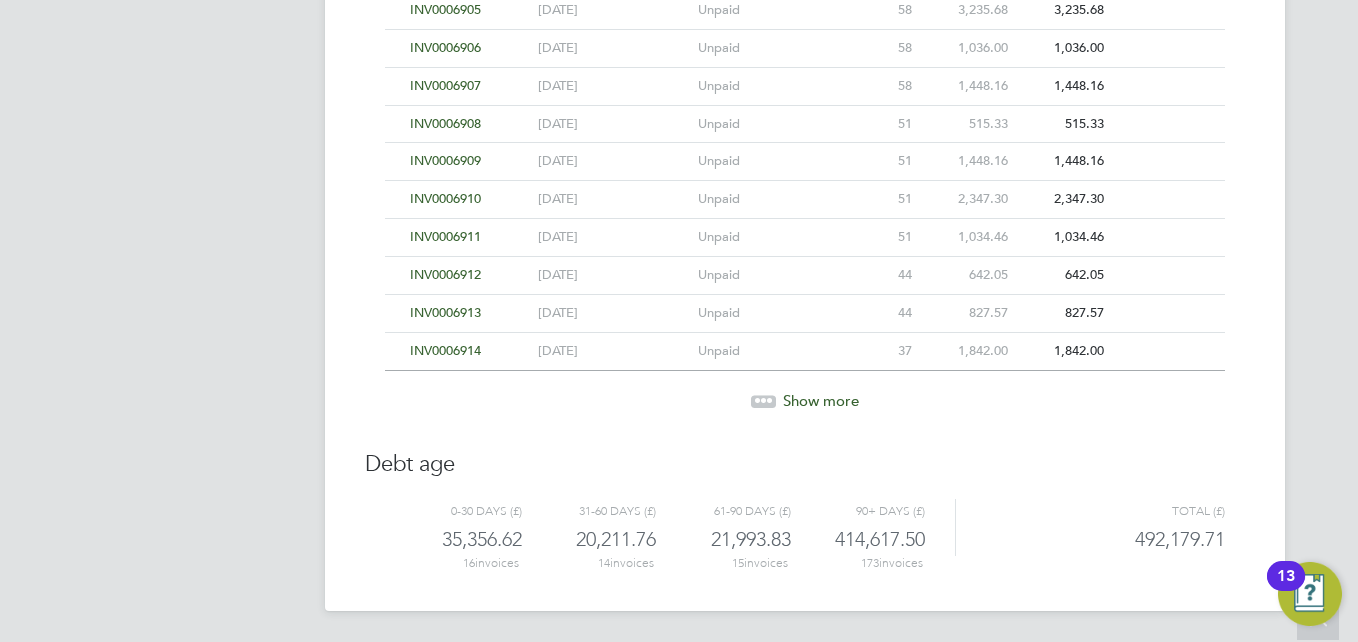 click 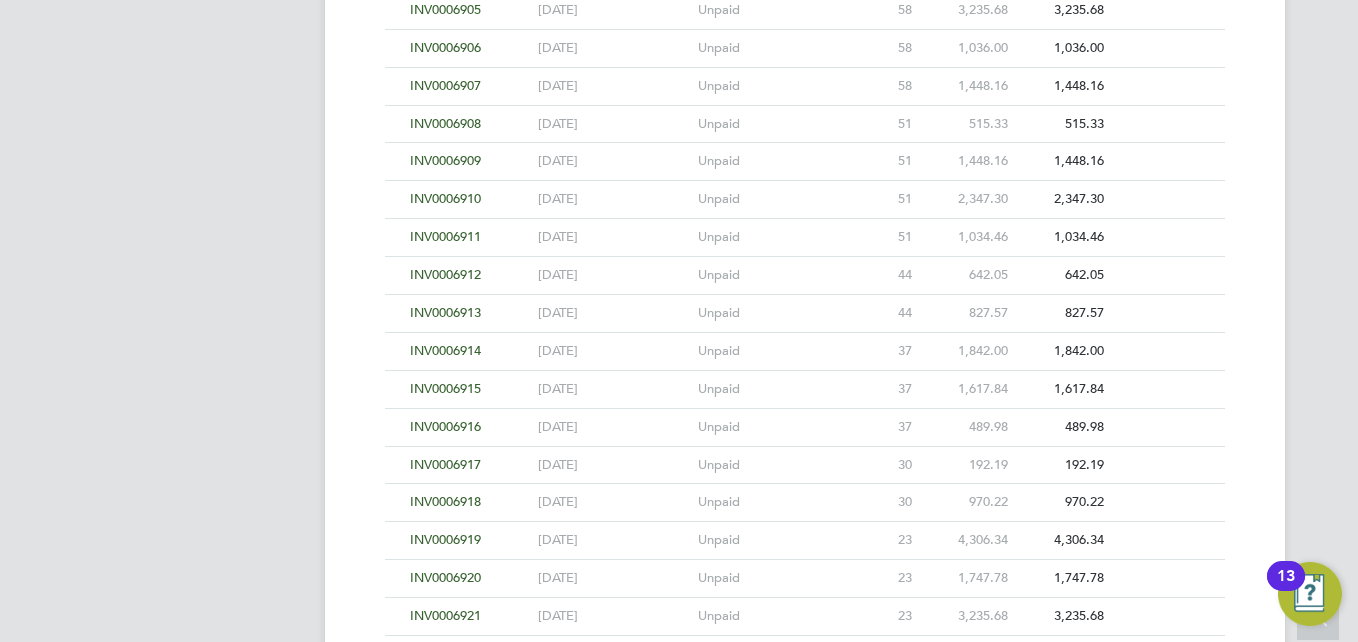 scroll, scrollTop: 8046, scrollLeft: 0, axis: vertical 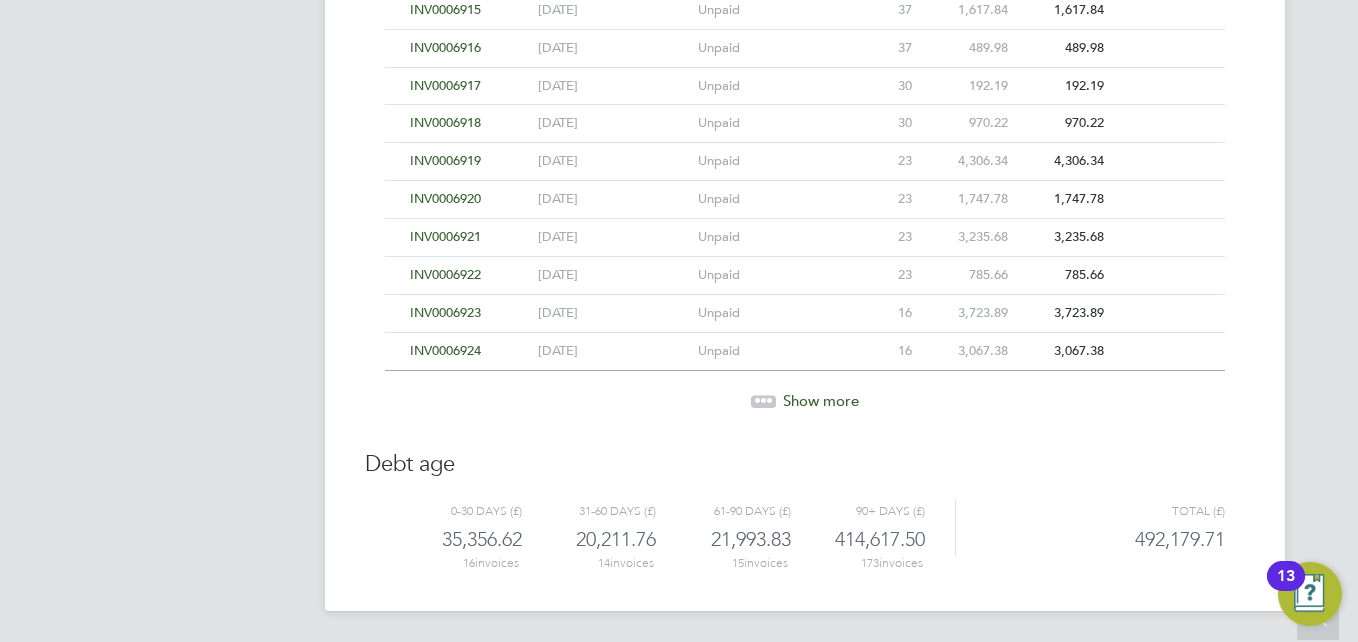 click 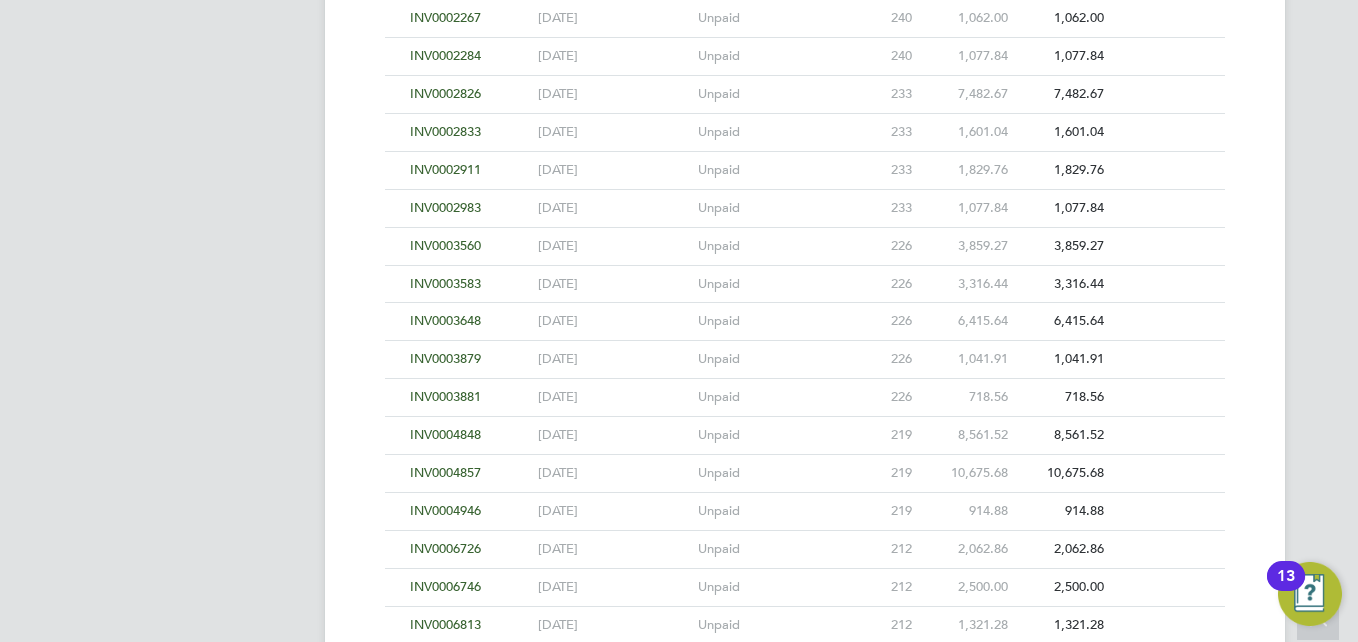 scroll, scrollTop: 3700, scrollLeft: 0, axis: vertical 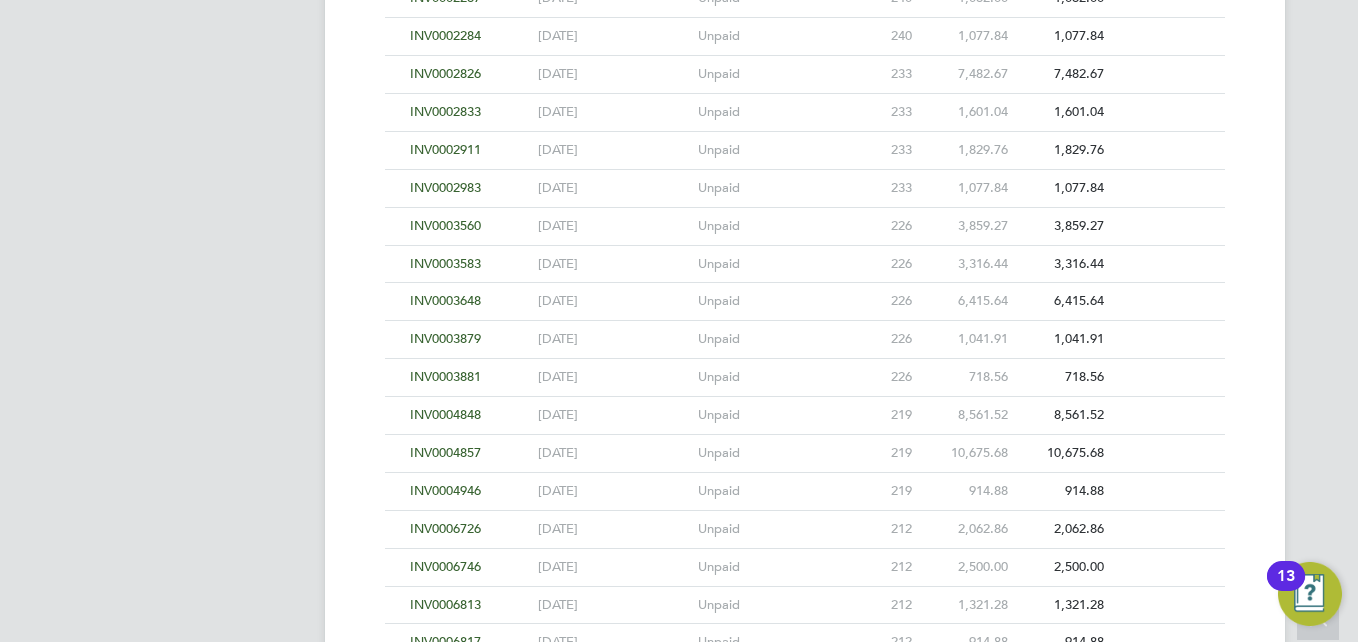 click on "INV0004848" 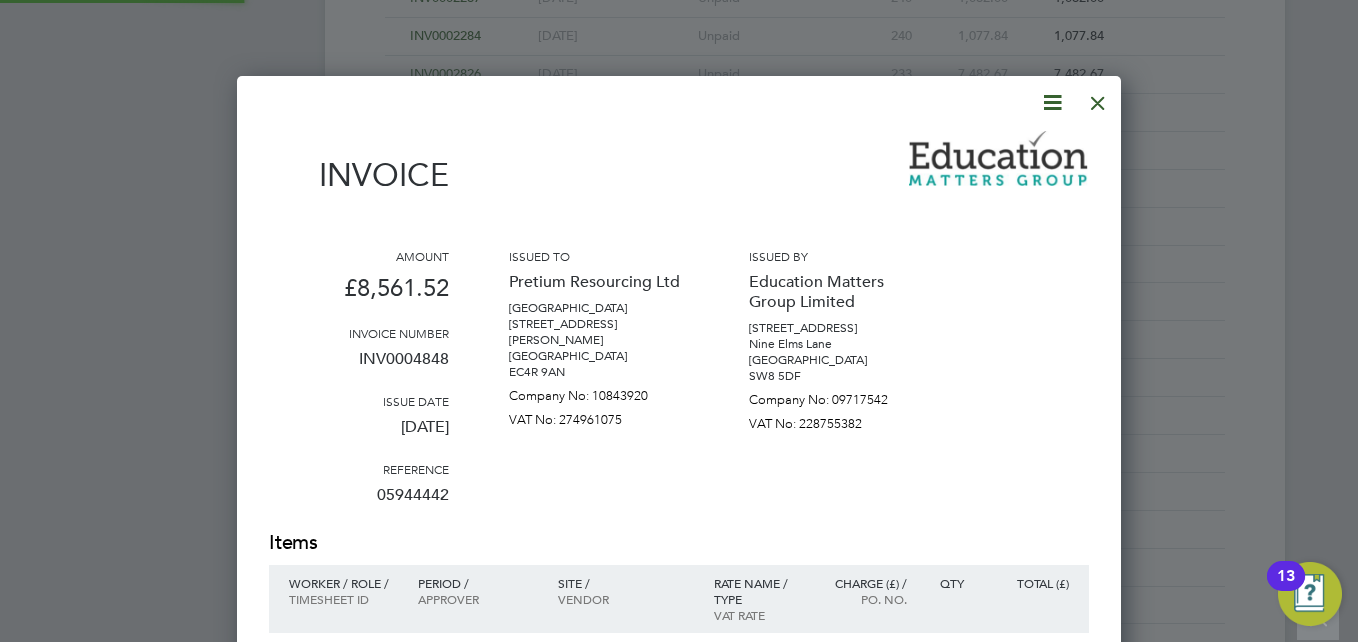 scroll, scrollTop: 10, scrollLeft: 10, axis: both 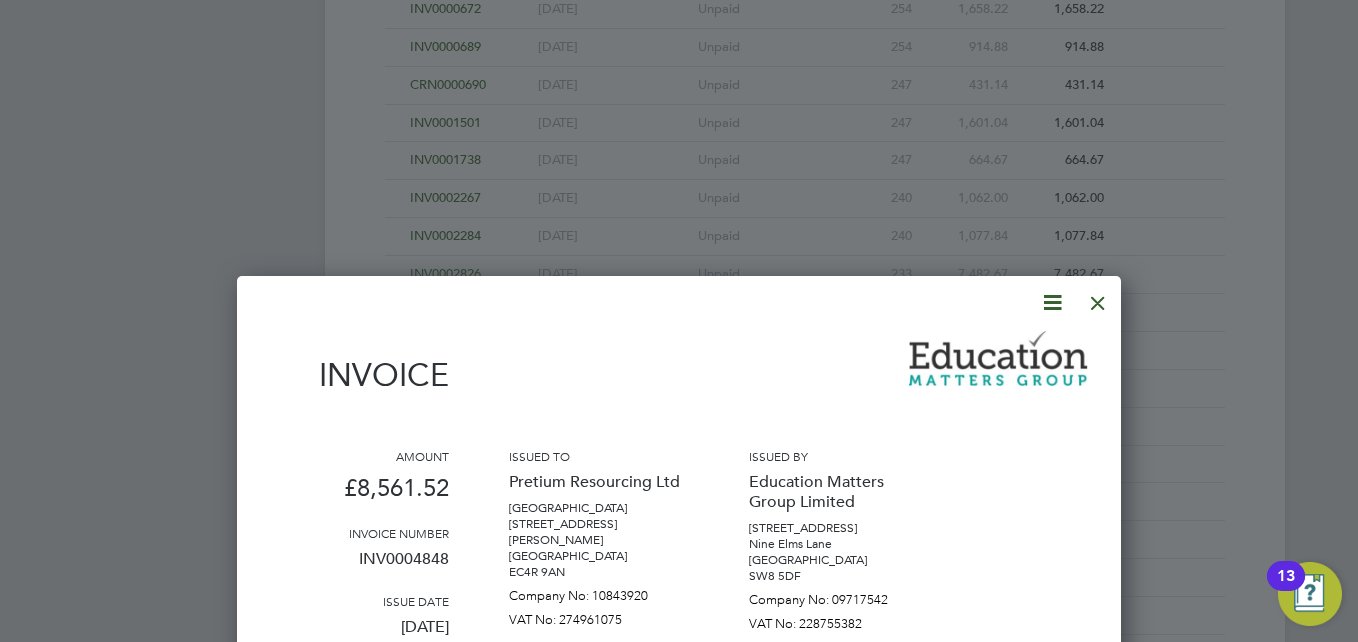click at bounding box center [1098, 298] 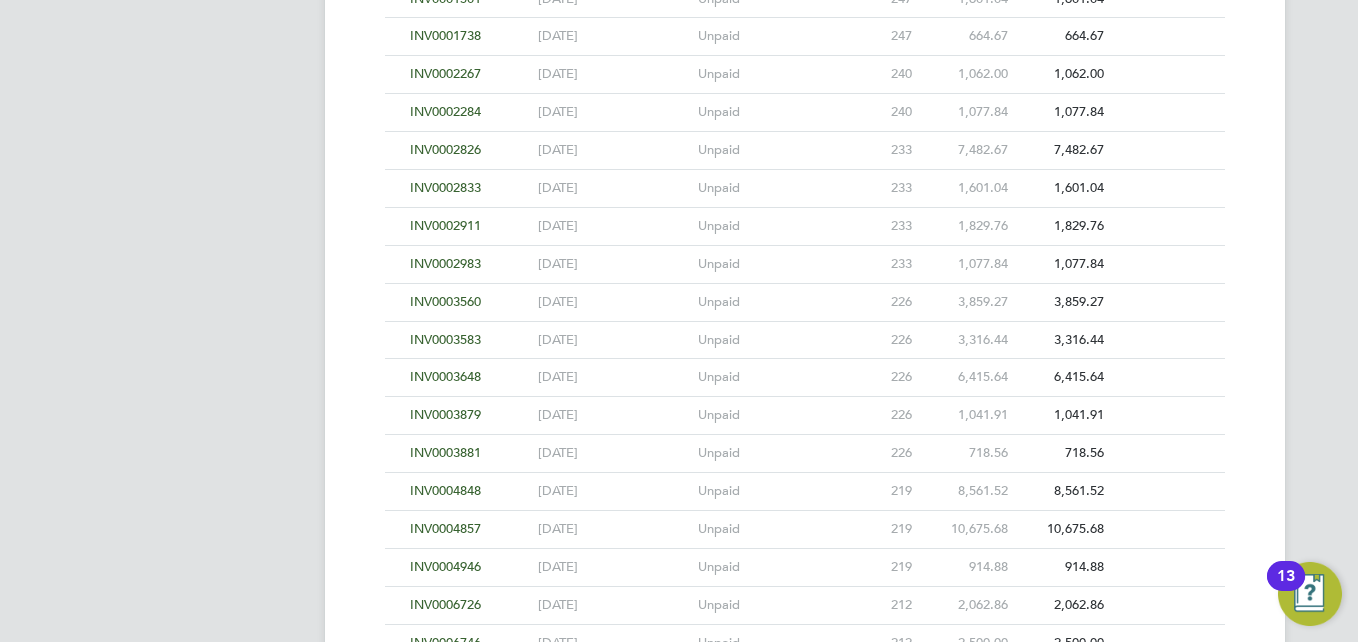 scroll, scrollTop: 3700, scrollLeft: 0, axis: vertical 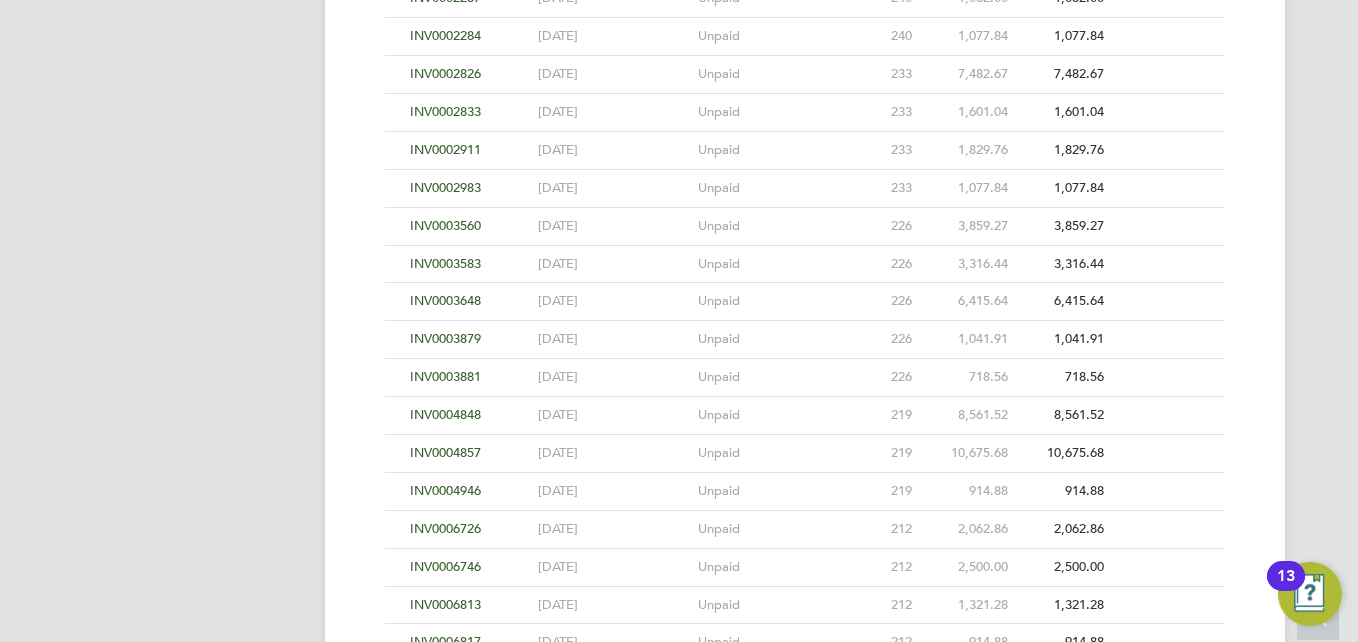 click on "INV0004857" 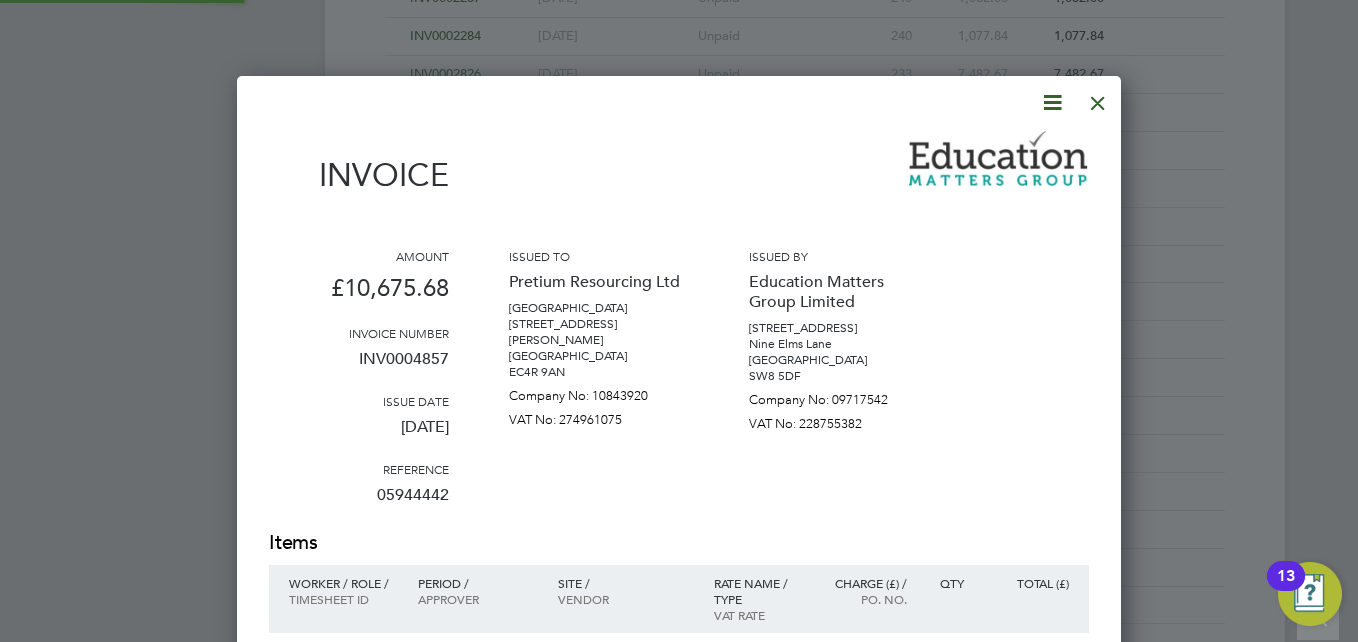 scroll, scrollTop: 10, scrollLeft: 10, axis: both 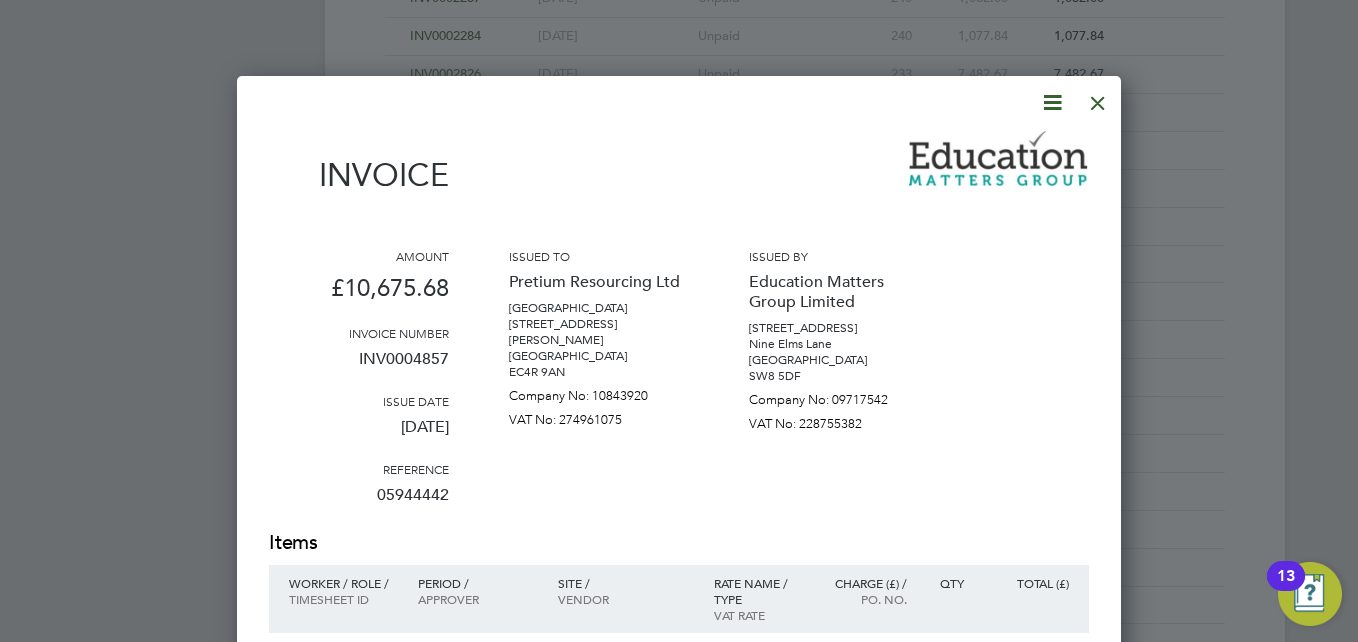 click at bounding box center [1098, 98] 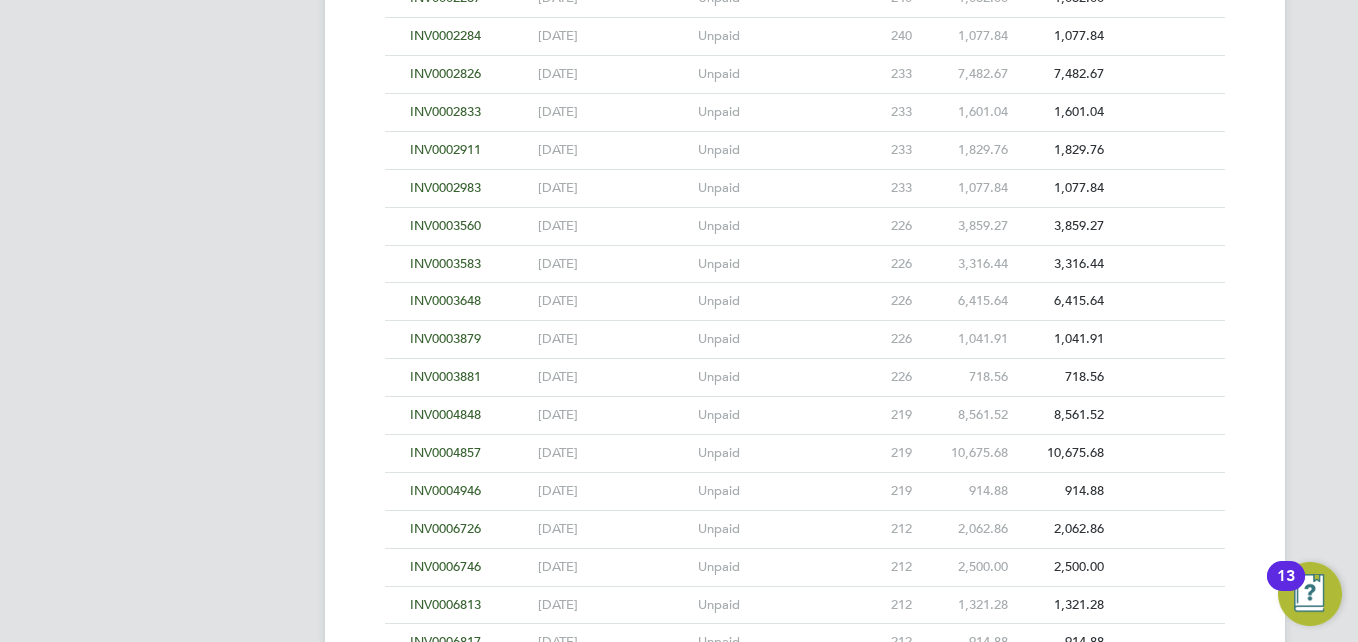 click on "INV0004946" 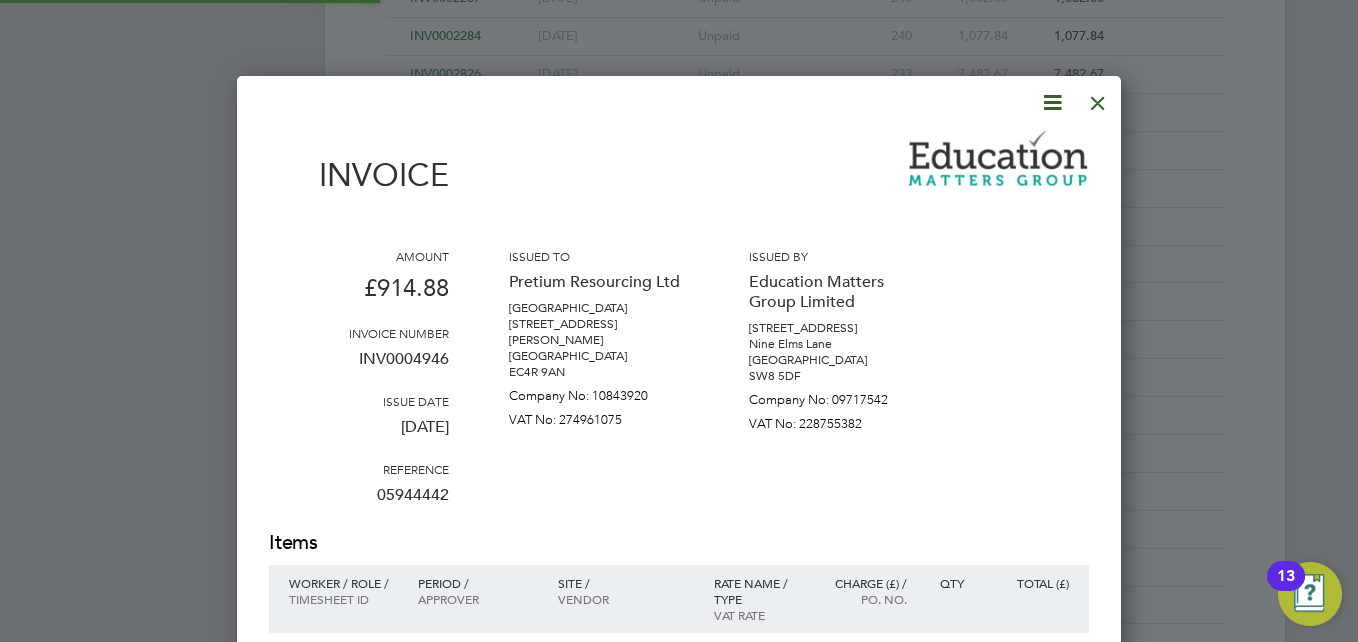 scroll, scrollTop: 10, scrollLeft: 10, axis: both 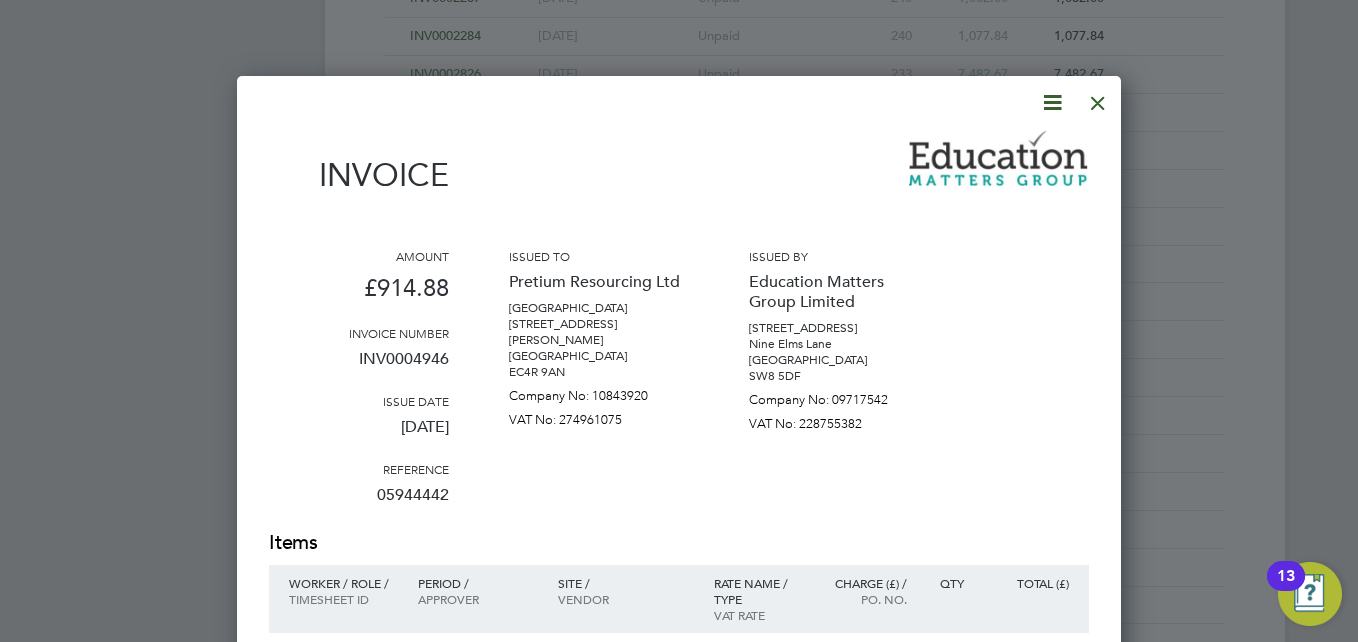 click at bounding box center (1098, 98) 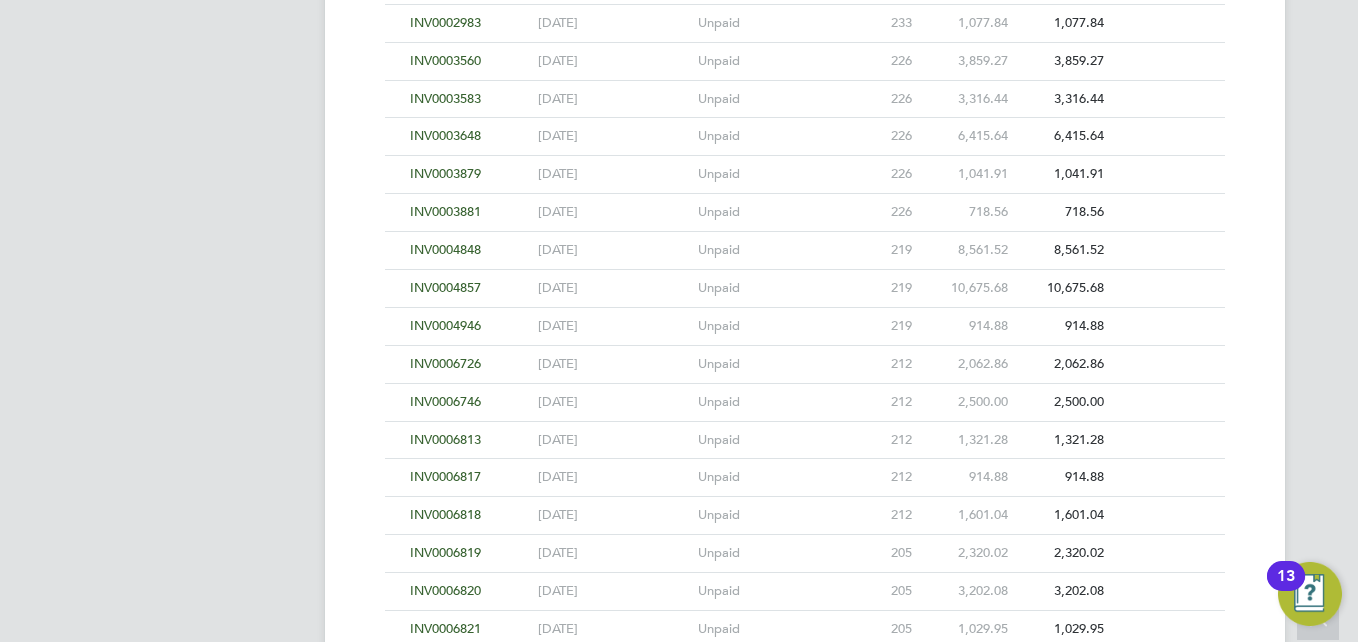 scroll, scrollTop: 3900, scrollLeft: 0, axis: vertical 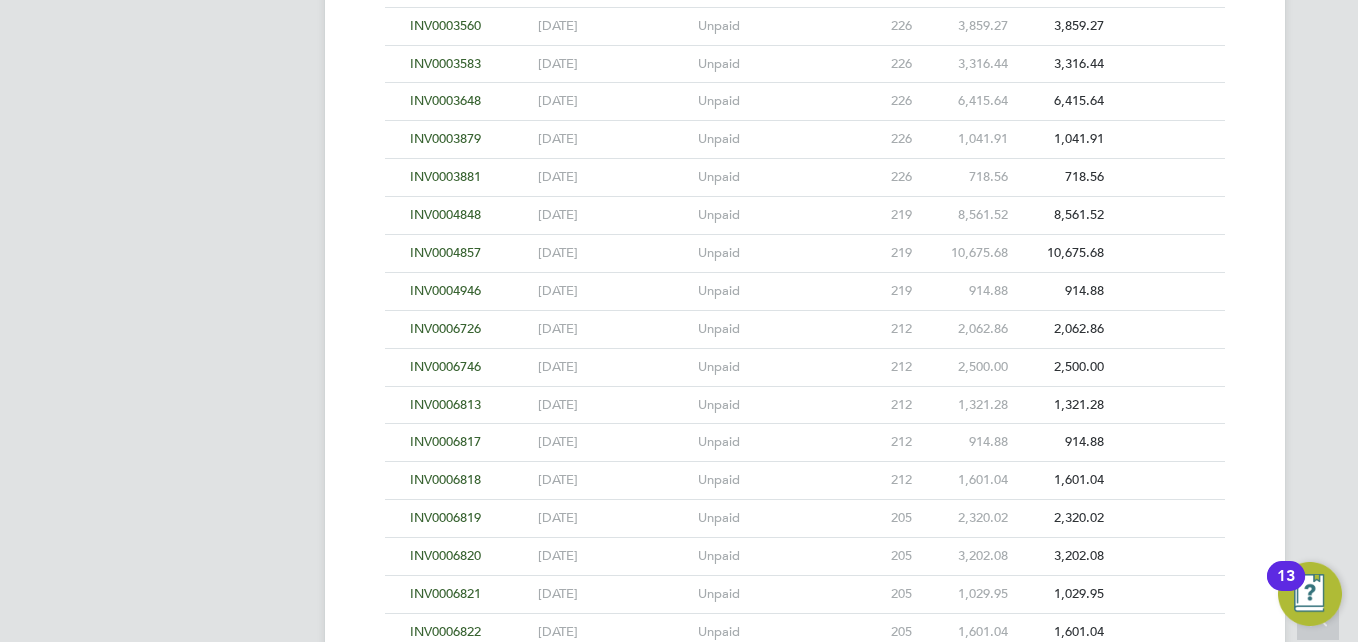 click on "INV0006726" 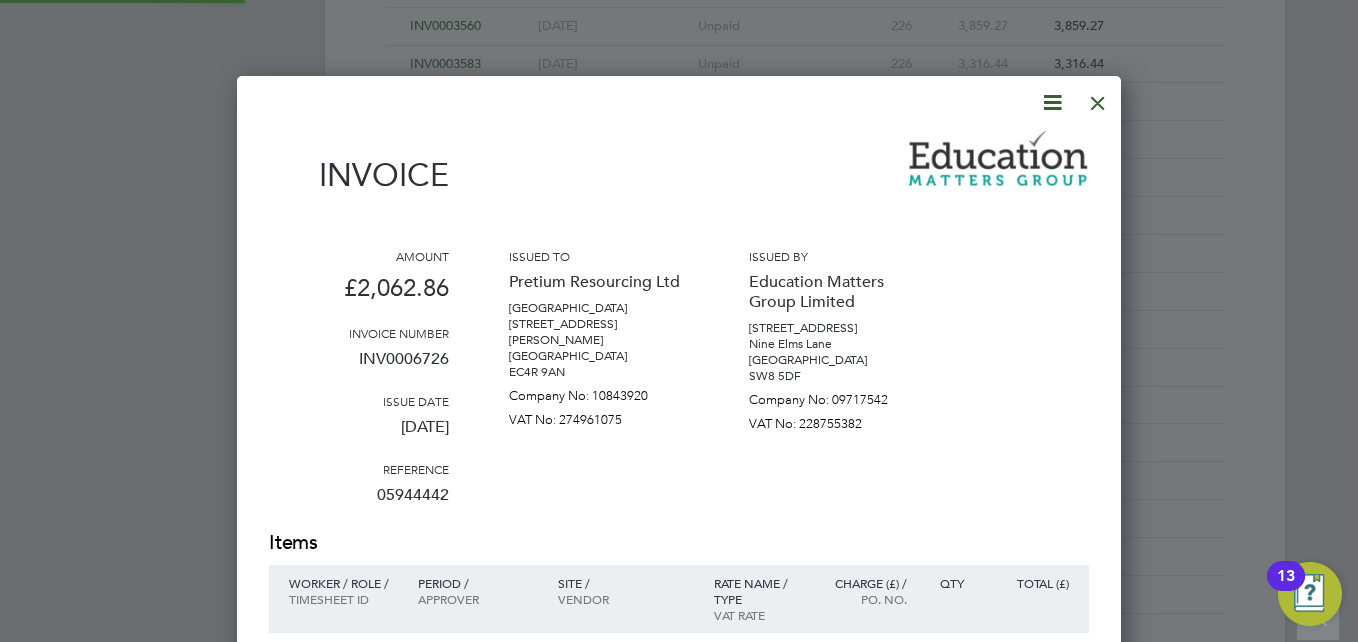 scroll, scrollTop: 10, scrollLeft: 10, axis: both 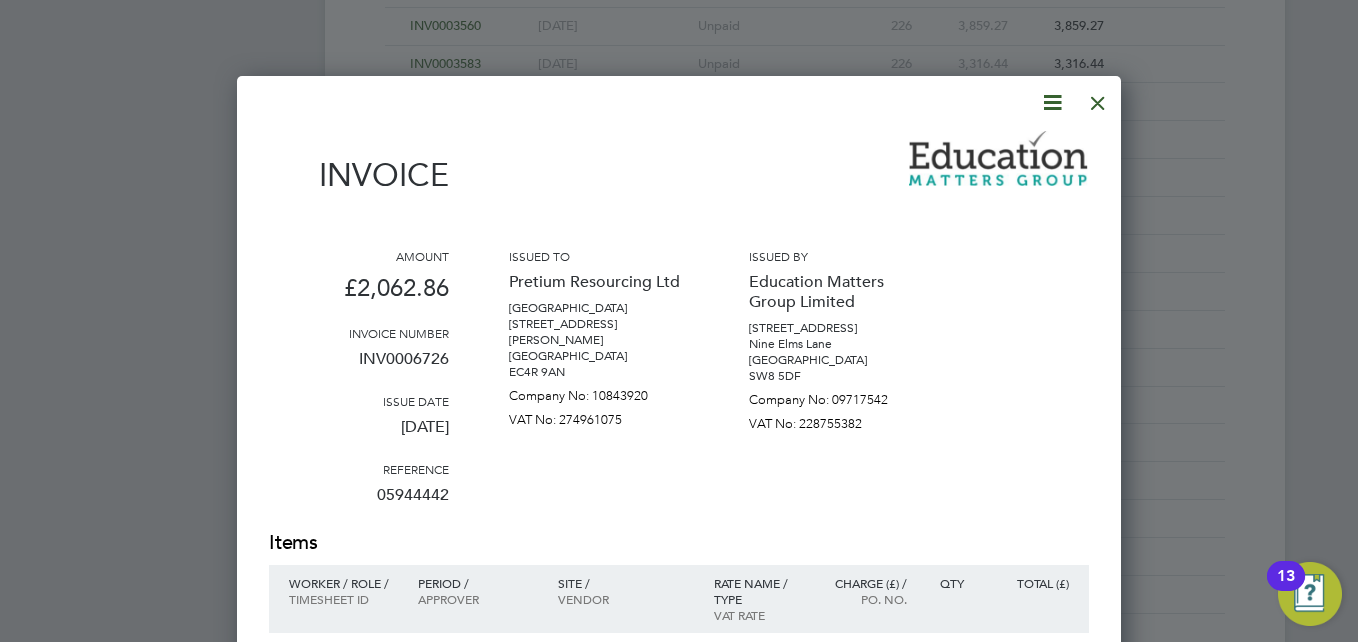 click at bounding box center (1098, 98) 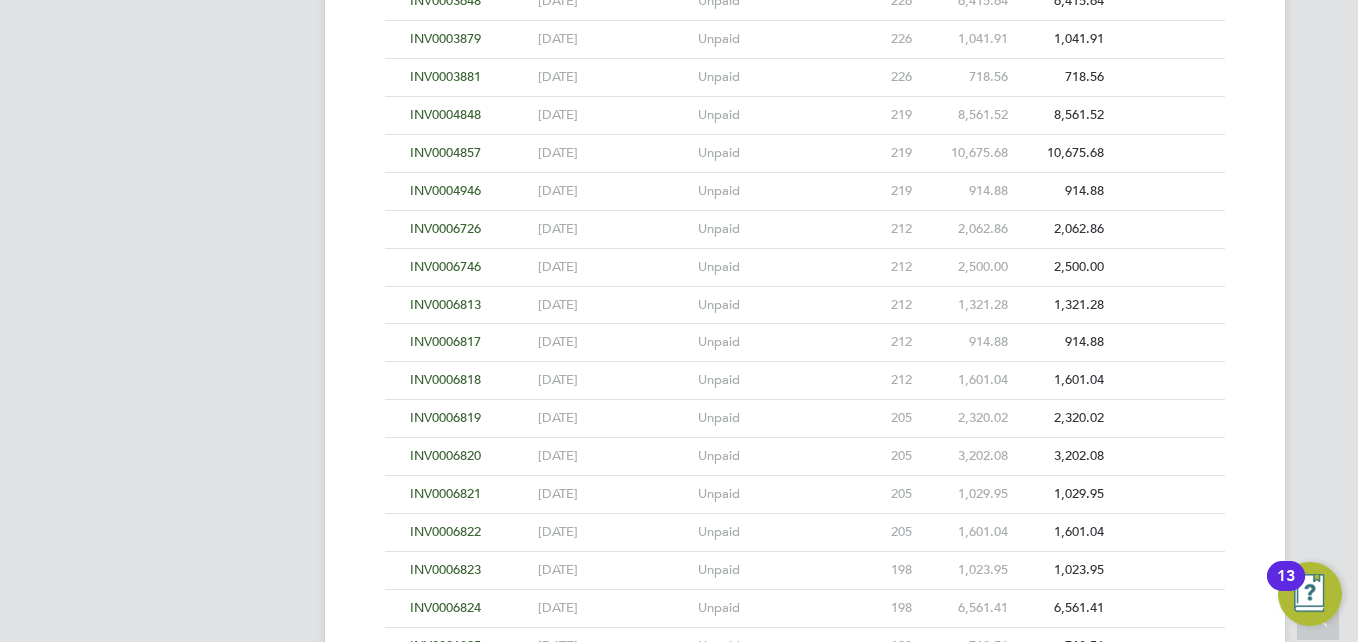 scroll, scrollTop: 4100, scrollLeft: 0, axis: vertical 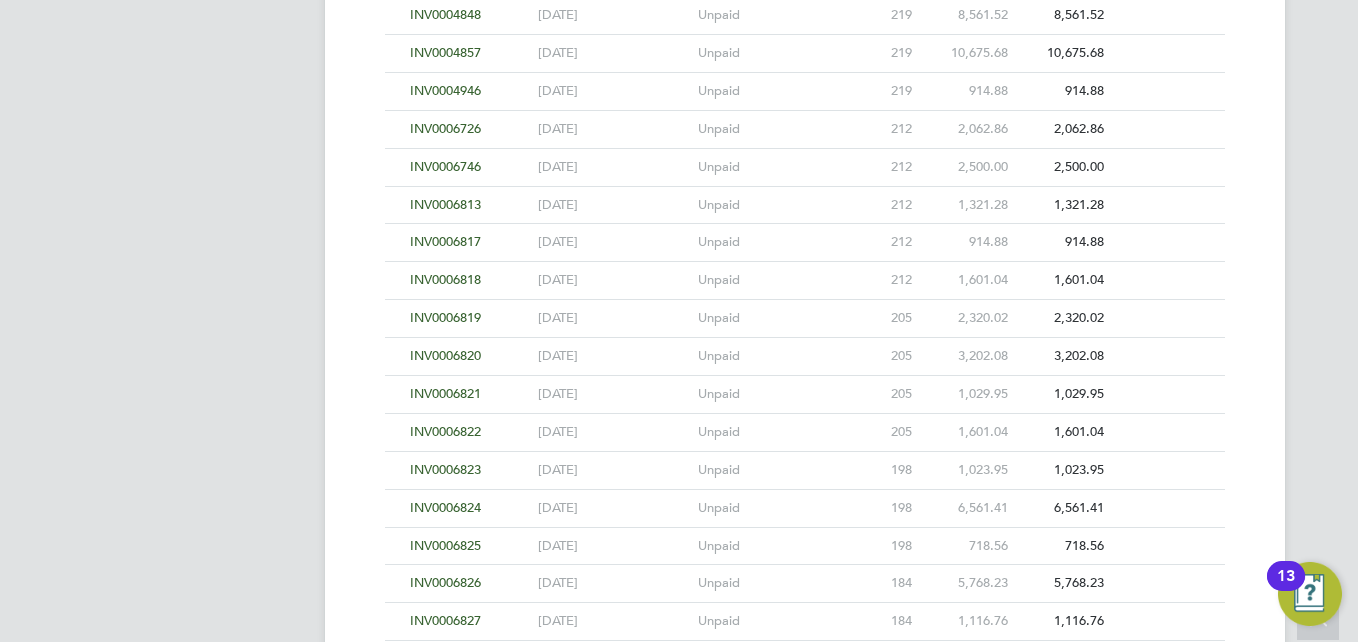 click on "INV0006819" 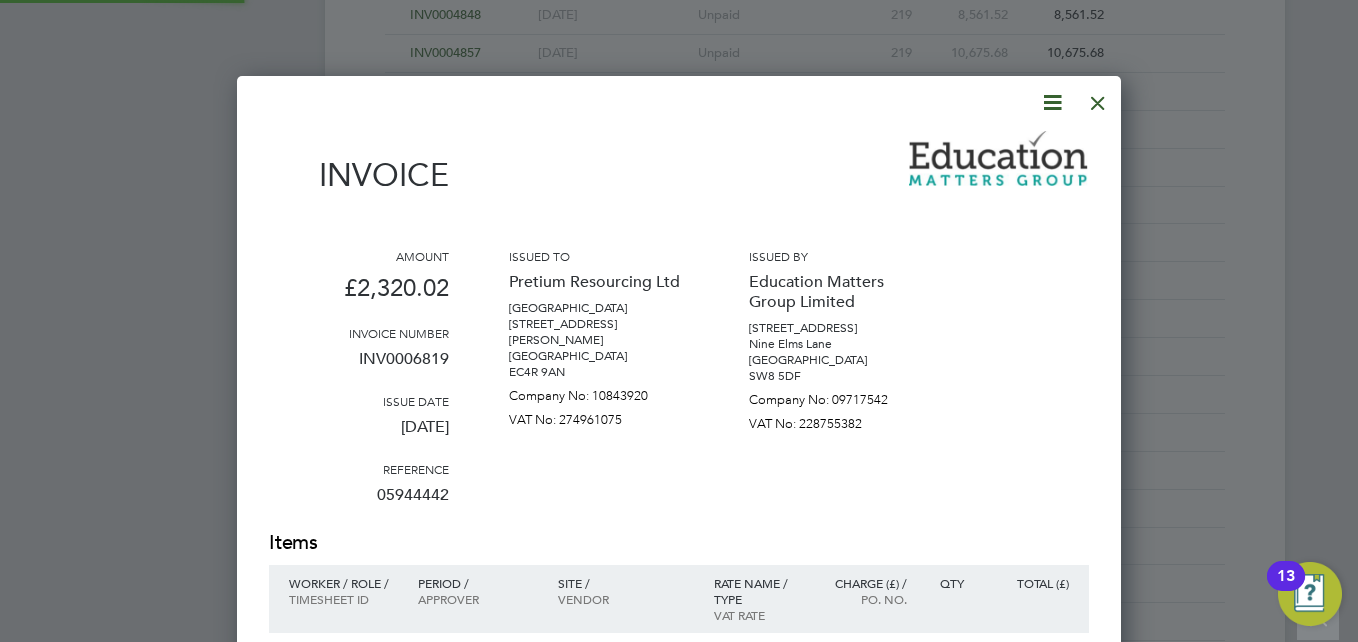 scroll, scrollTop: 10, scrollLeft: 10, axis: both 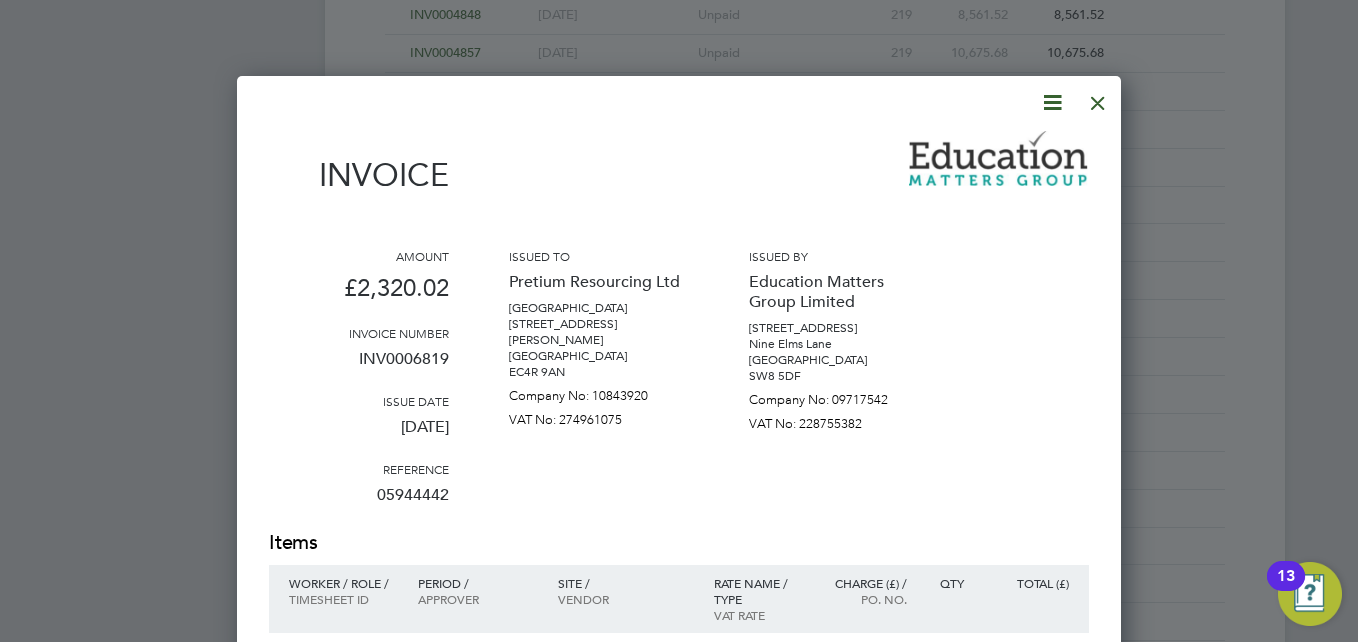 click at bounding box center [1098, 98] 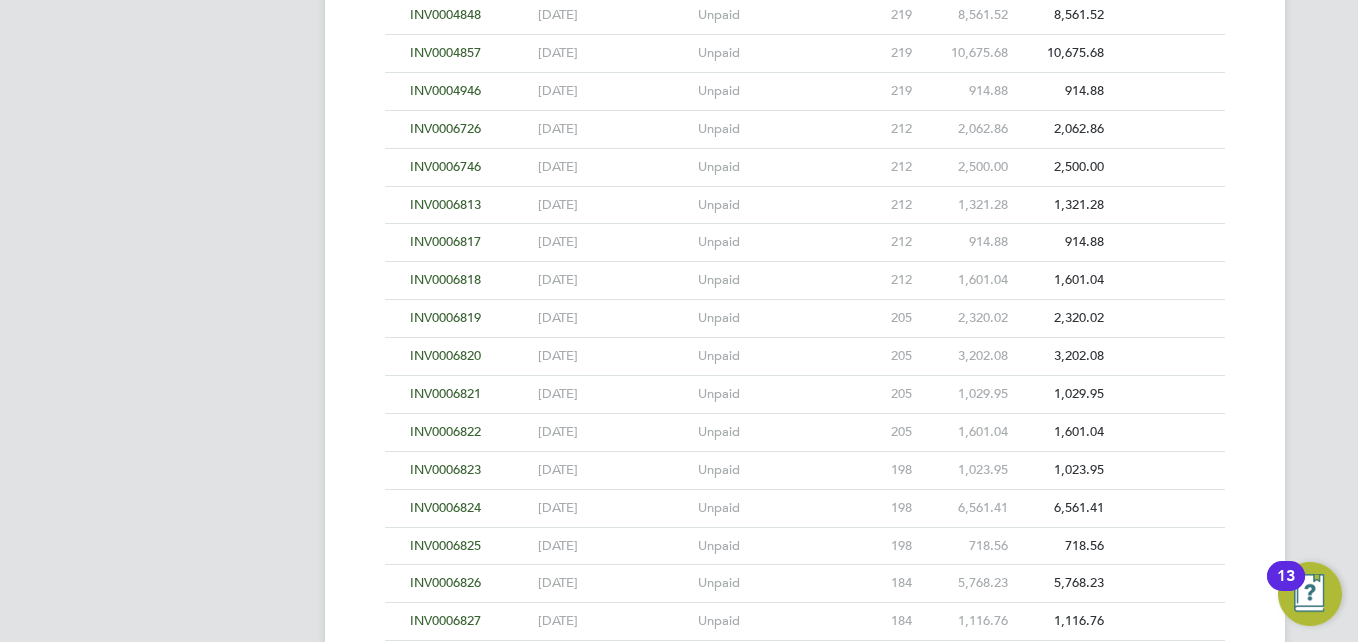 click on "INV0006819" 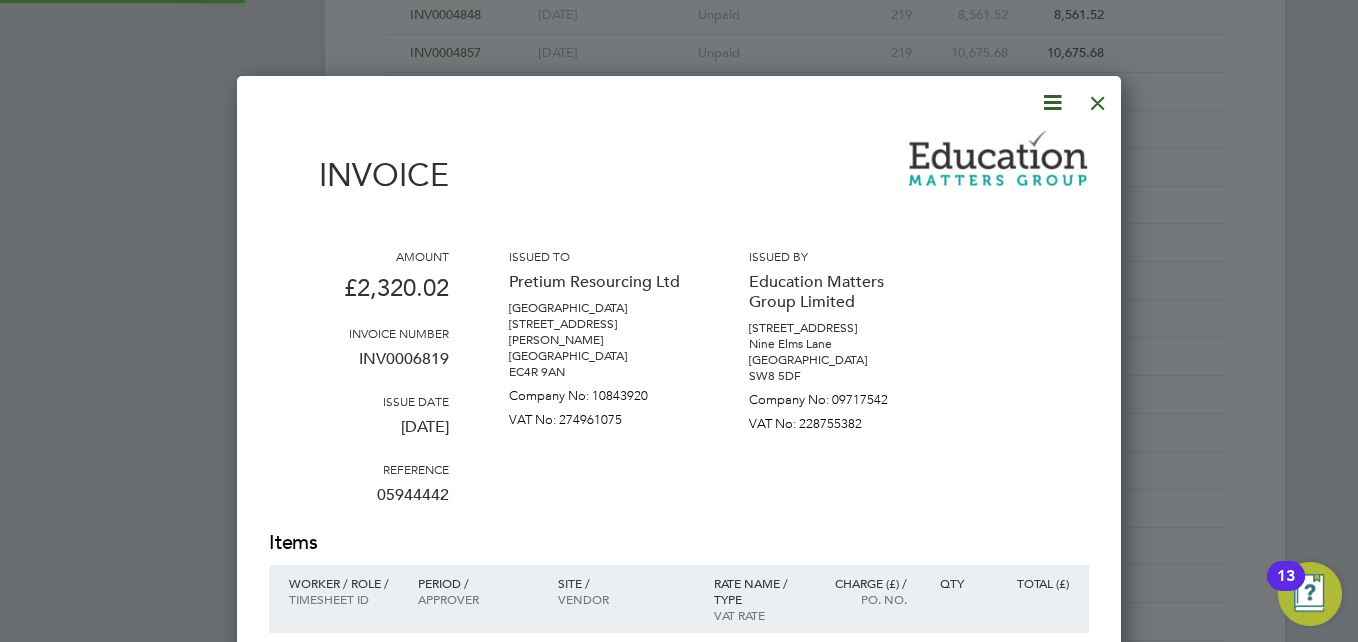 scroll, scrollTop: 10, scrollLeft: 10, axis: both 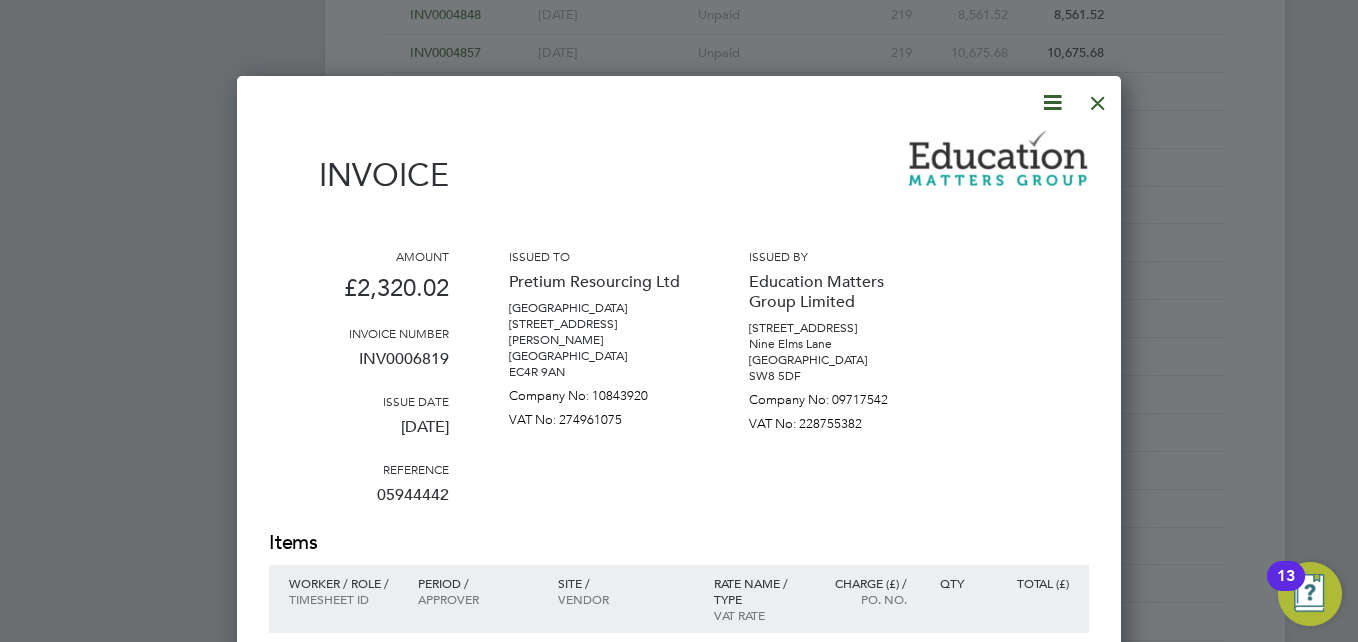 click at bounding box center [1098, 98] 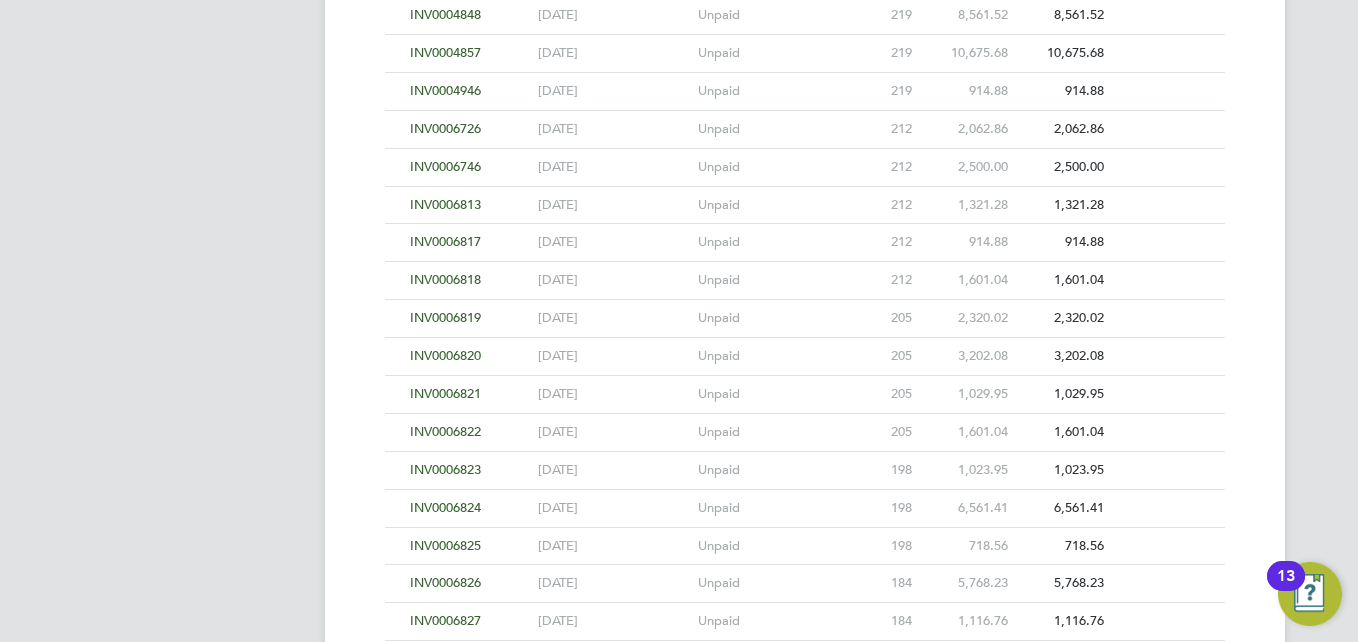 click on "INV0006820" 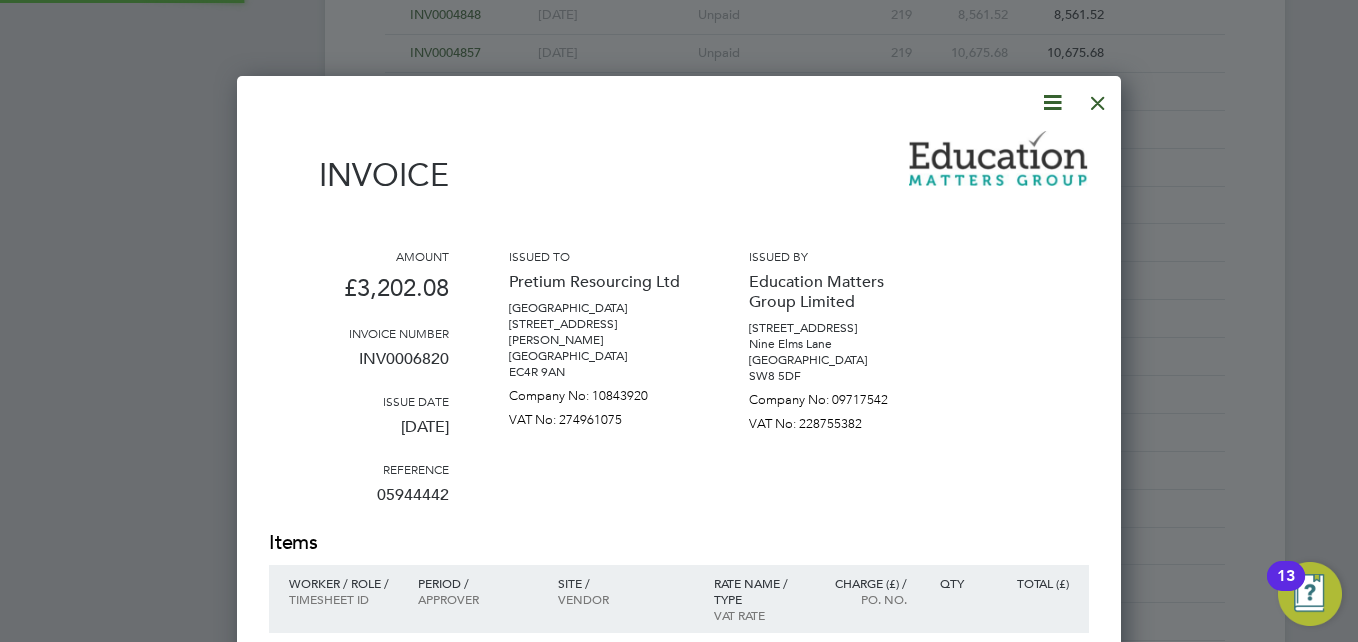 scroll, scrollTop: 10, scrollLeft: 10, axis: both 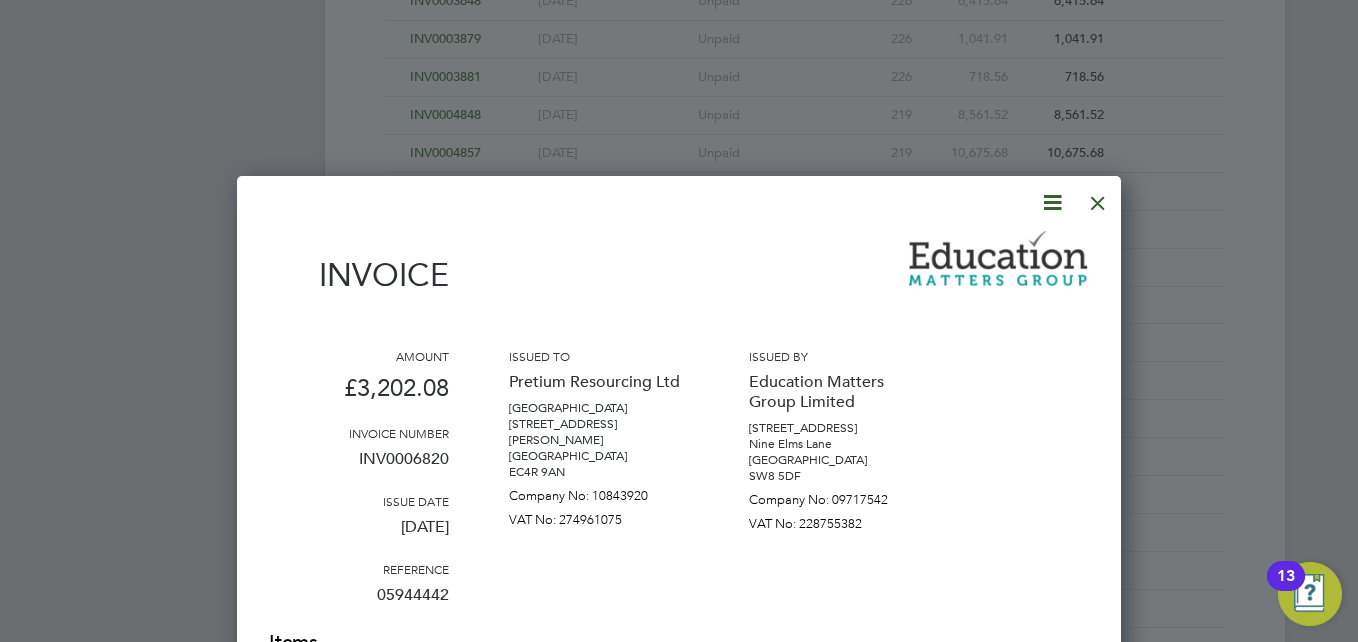 click at bounding box center (1098, 198) 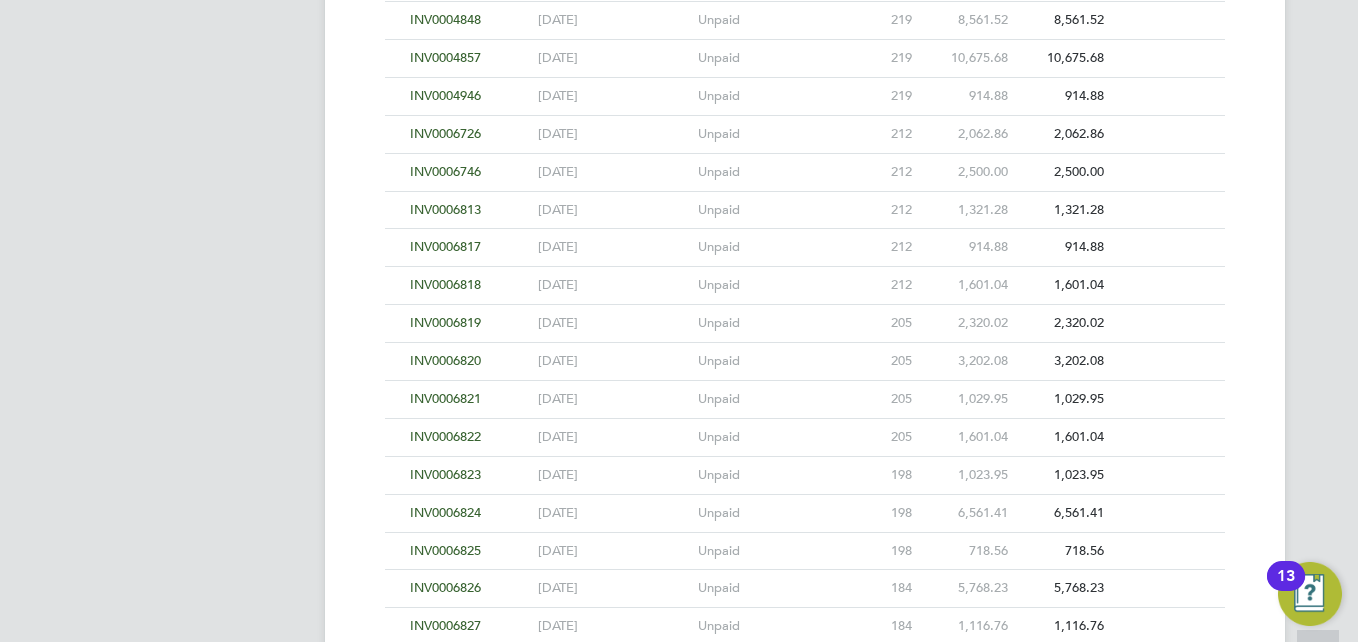 scroll, scrollTop: 4100, scrollLeft: 0, axis: vertical 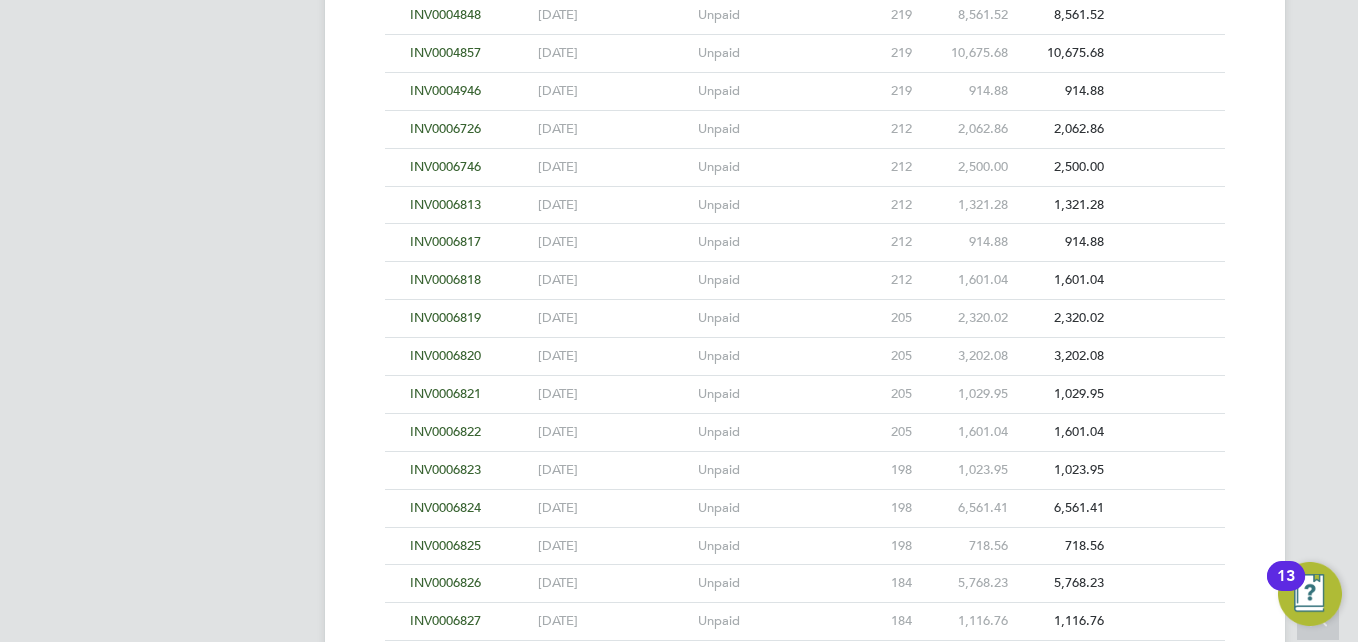 click on "INV0006821" 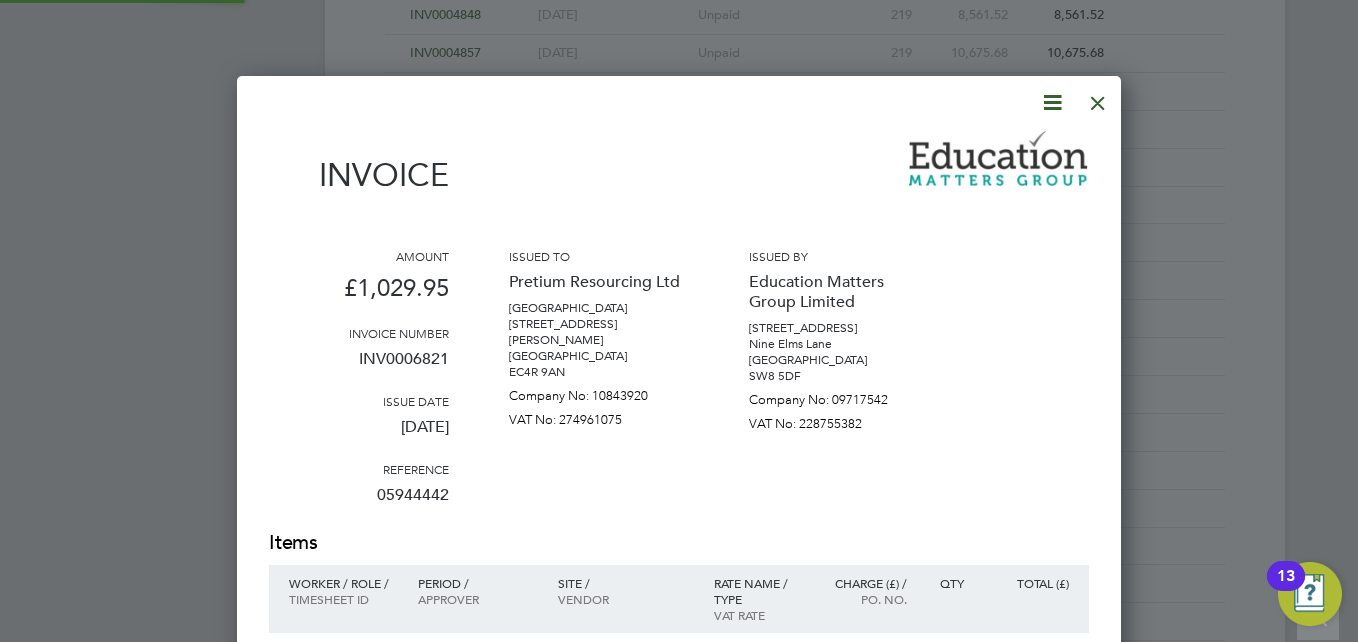scroll, scrollTop: 10, scrollLeft: 10, axis: both 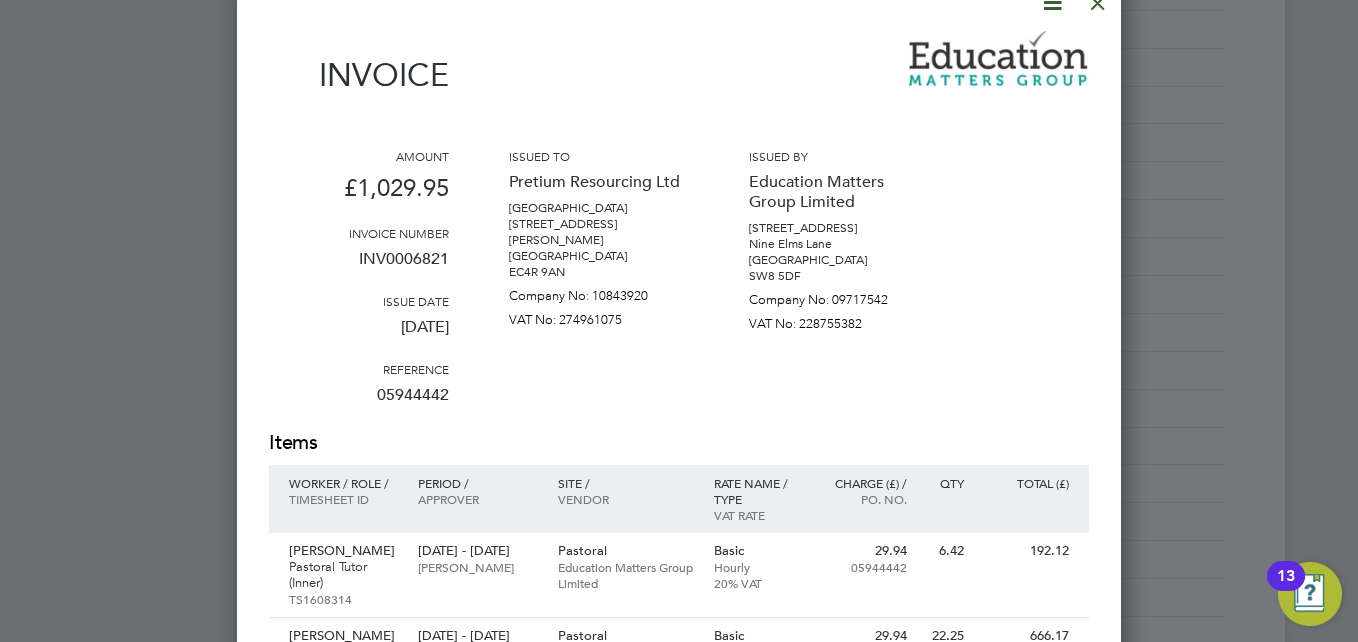 click at bounding box center (1098, -2) 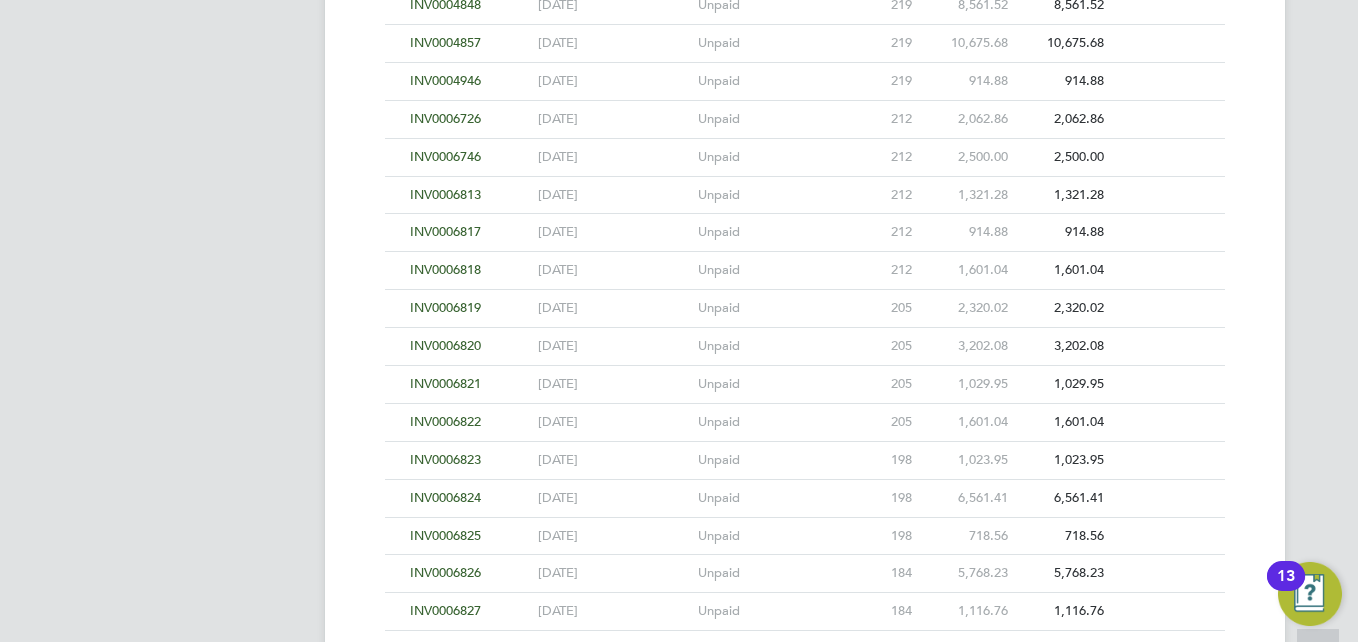 scroll, scrollTop: 4100, scrollLeft: 0, axis: vertical 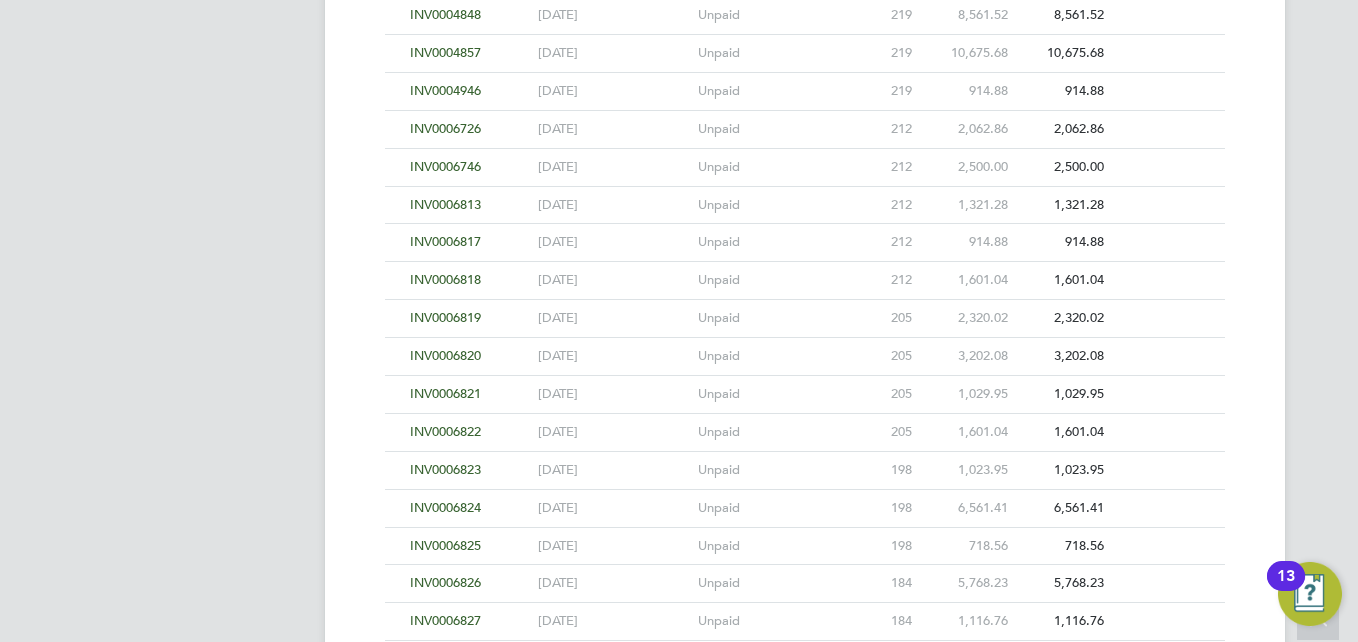 click on "INV0006822" 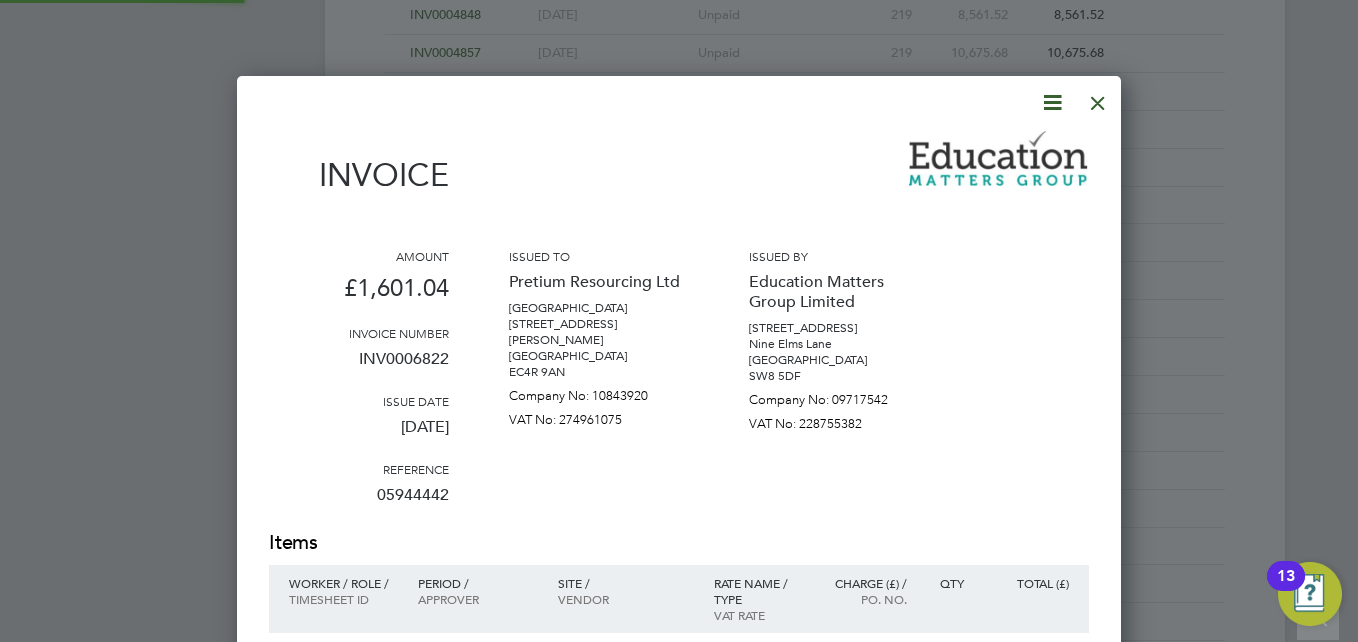scroll, scrollTop: 10, scrollLeft: 10, axis: both 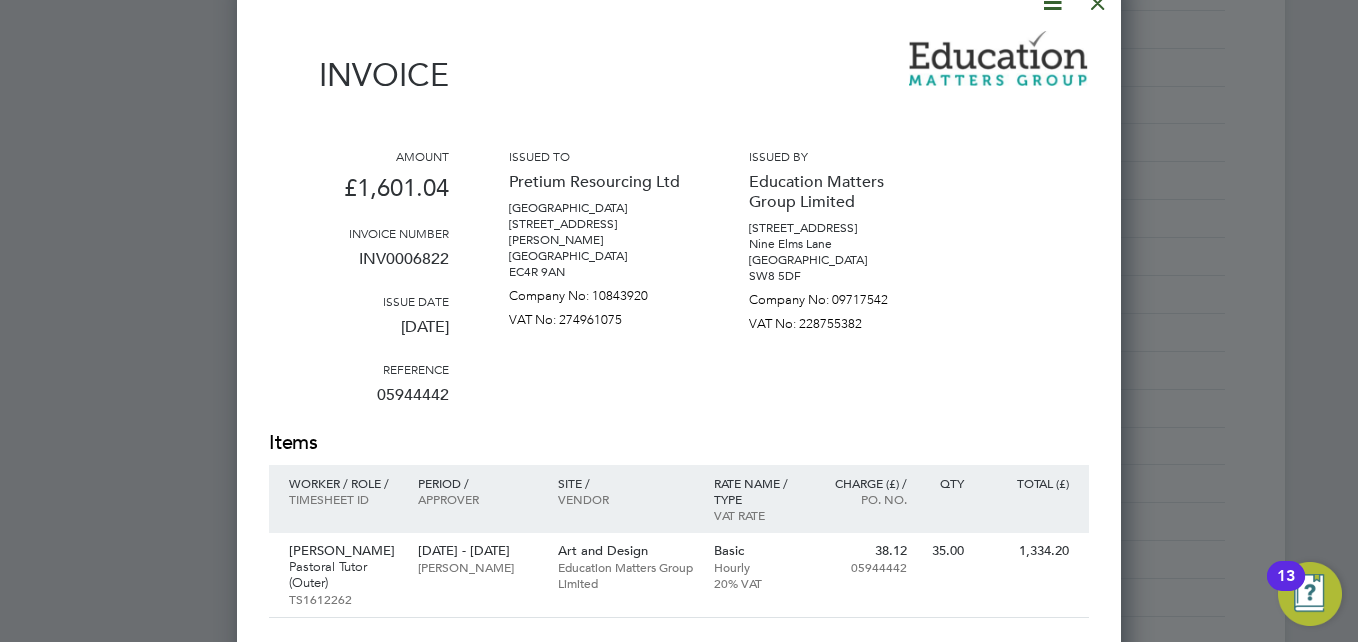 click at bounding box center [1098, -2] 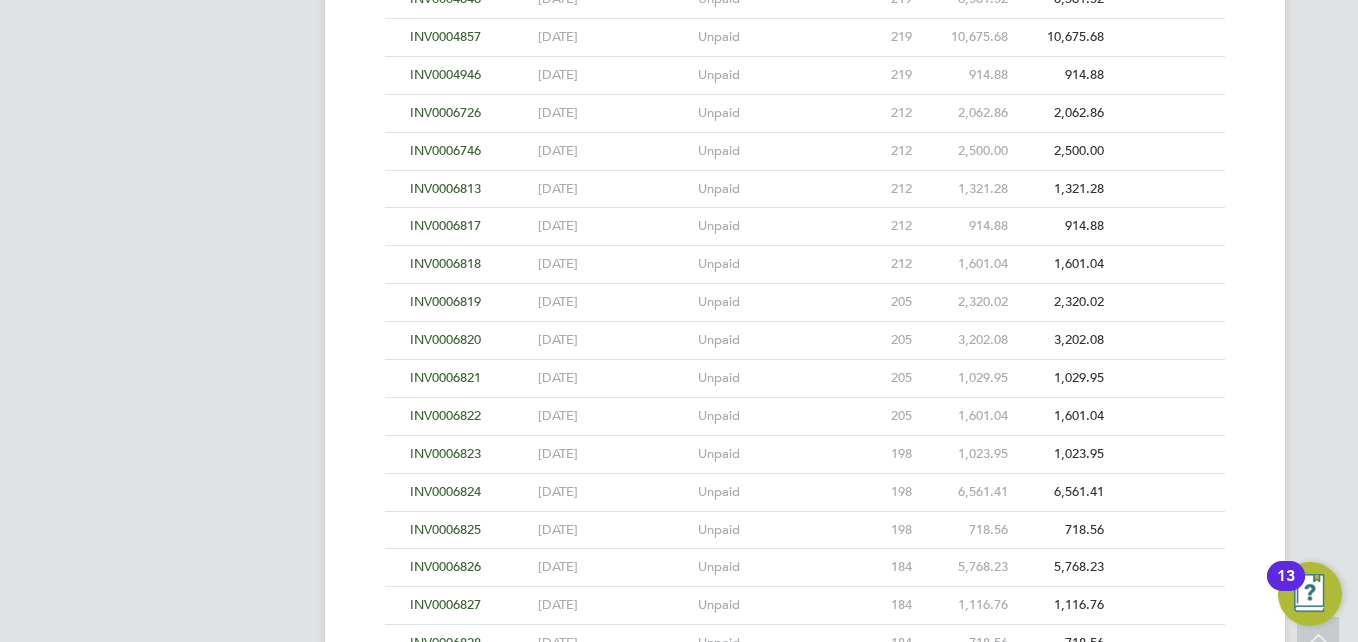 scroll, scrollTop: 4100, scrollLeft: 0, axis: vertical 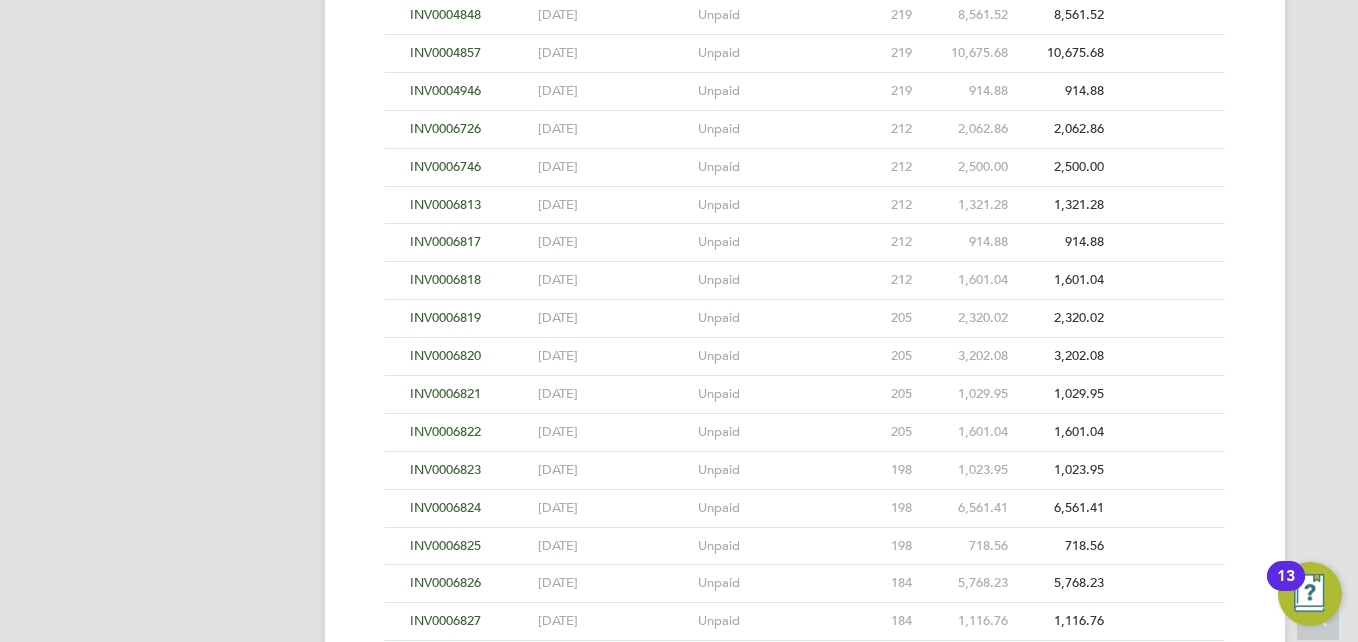 click on "INV0006823" 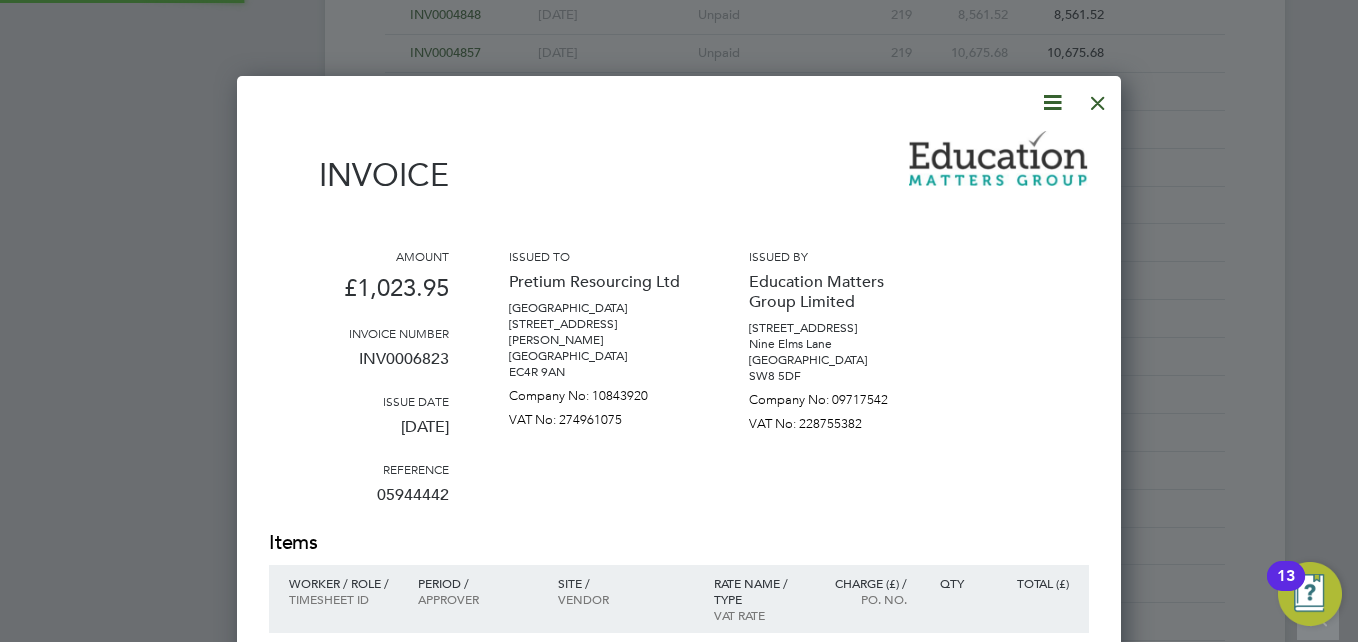 scroll, scrollTop: 10, scrollLeft: 10, axis: both 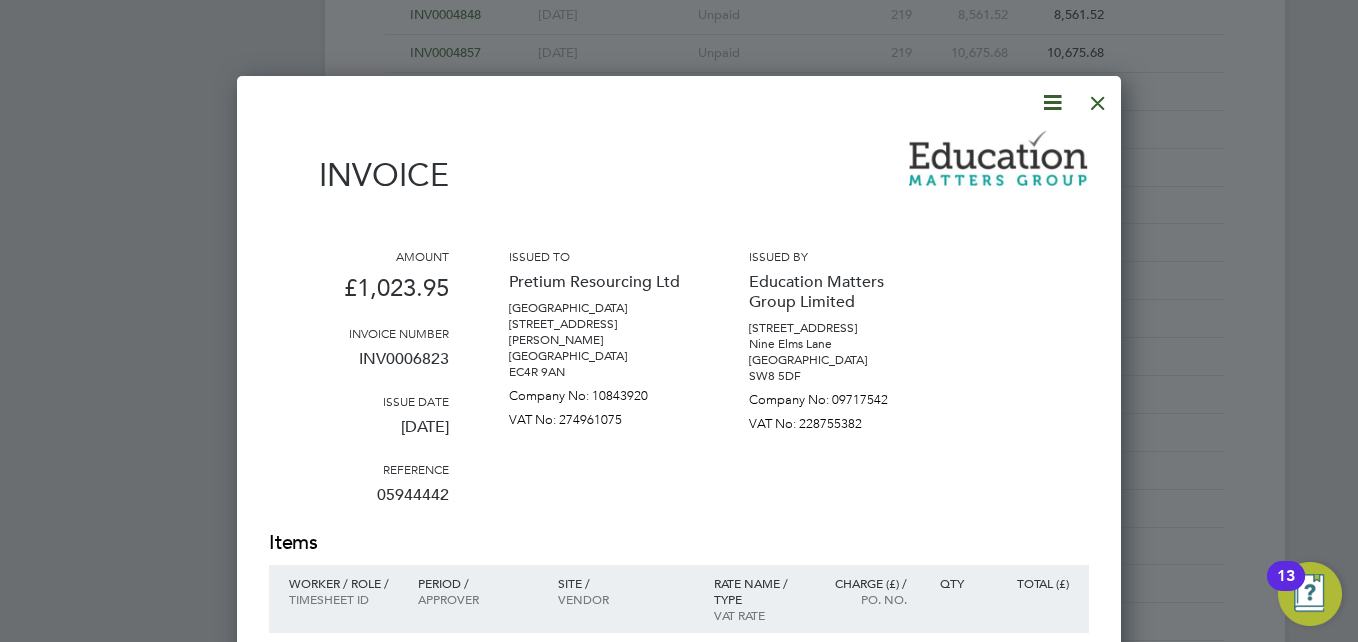 click at bounding box center (1098, 98) 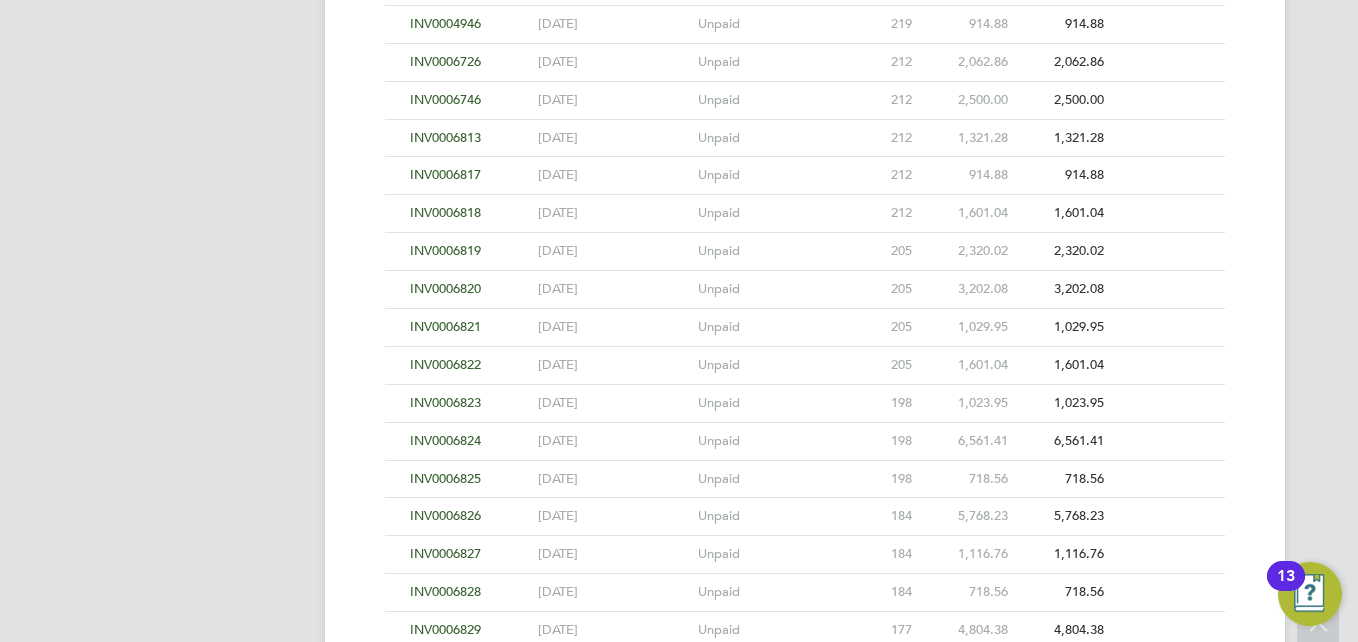 scroll, scrollTop: 4300, scrollLeft: 0, axis: vertical 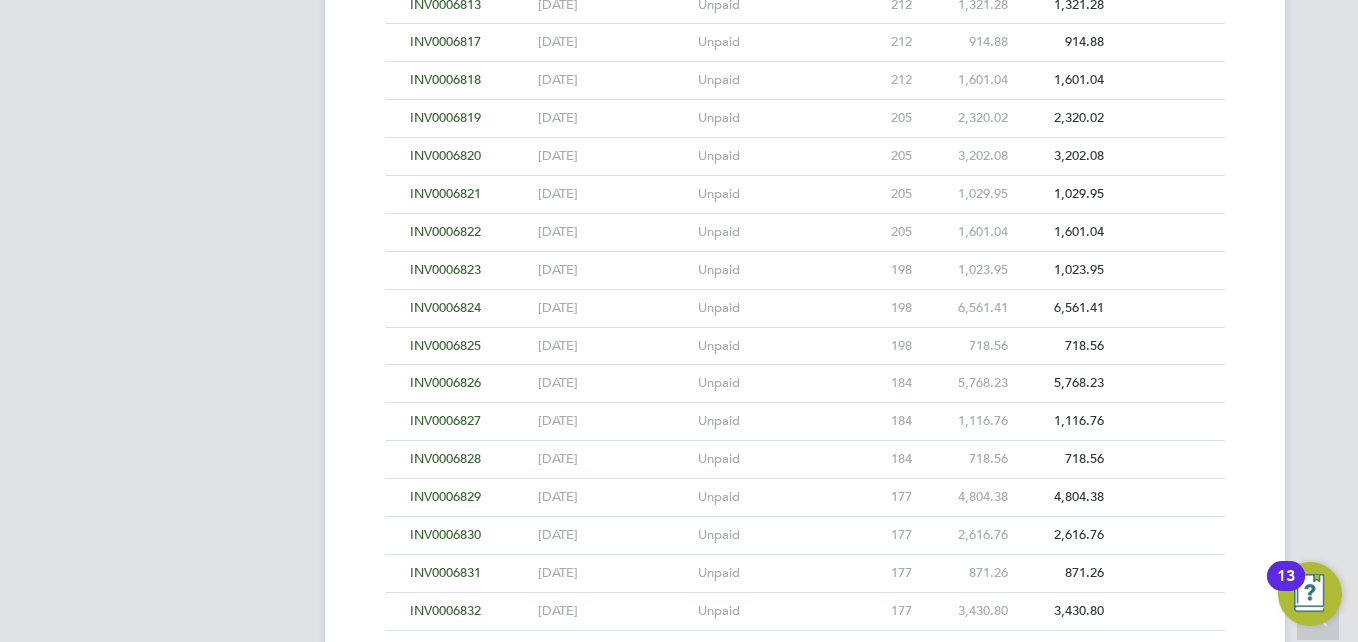 click on "INV0006824" 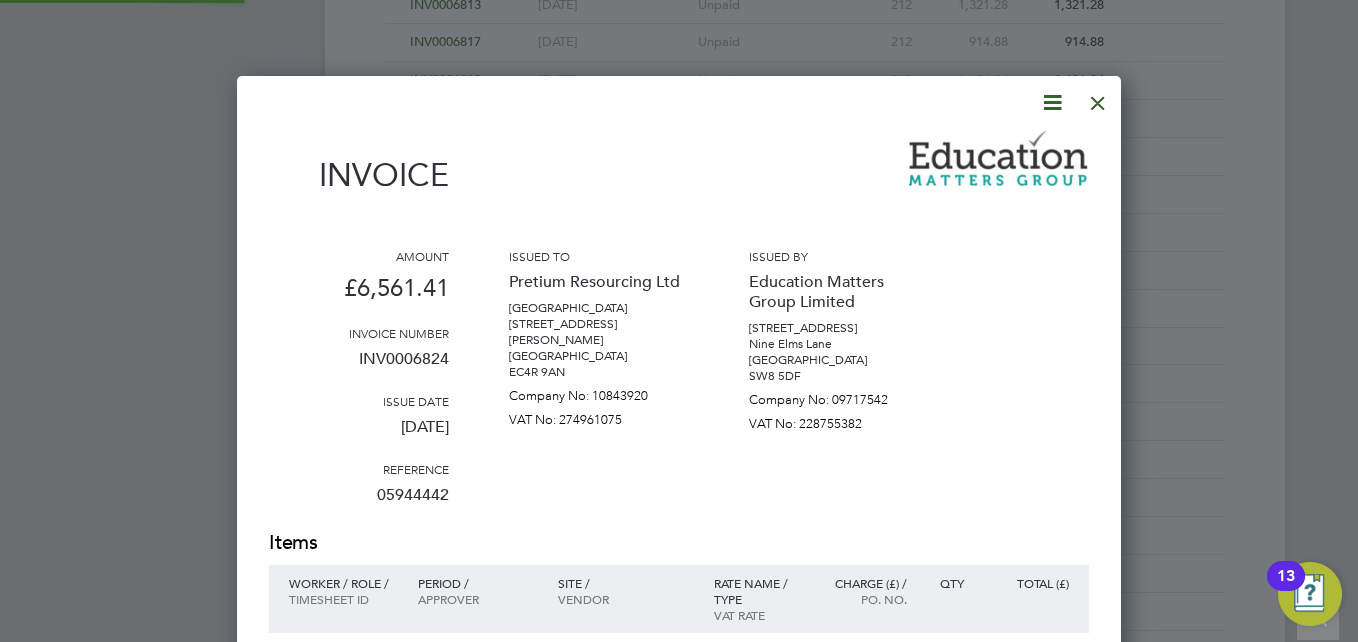 scroll, scrollTop: 10, scrollLeft: 10, axis: both 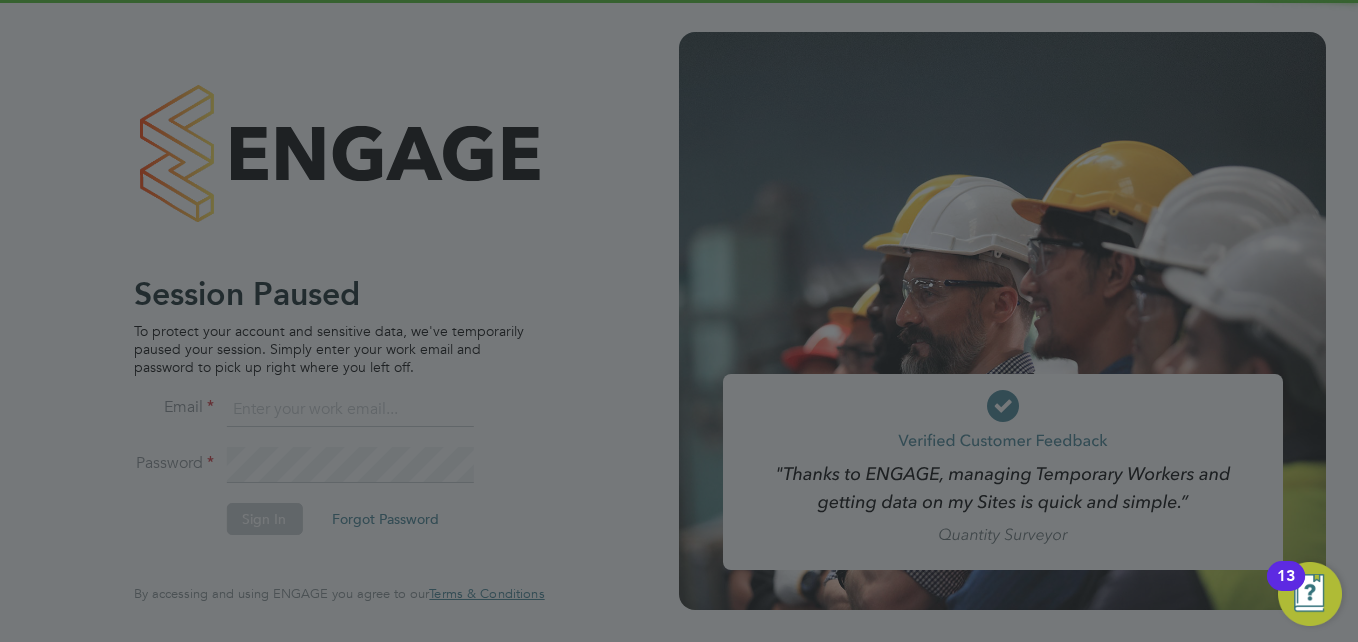 type on "joseph@educationmattersgroup.co.uk" 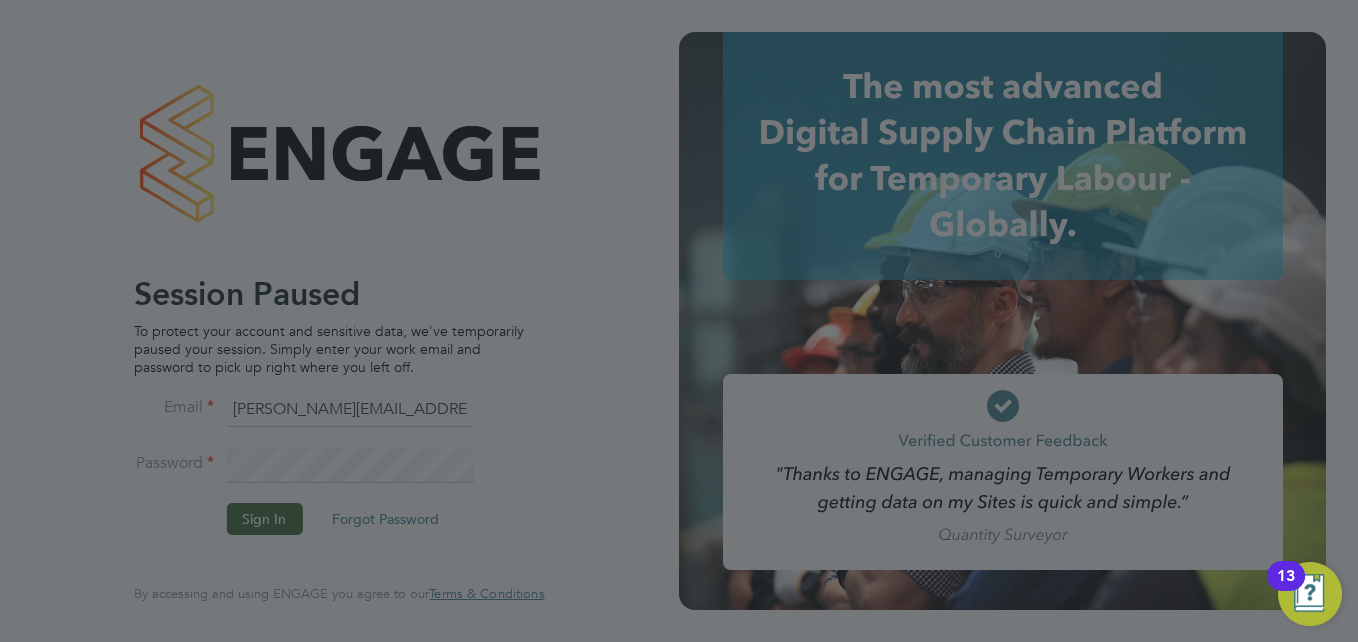 click 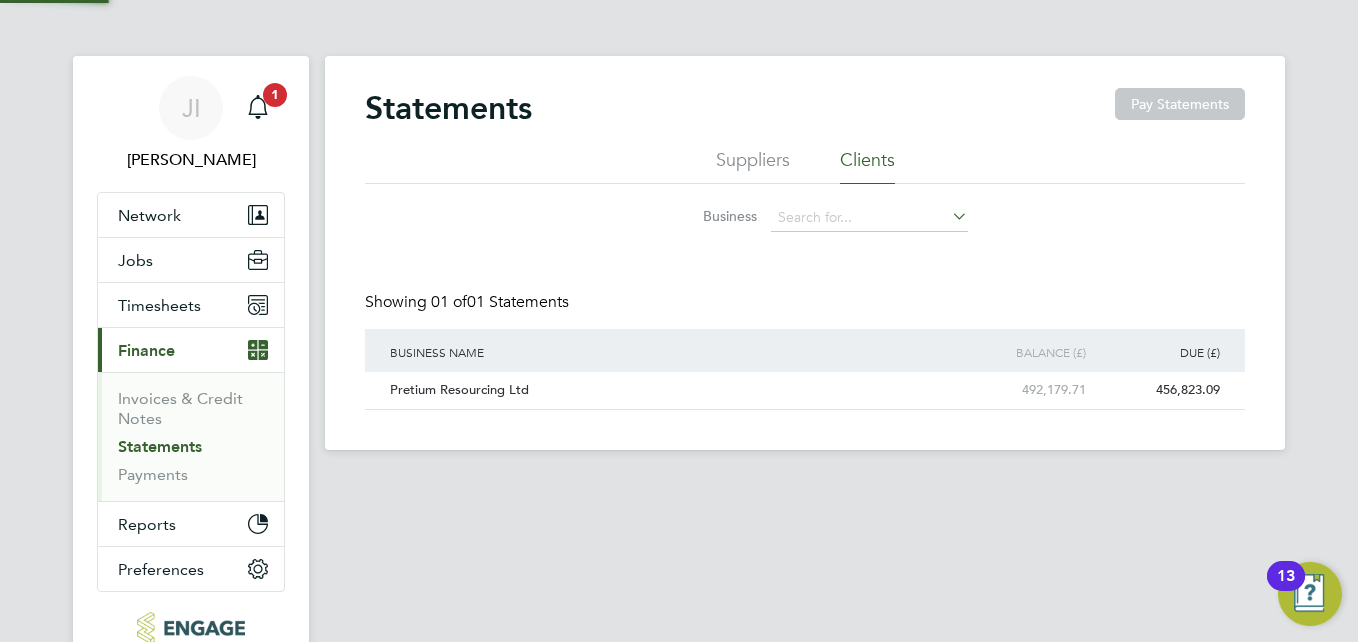 click on "456,823.09" 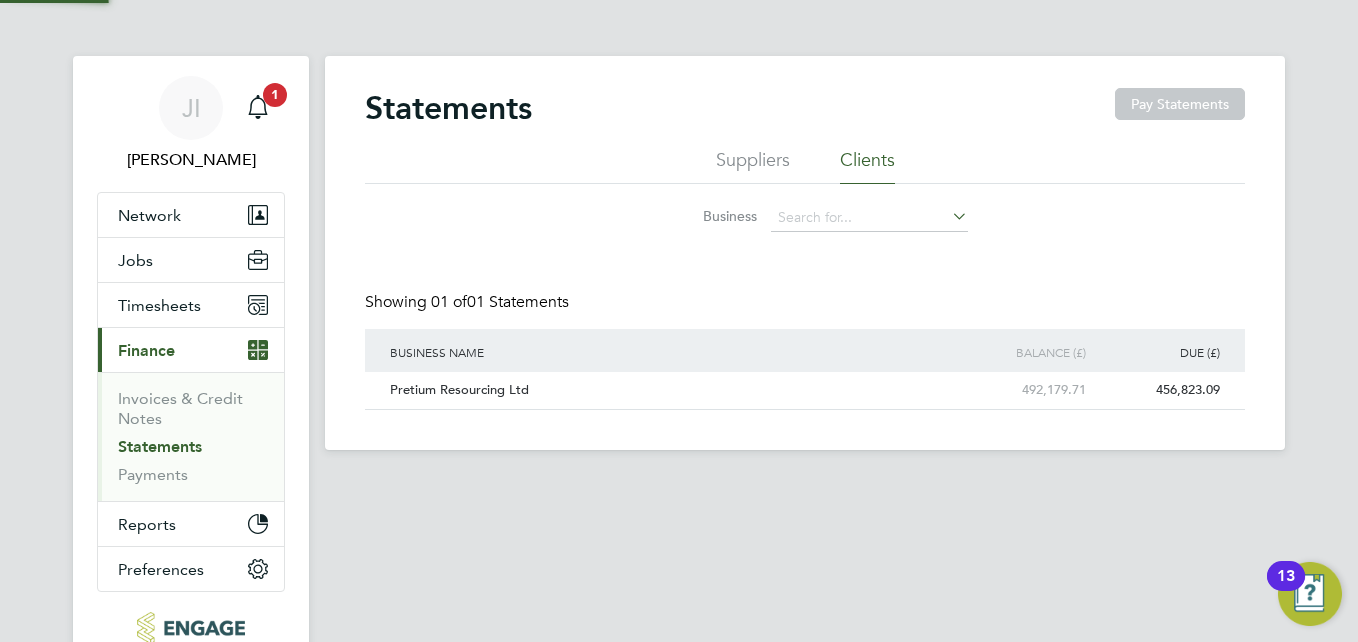 scroll, scrollTop: 0, scrollLeft: 0, axis: both 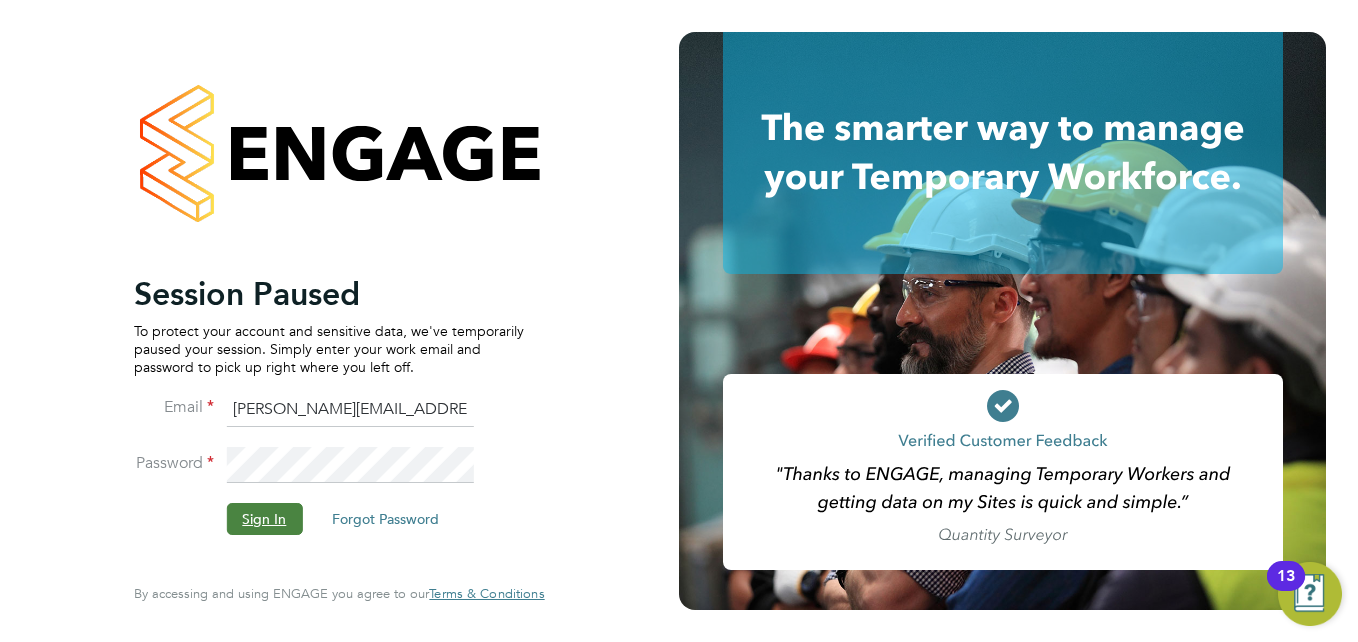 click on "Sign In" 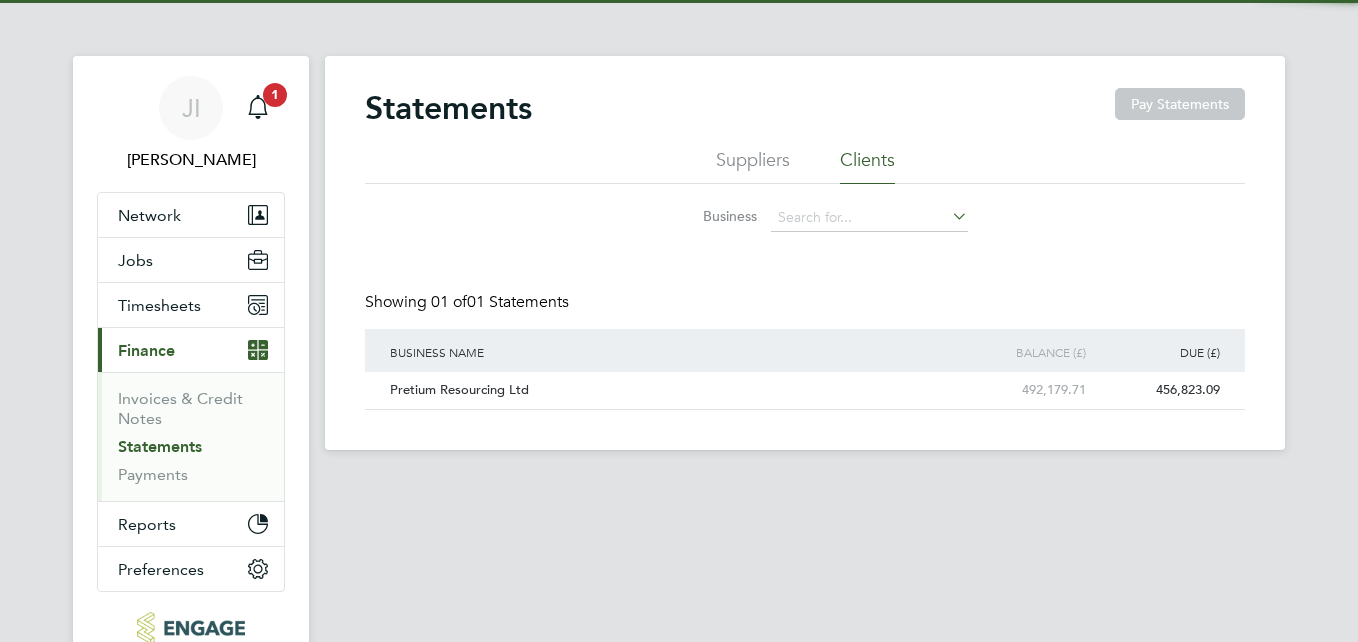 scroll, scrollTop: 0, scrollLeft: 0, axis: both 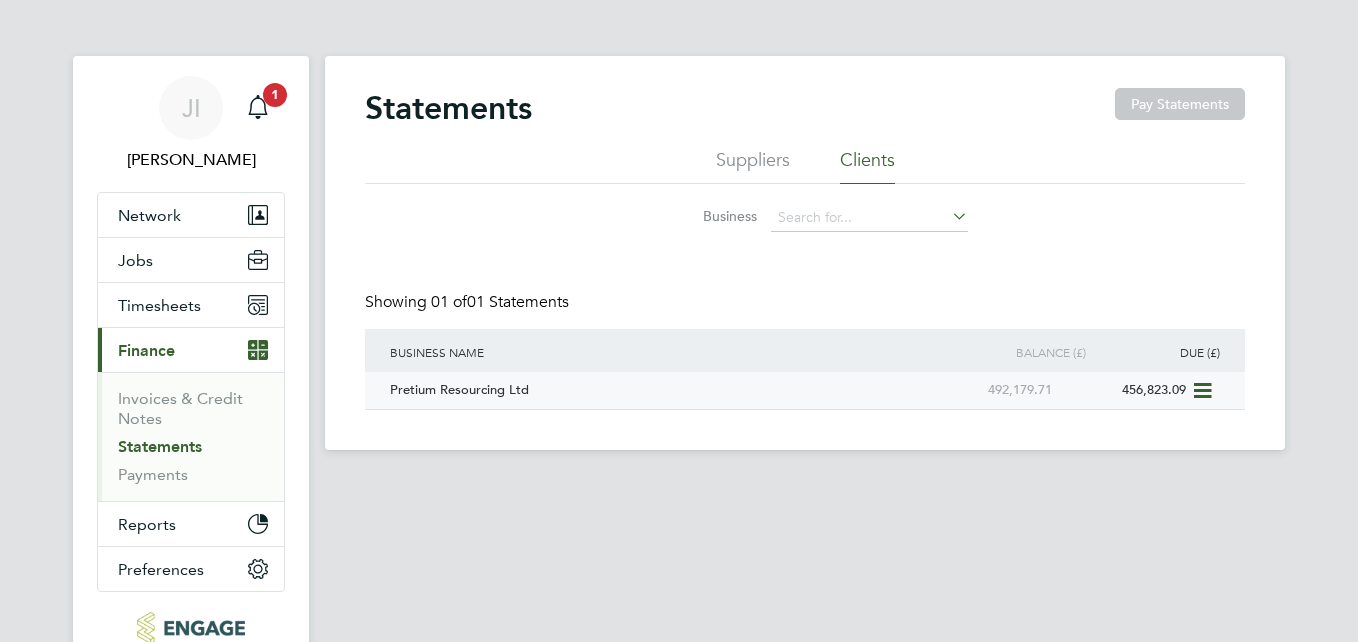 click on "456,823.09" 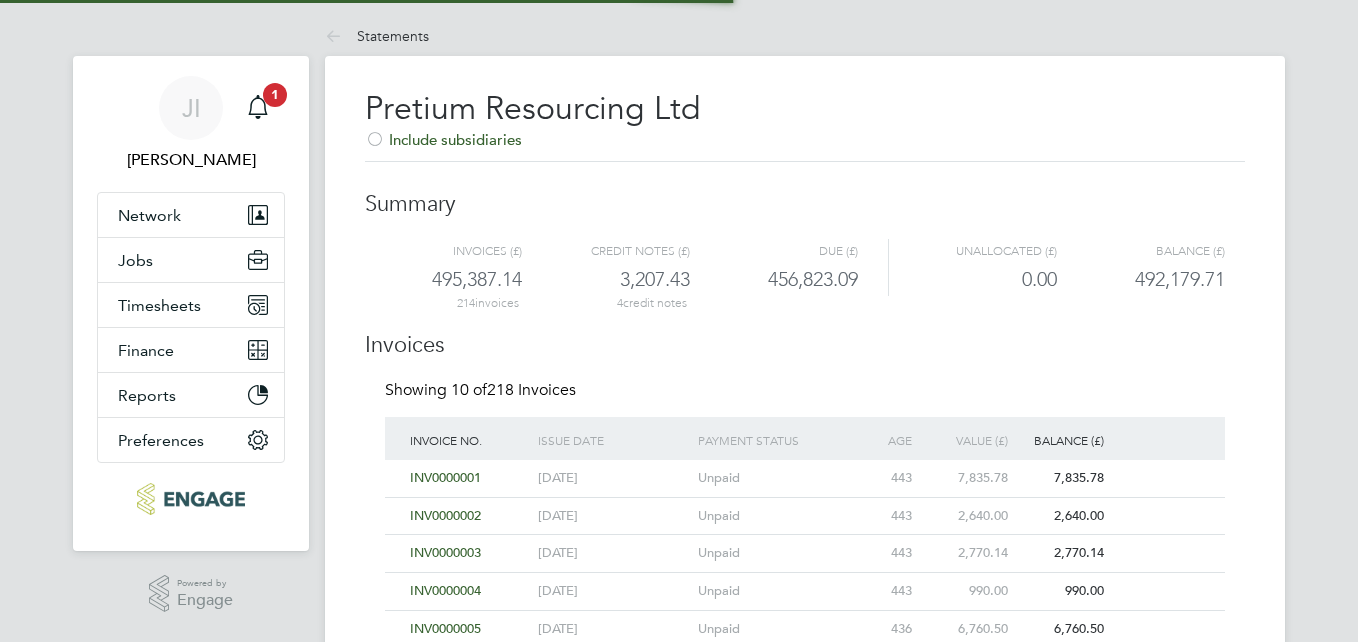 scroll, scrollTop: 0, scrollLeft: 0, axis: both 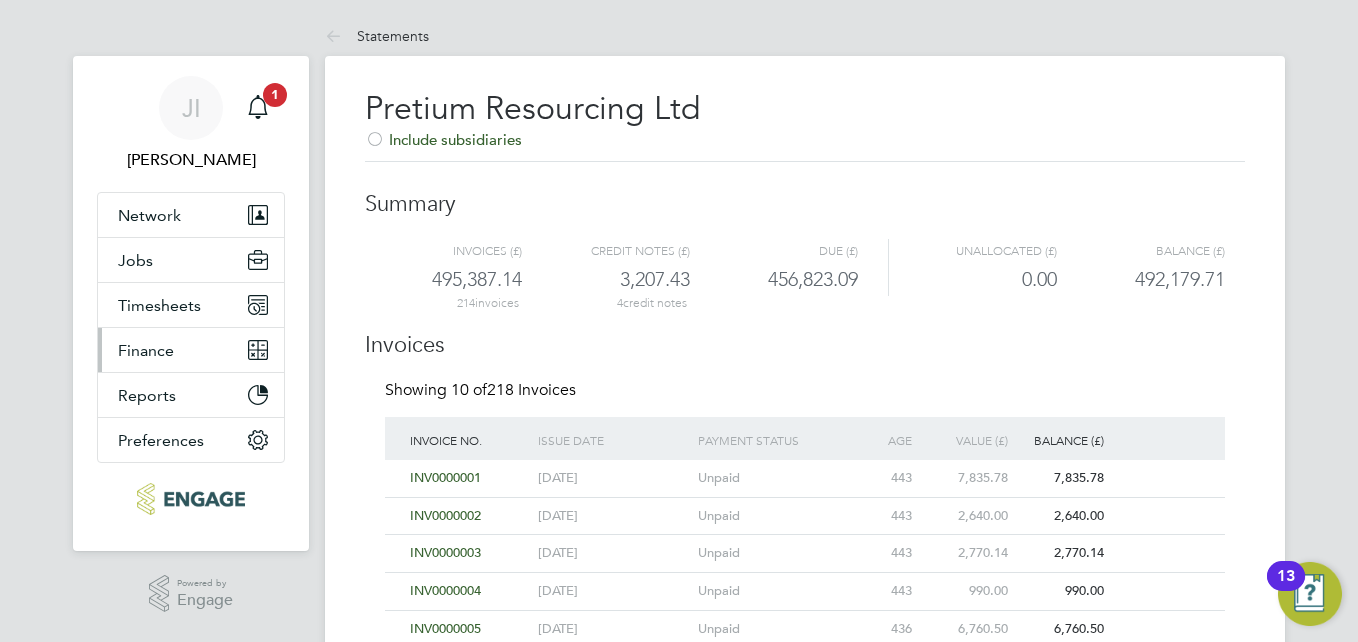 click on "Finance" at bounding box center (146, 350) 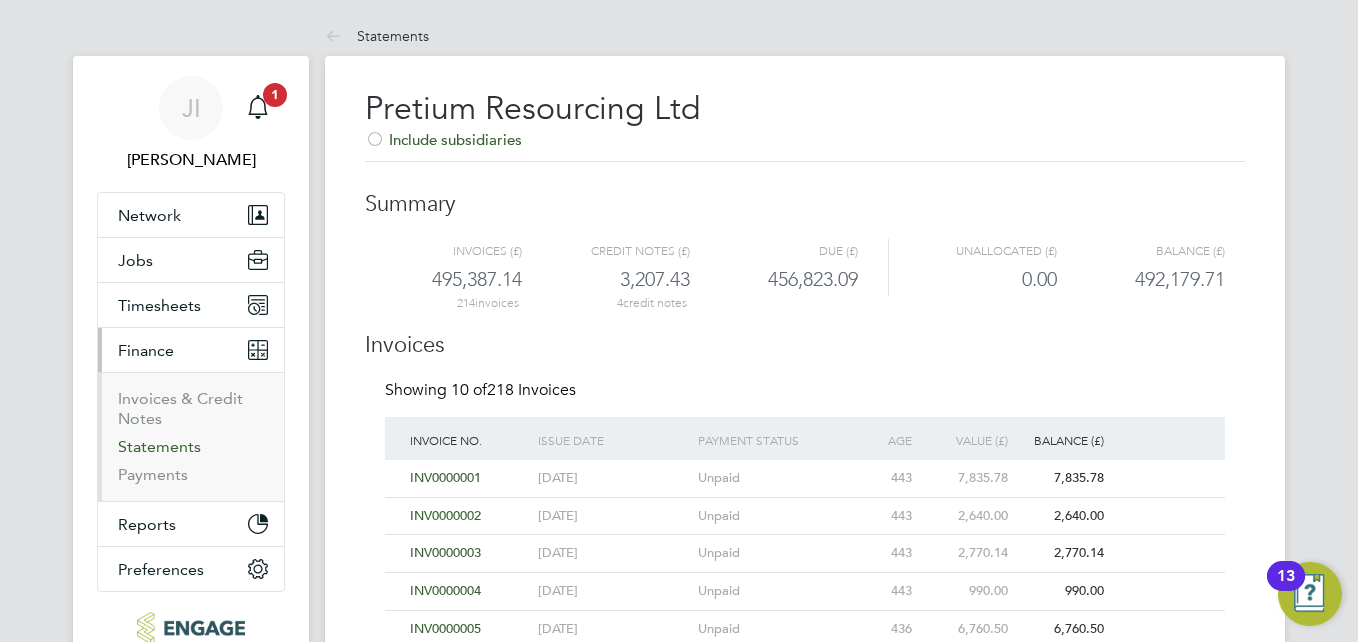 click on "Statements" at bounding box center (159, 446) 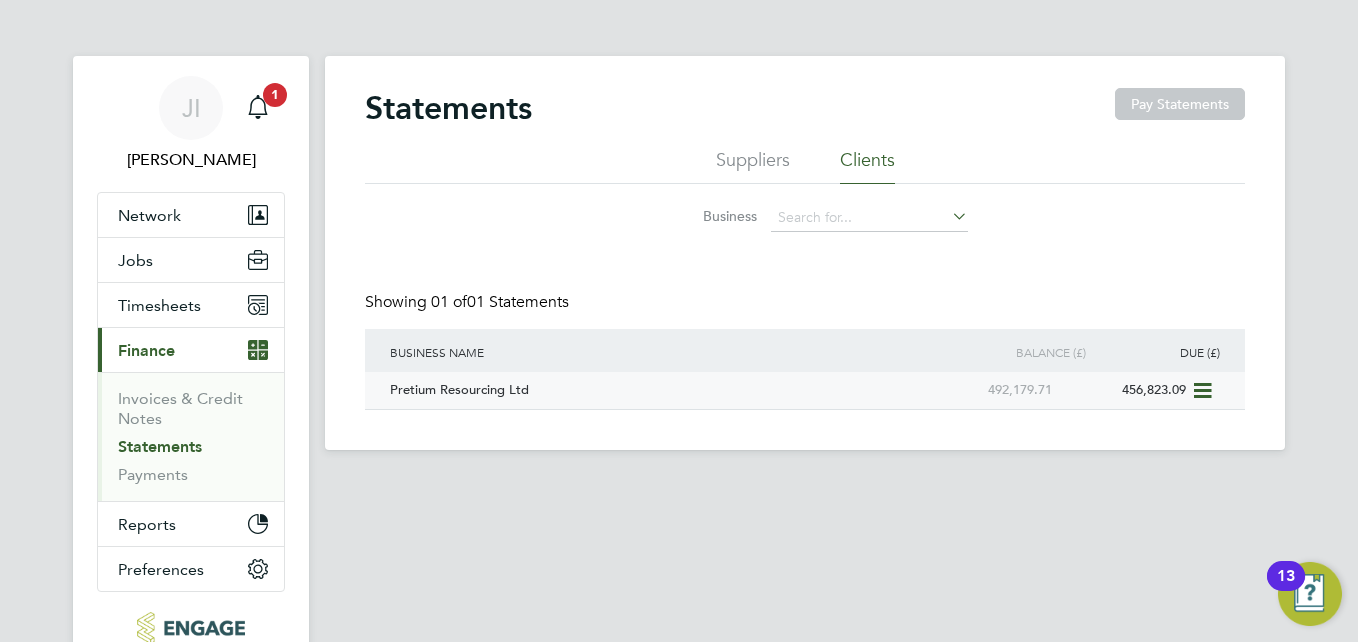 click on "456,823.09" 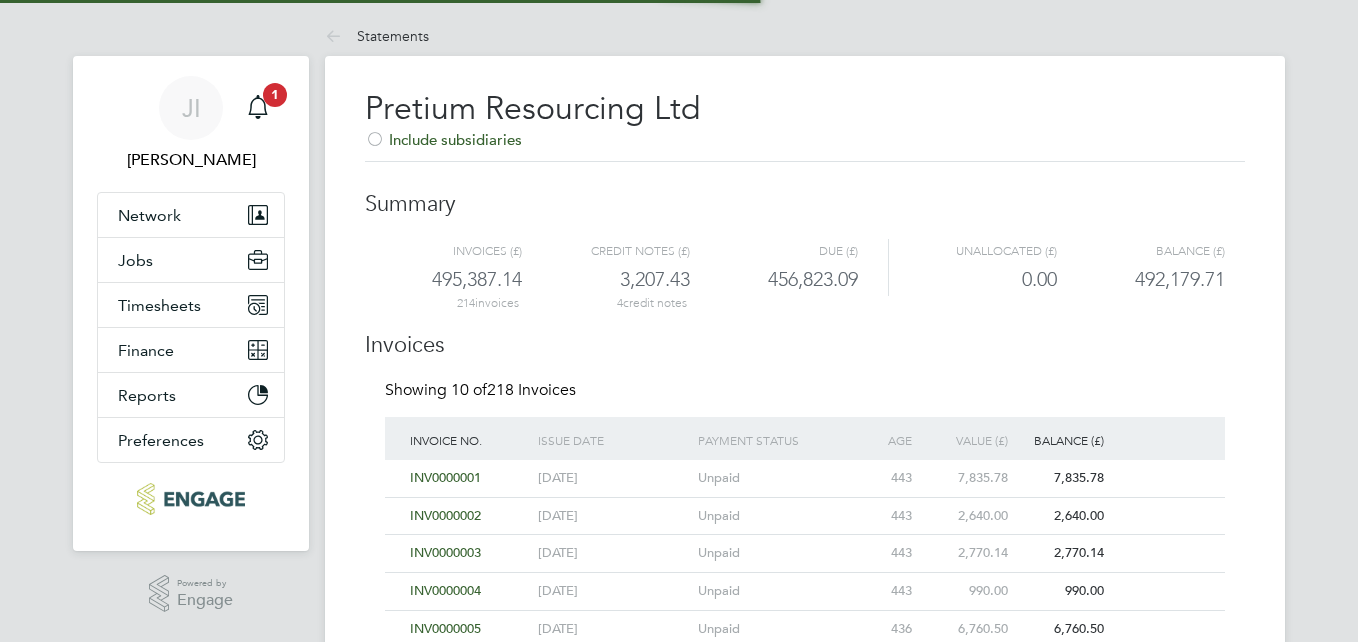 scroll, scrollTop: 468, scrollLeft: 0, axis: vertical 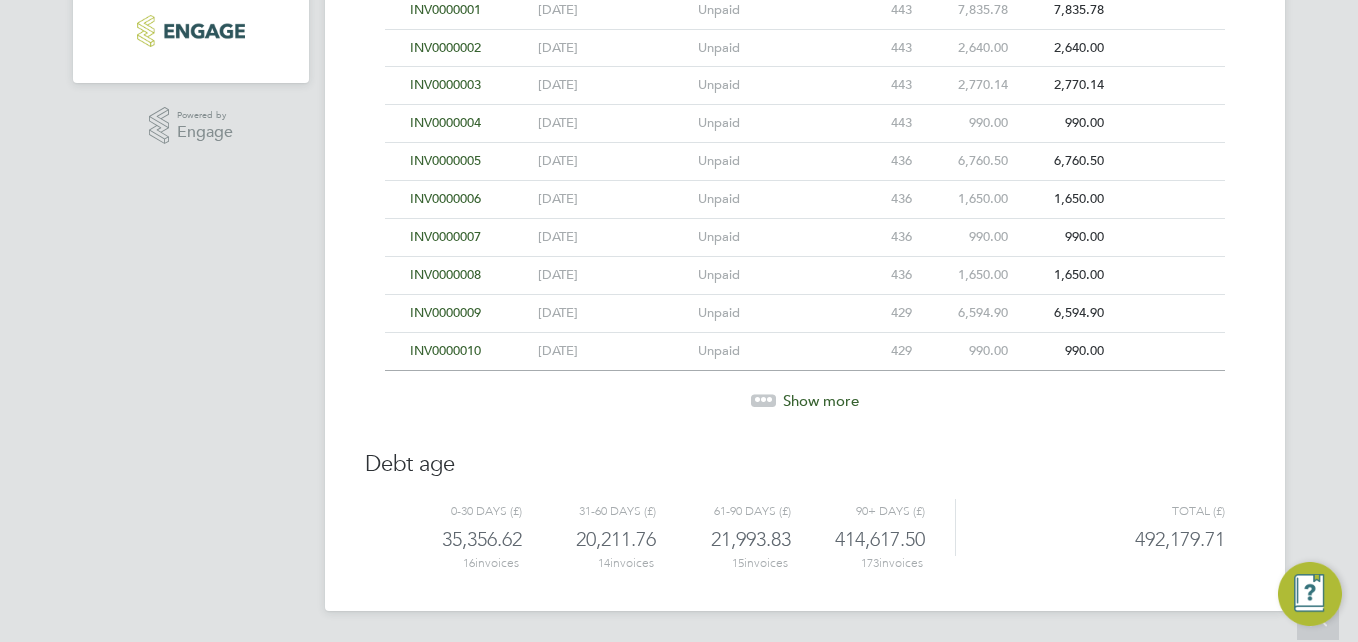 click 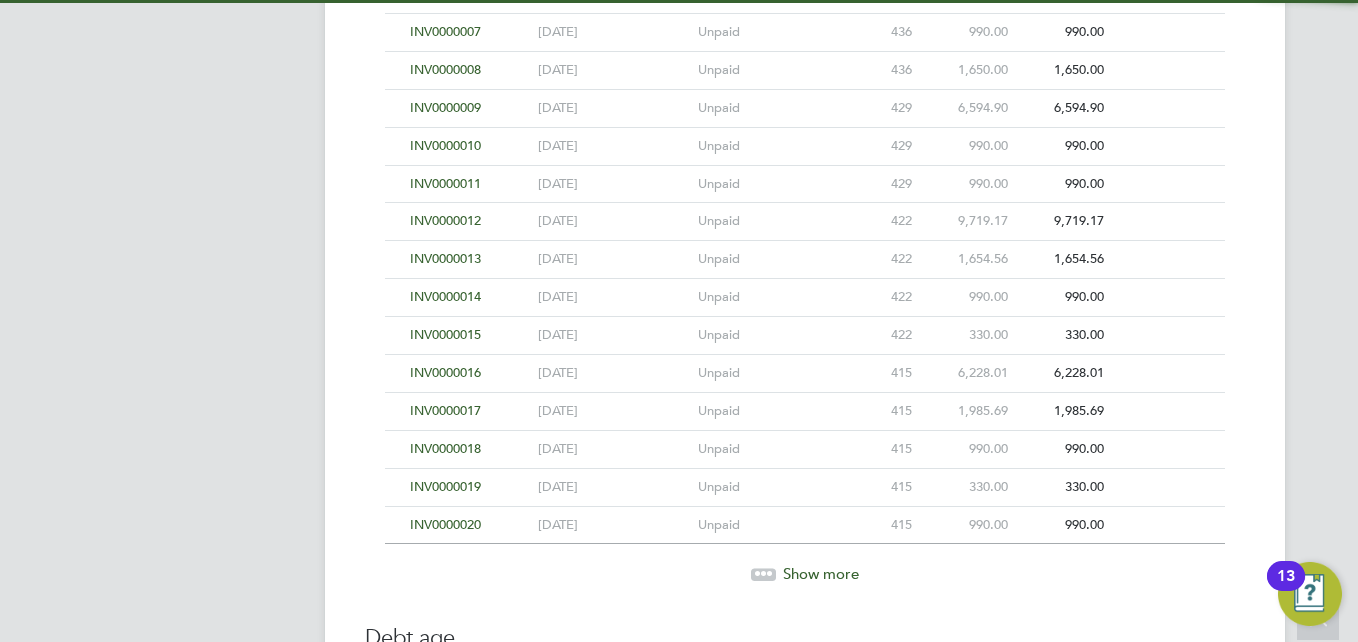 scroll, scrollTop: 847, scrollLeft: 0, axis: vertical 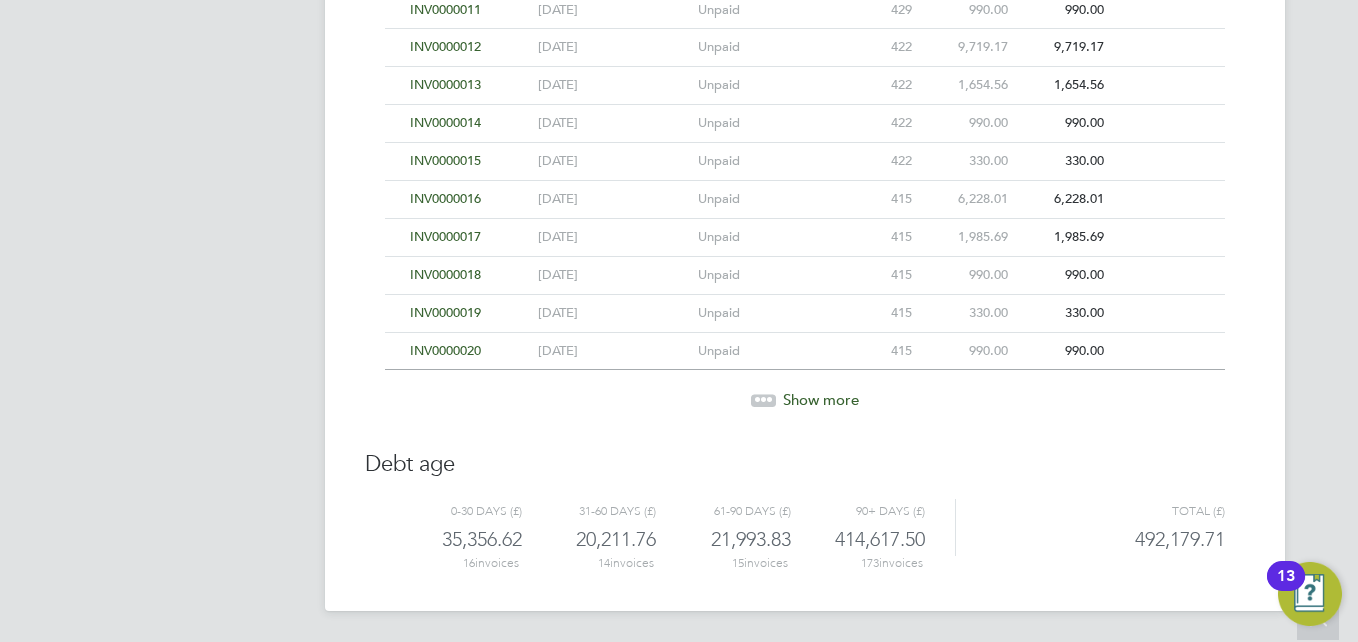 click 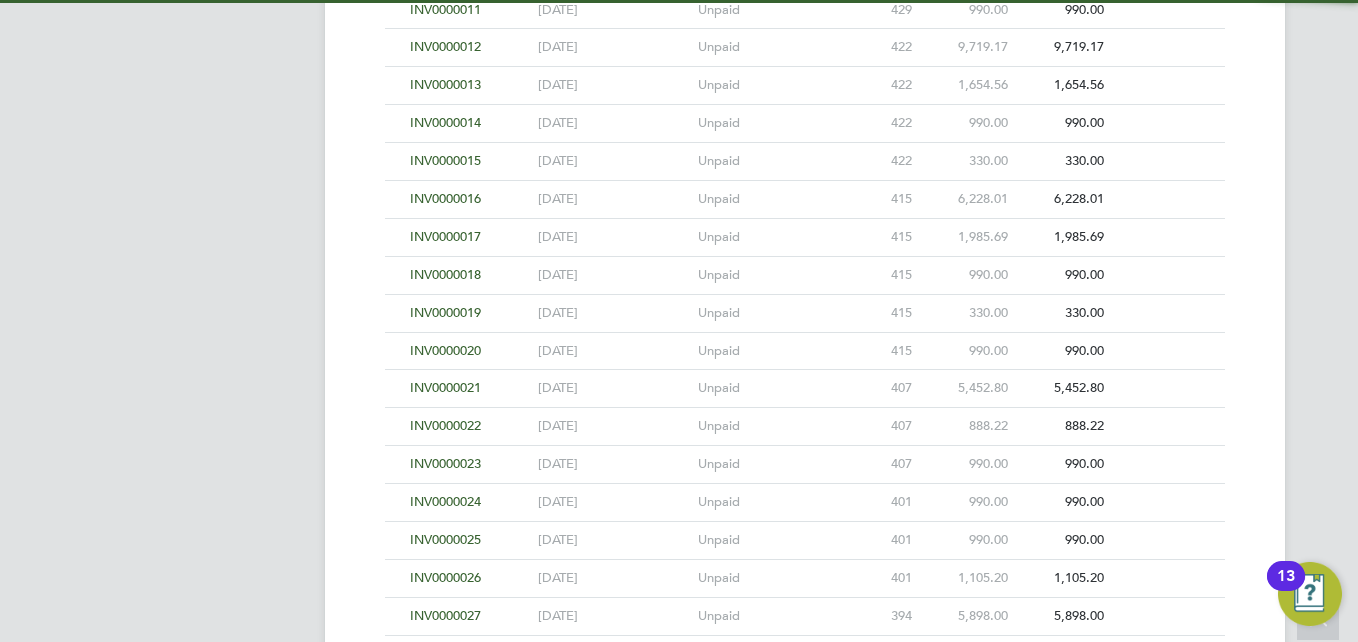 scroll, scrollTop: 1226, scrollLeft: 0, axis: vertical 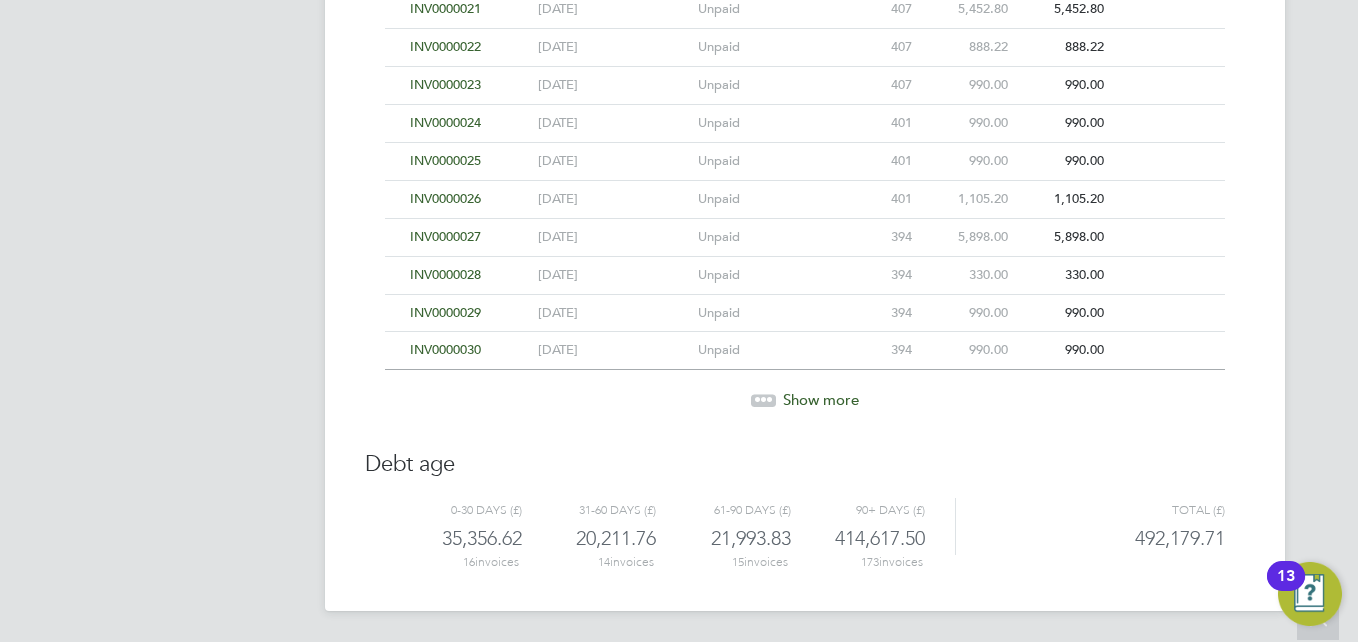 click 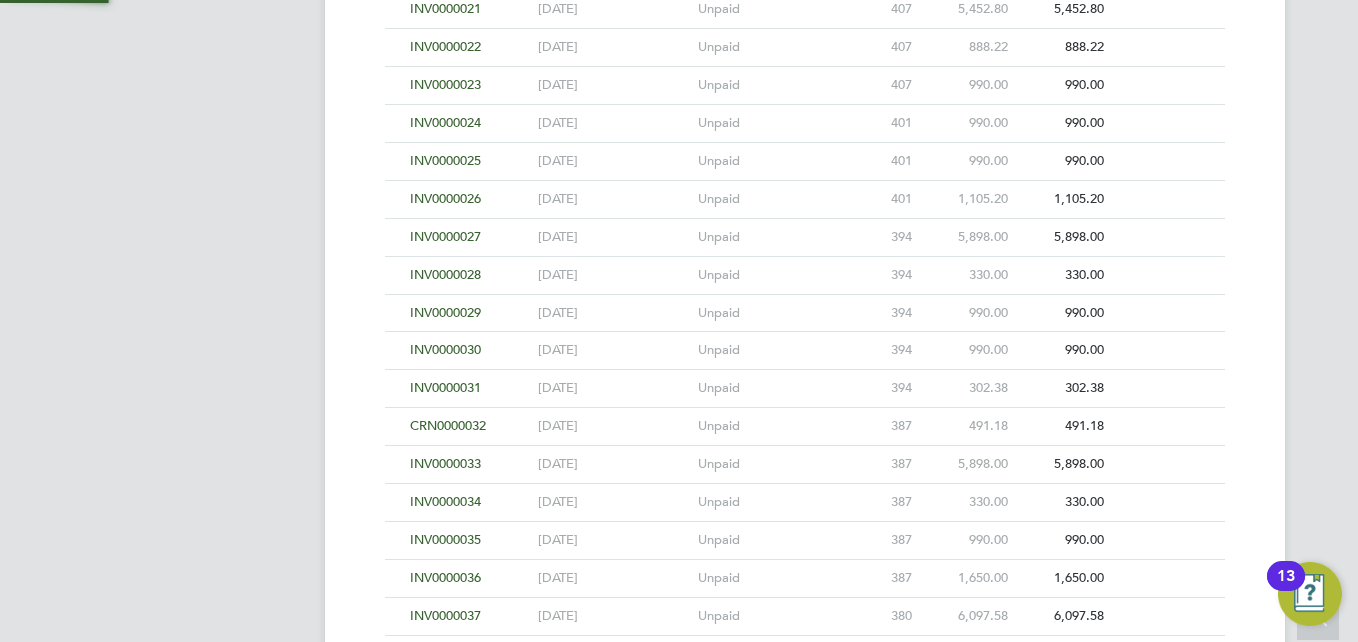 scroll, scrollTop: 1605, scrollLeft: 0, axis: vertical 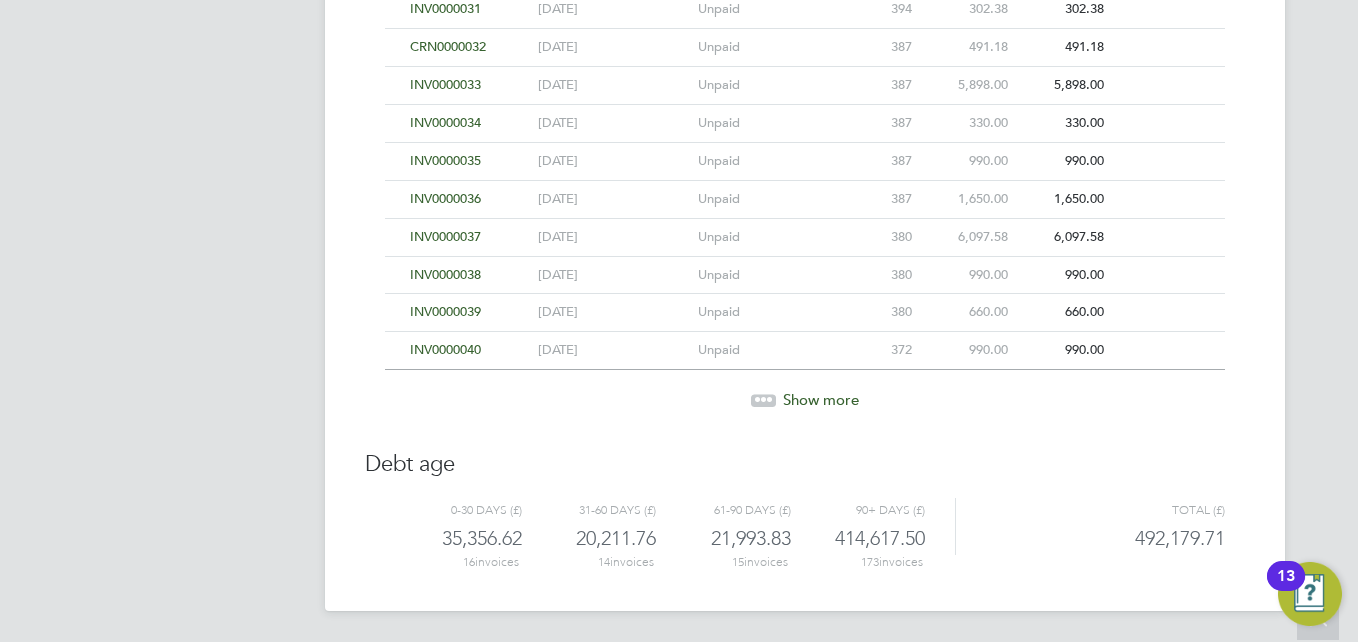 click 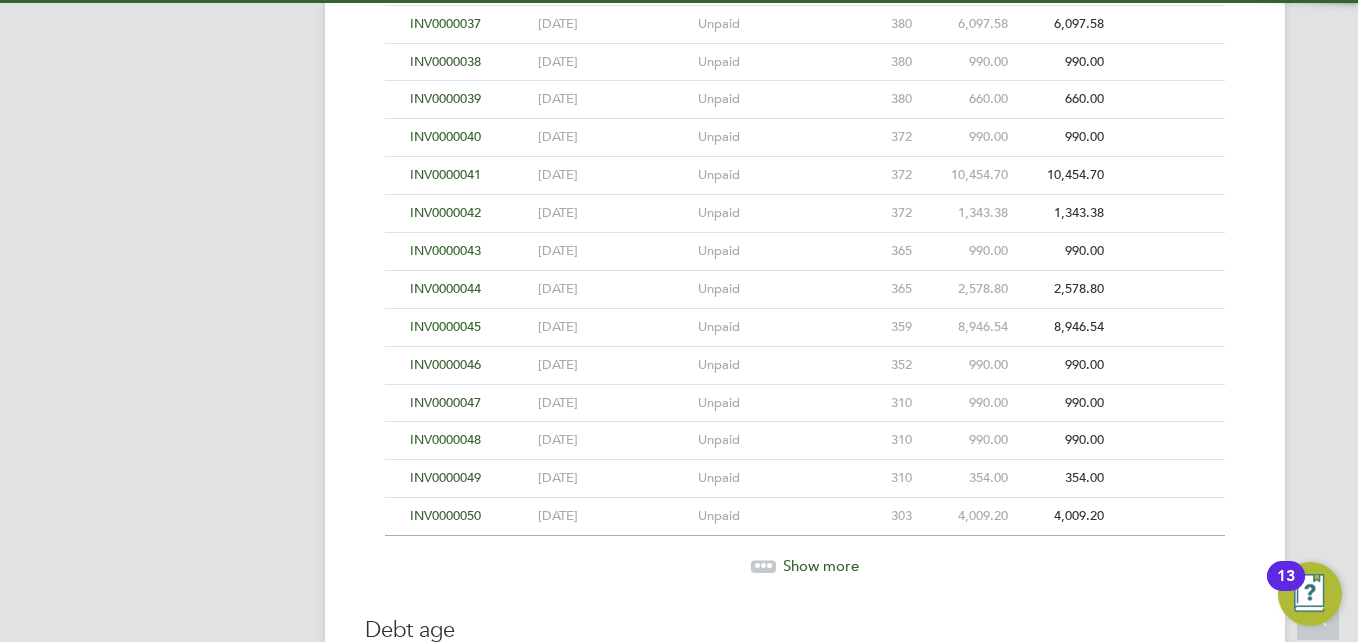 scroll, scrollTop: 1984, scrollLeft: 0, axis: vertical 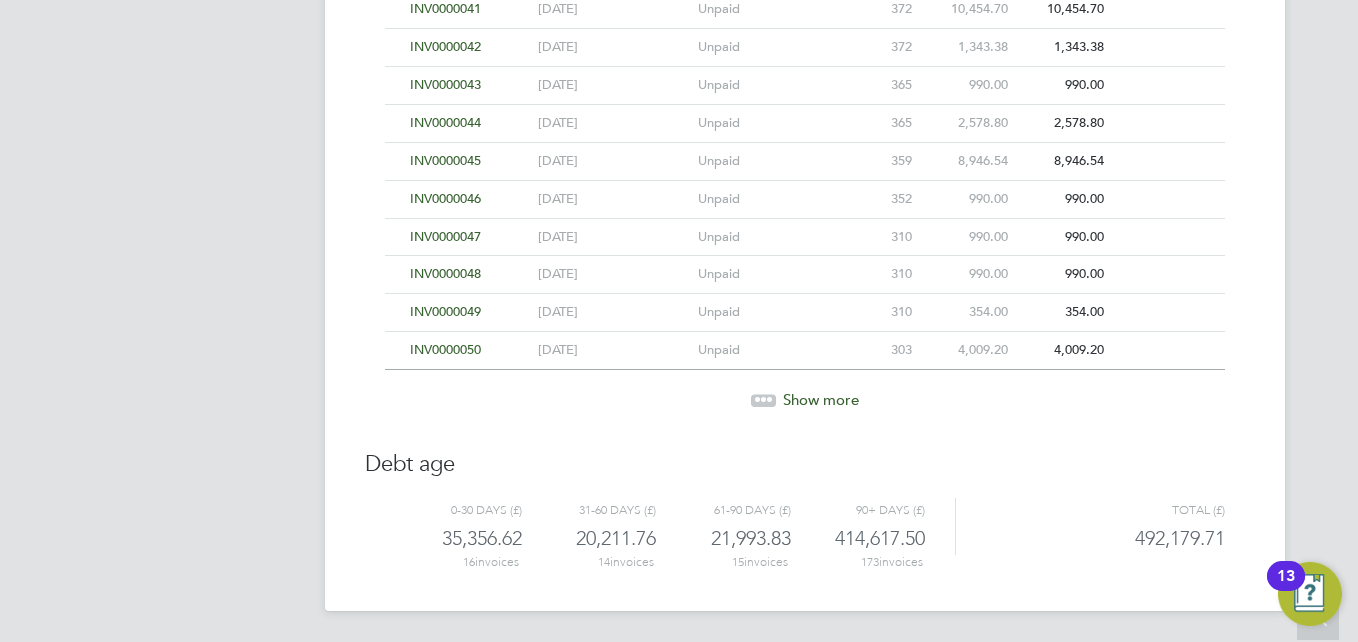 click 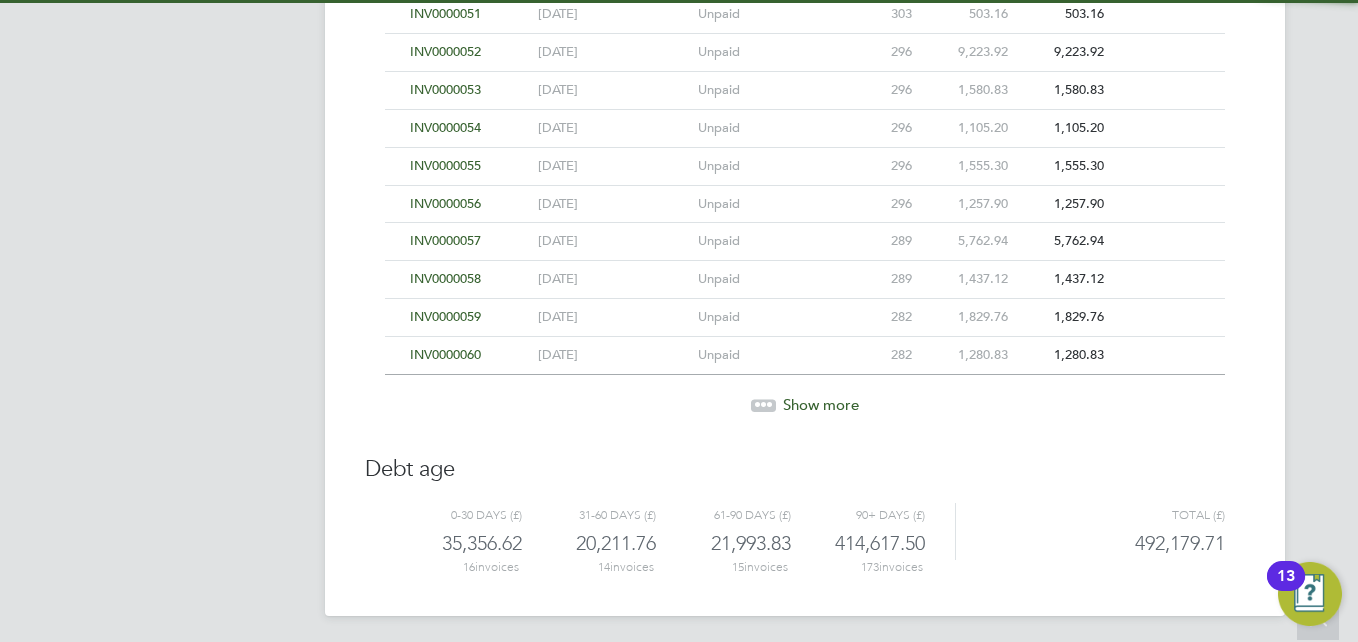 scroll, scrollTop: 2363, scrollLeft: 0, axis: vertical 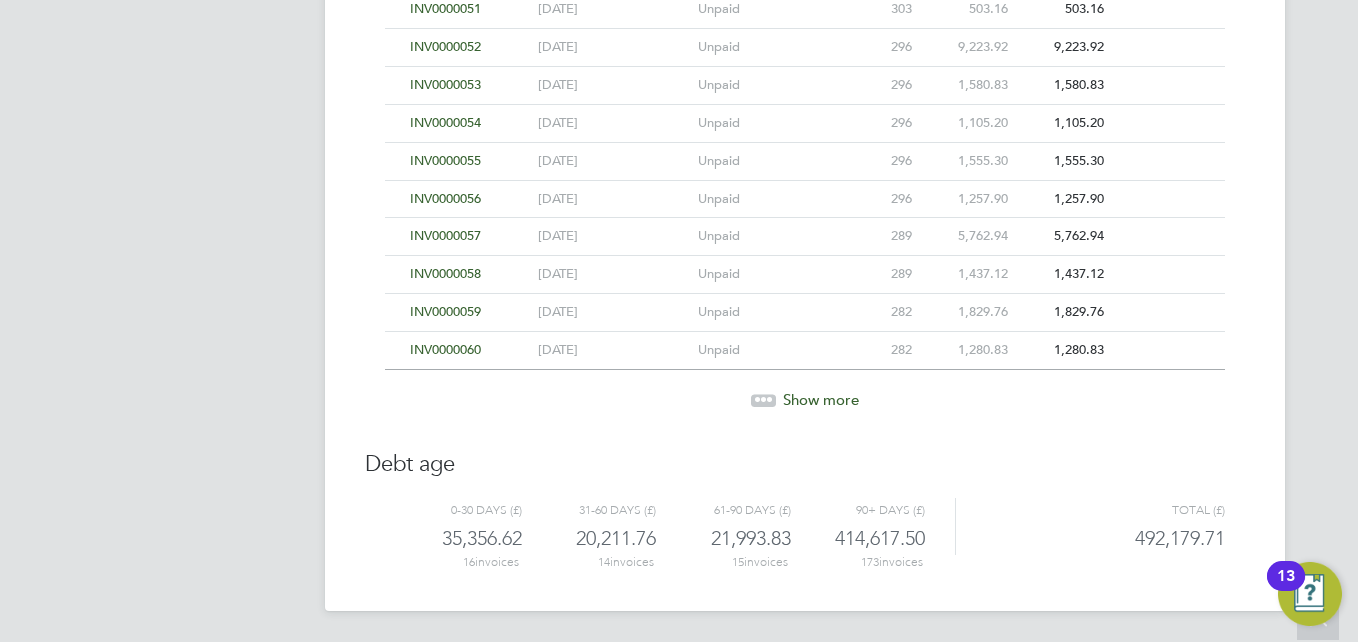 click 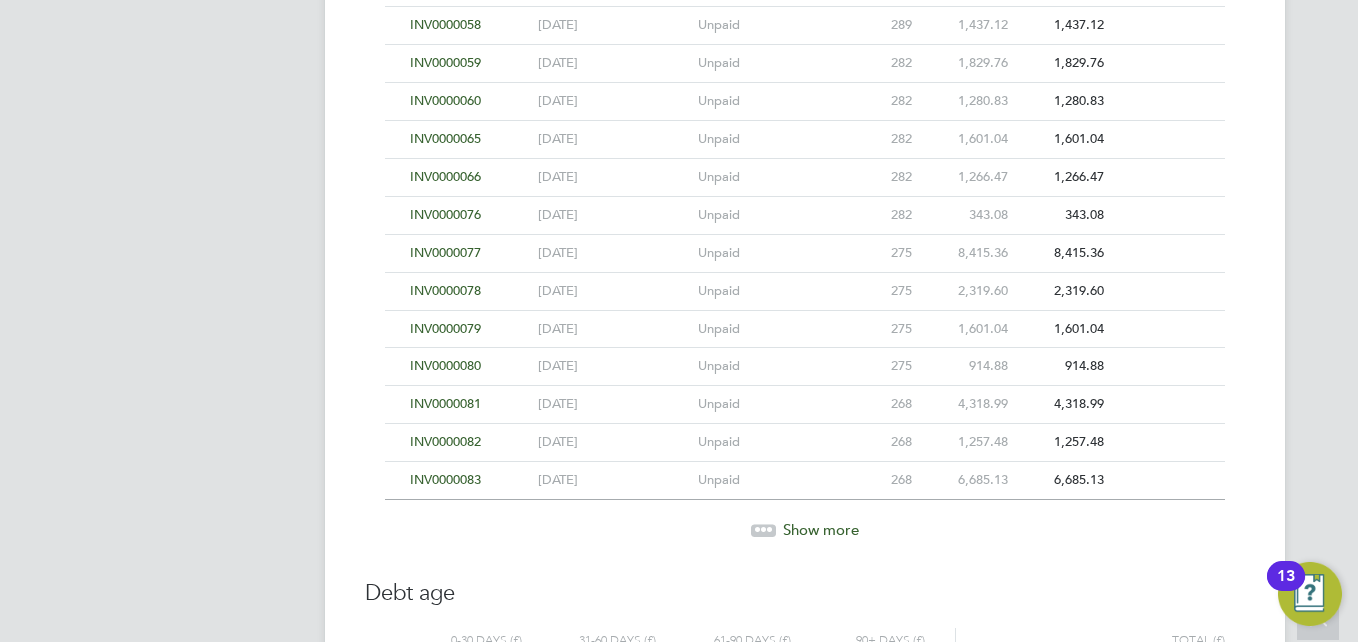 scroll, scrollTop: 2742, scrollLeft: 0, axis: vertical 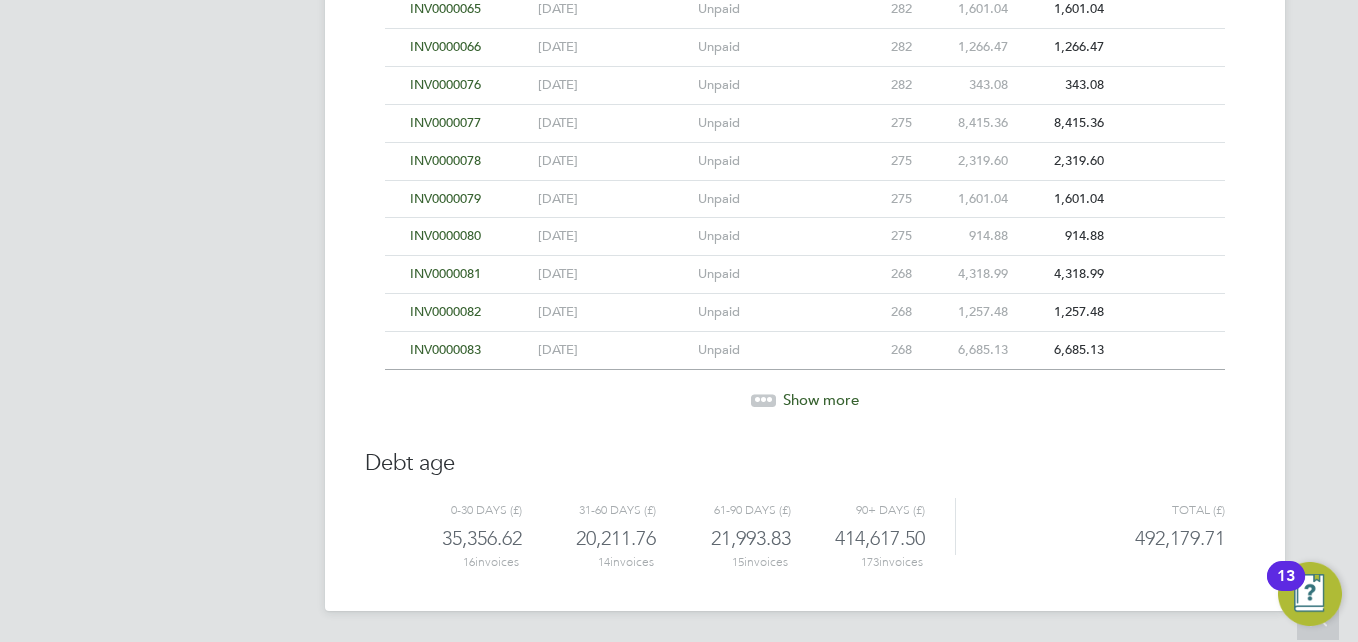 click 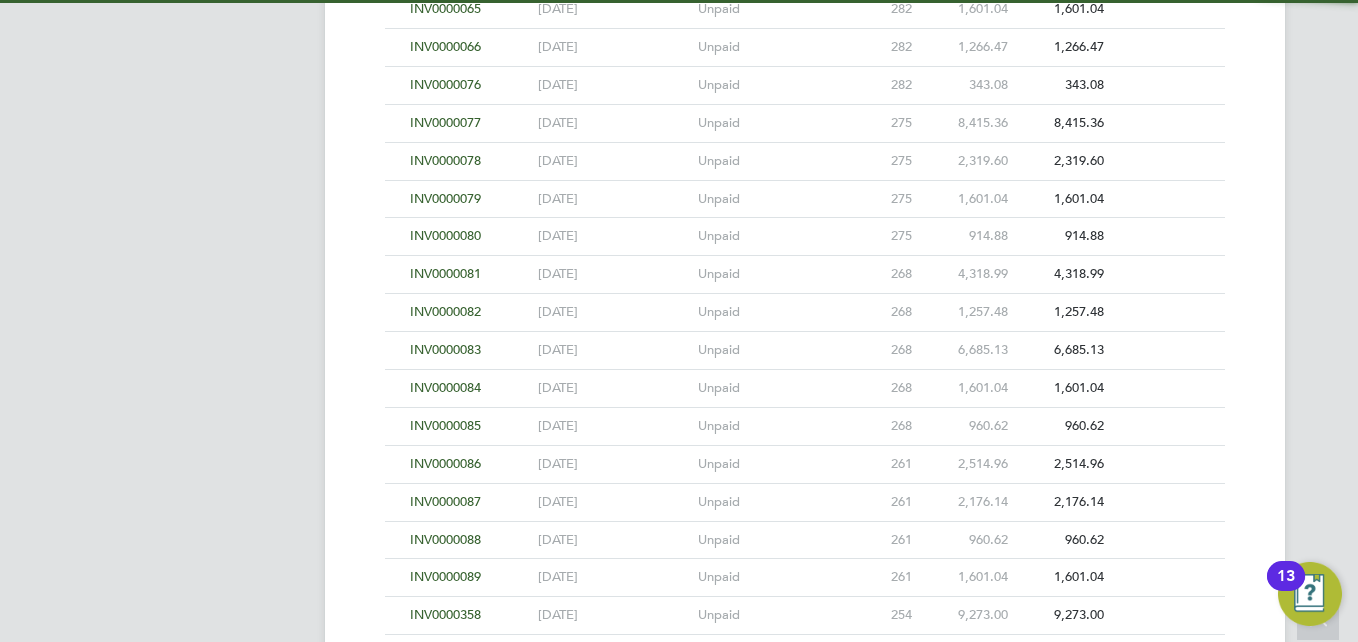 scroll, scrollTop: 3121, scrollLeft: 0, axis: vertical 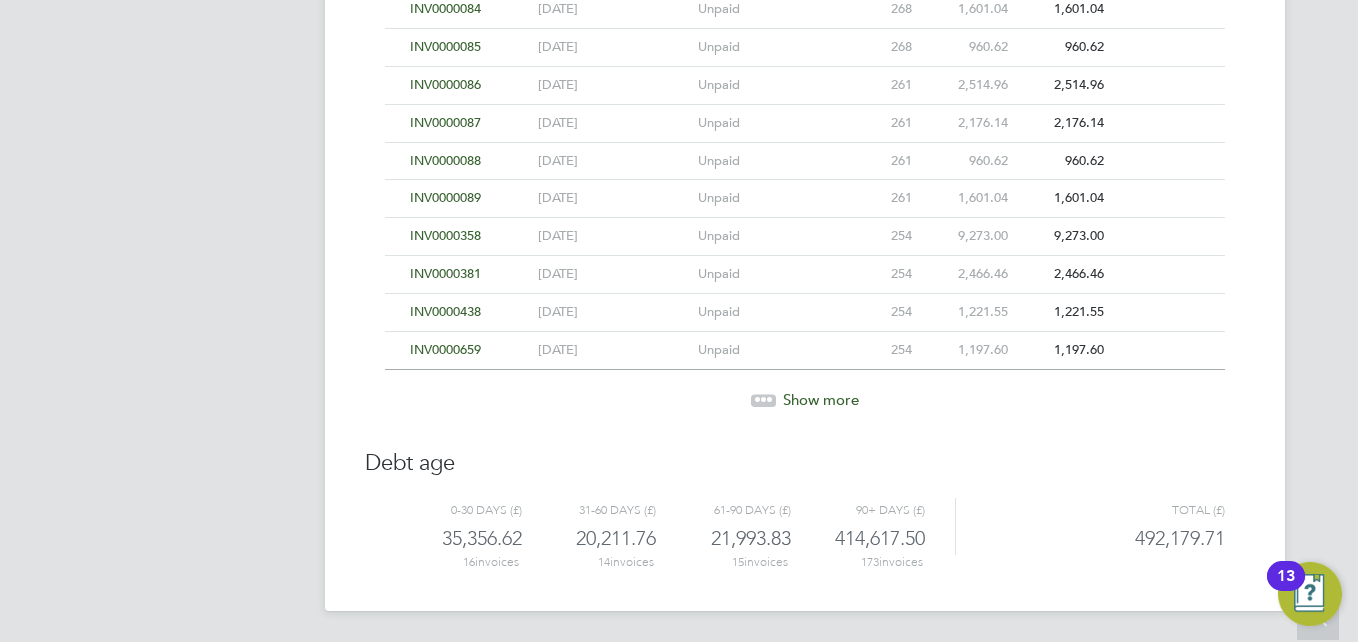 click 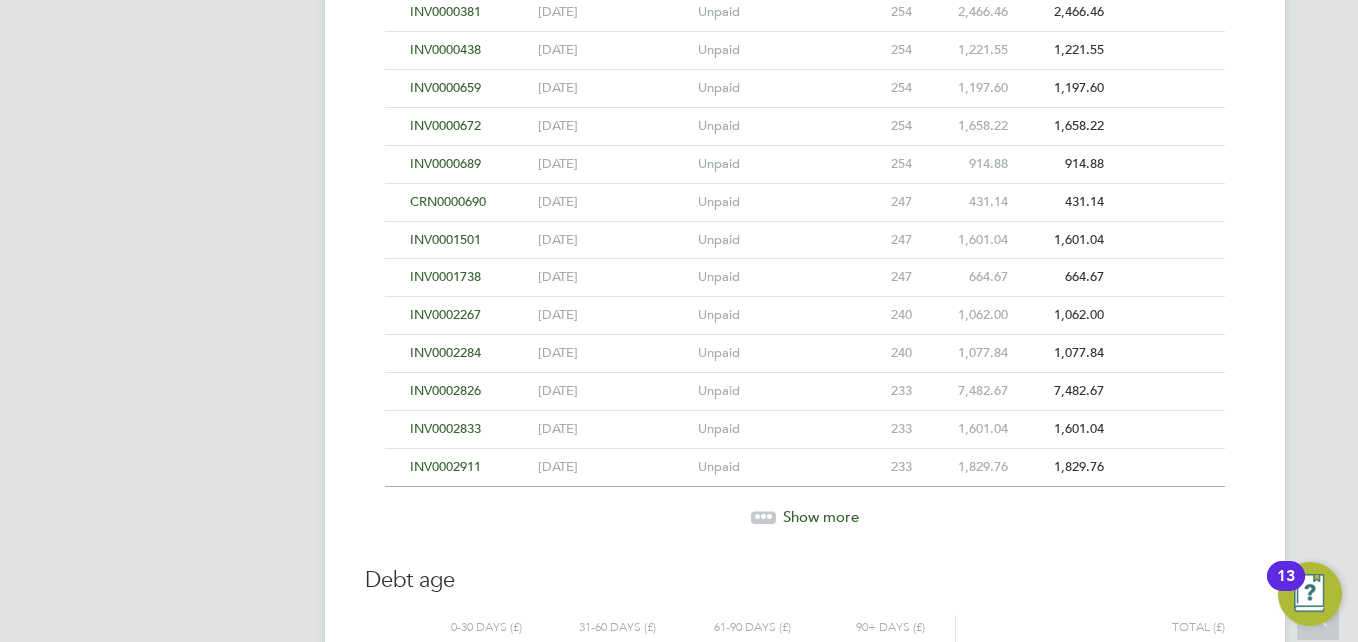 scroll, scrollTop: 3499, scrollLeft: 0, axis: vertical 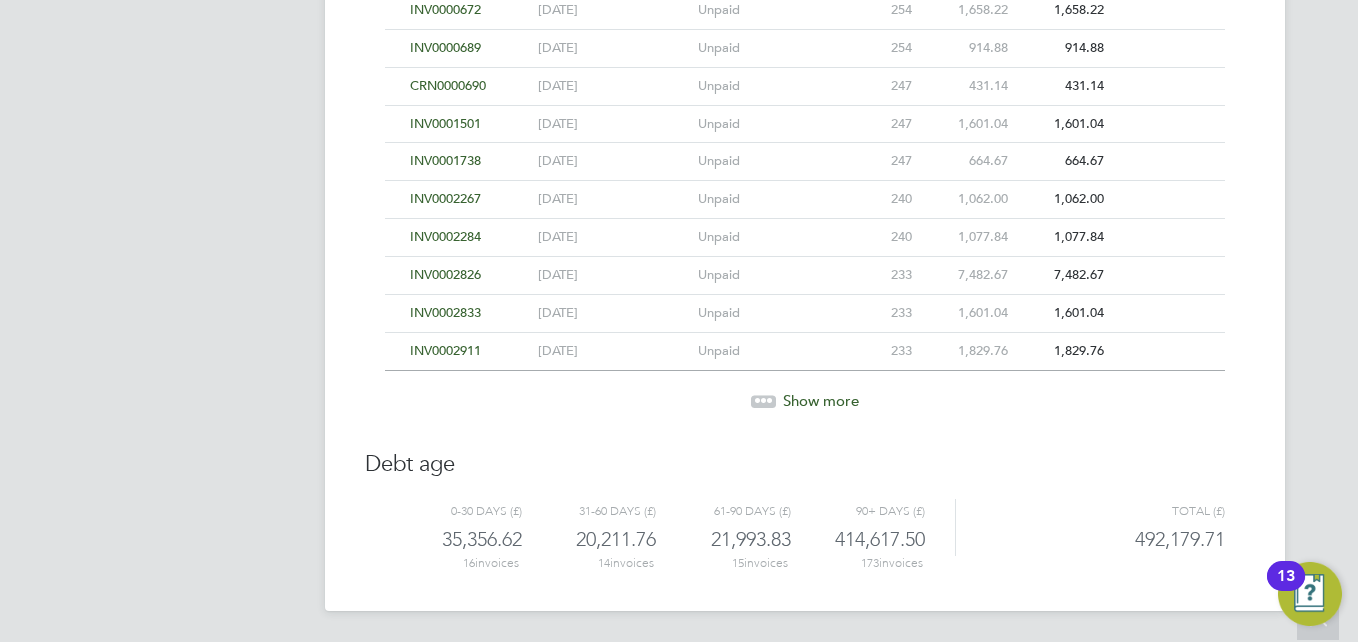 click 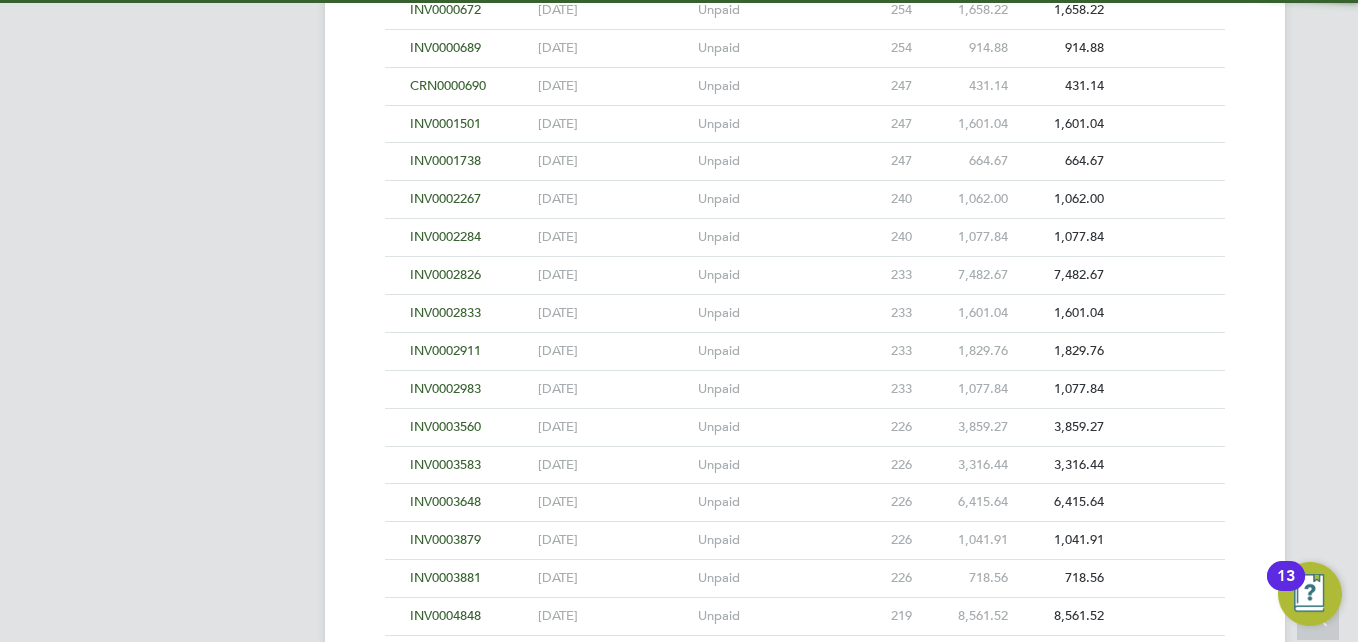 scroll, scrollTop: 3878, scrollLeft: 0, axis: vertical 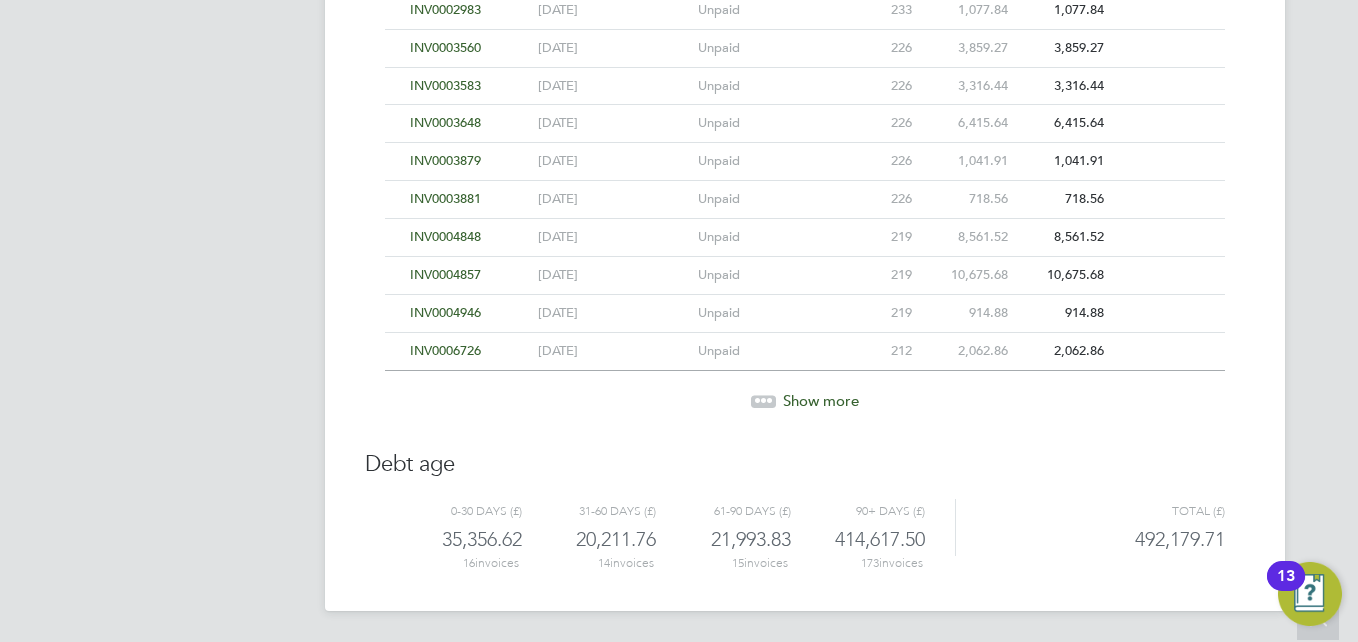 click 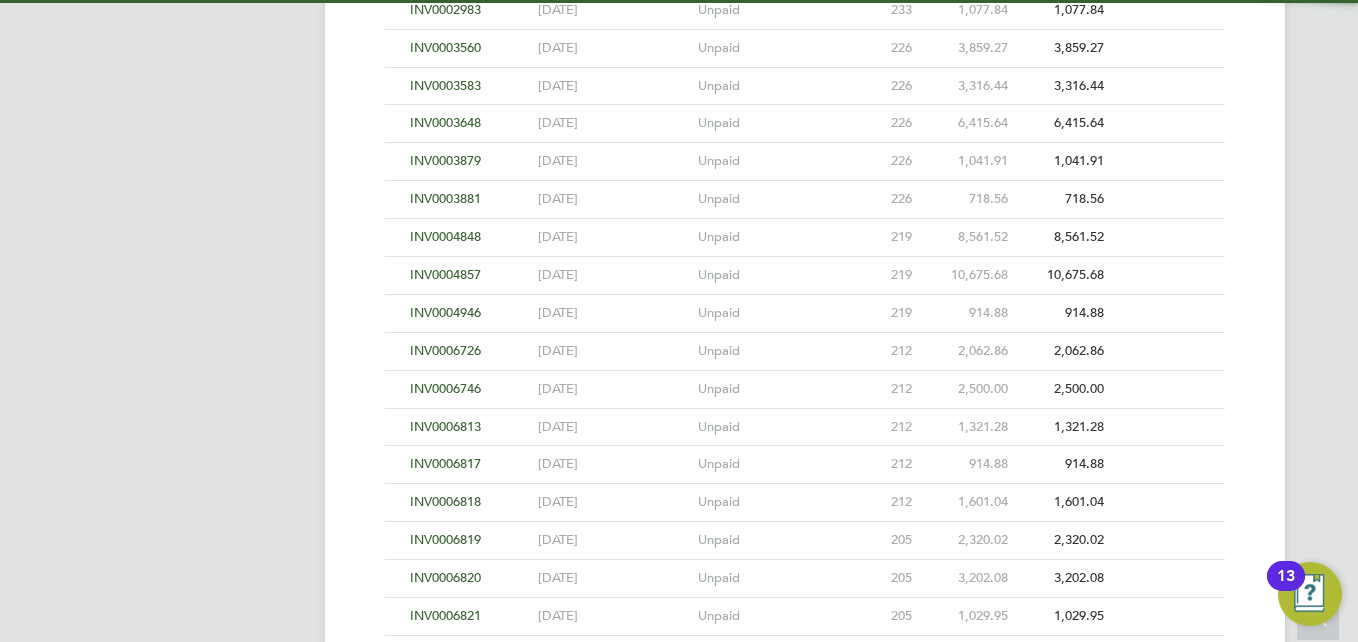 scroll, scrollTop: 4257, scrollLeft: 0, axis: vertical 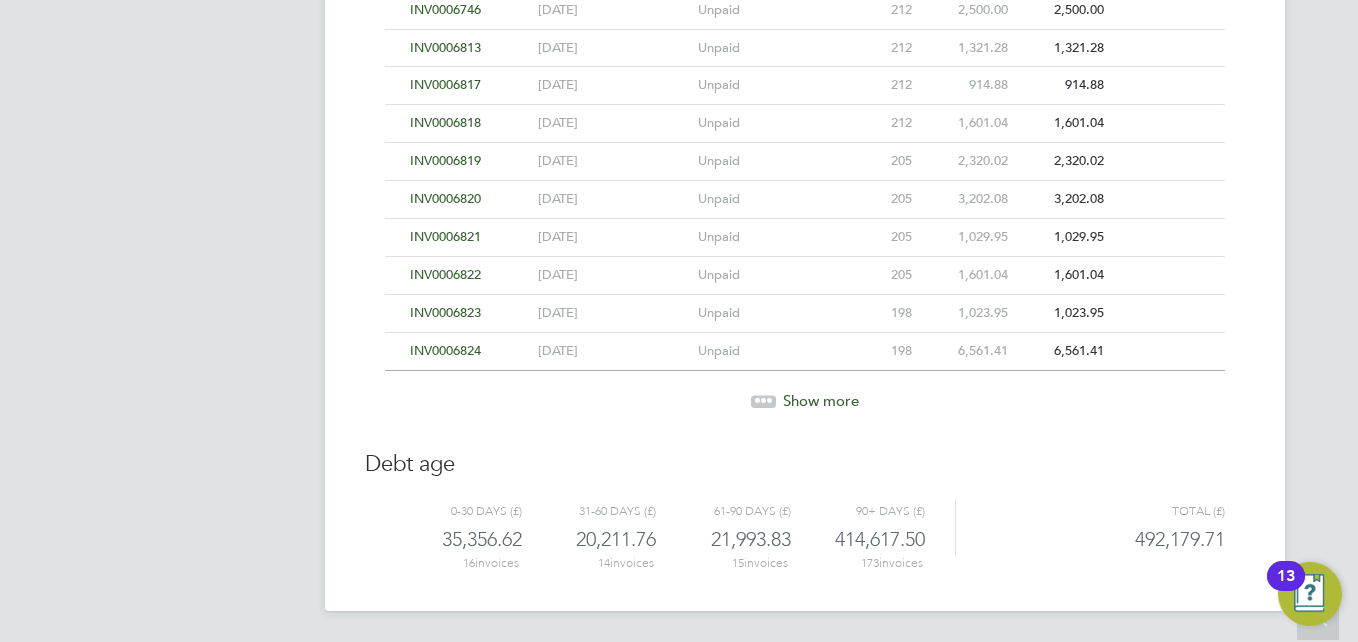 click 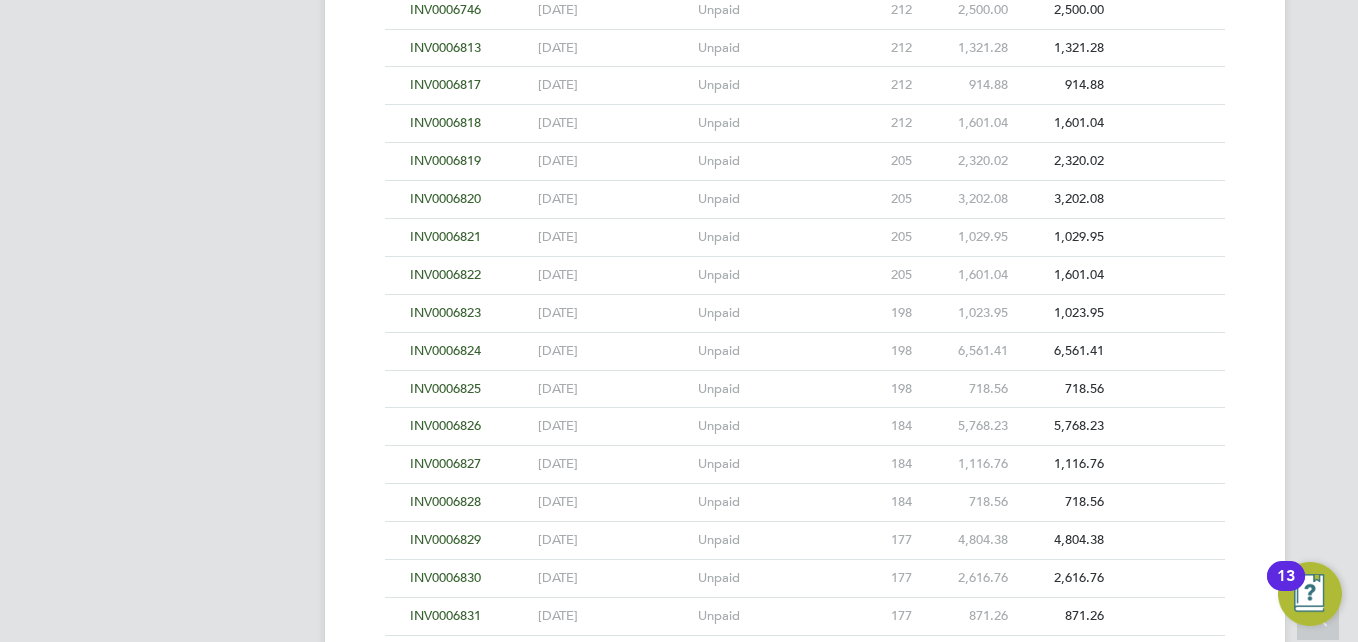 click on "INV0006824" 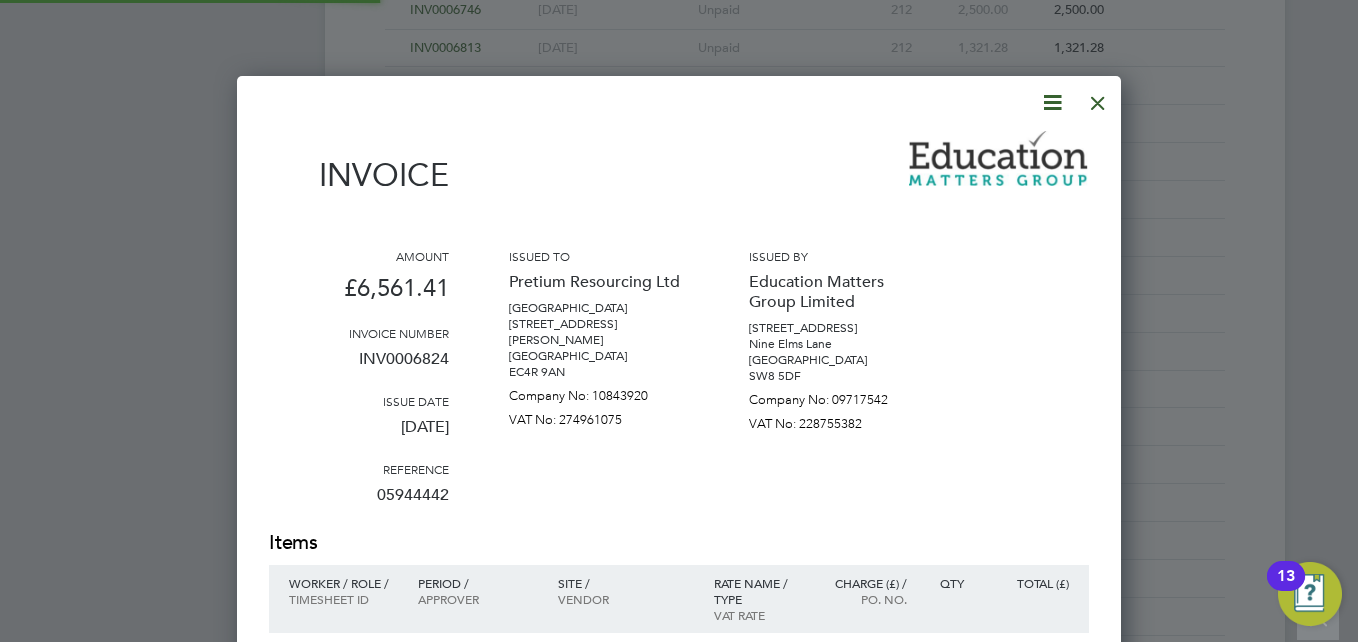 scroll, scrollTop: 10, scrollLeft: 10, axis: both 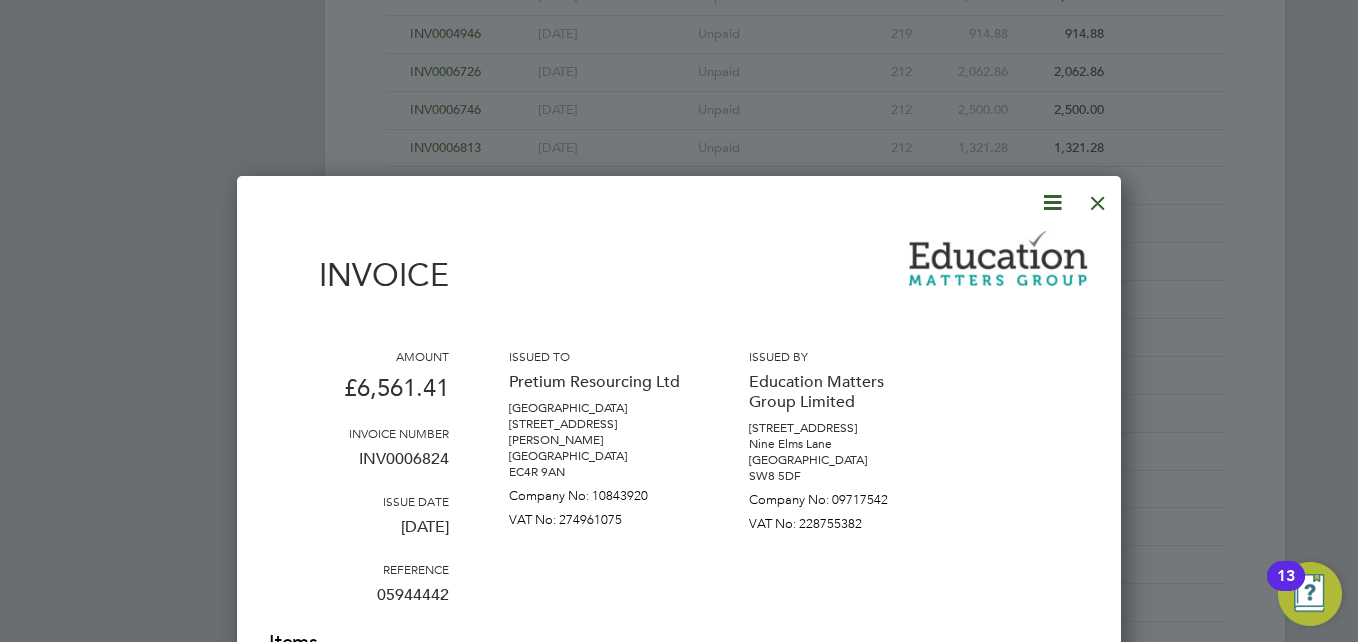 click at bounding box center (1098, 198) 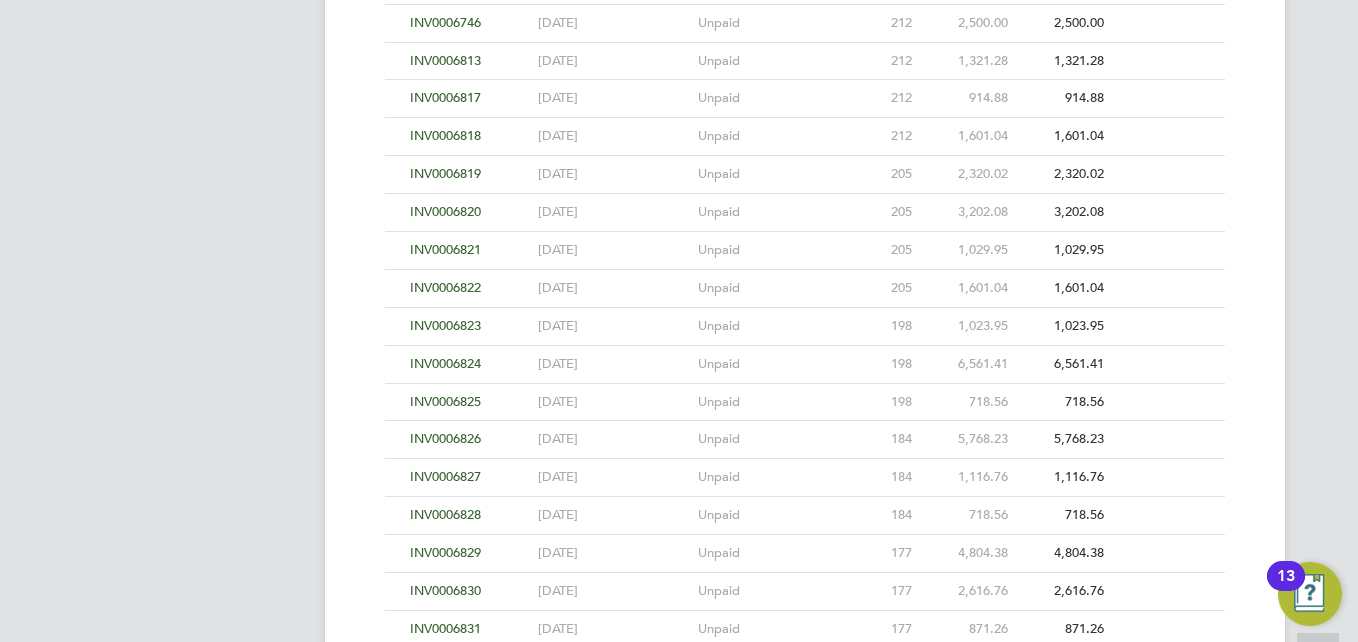 scroll, scrollTop: 4257, scrollLeft: 0, axis: vertical 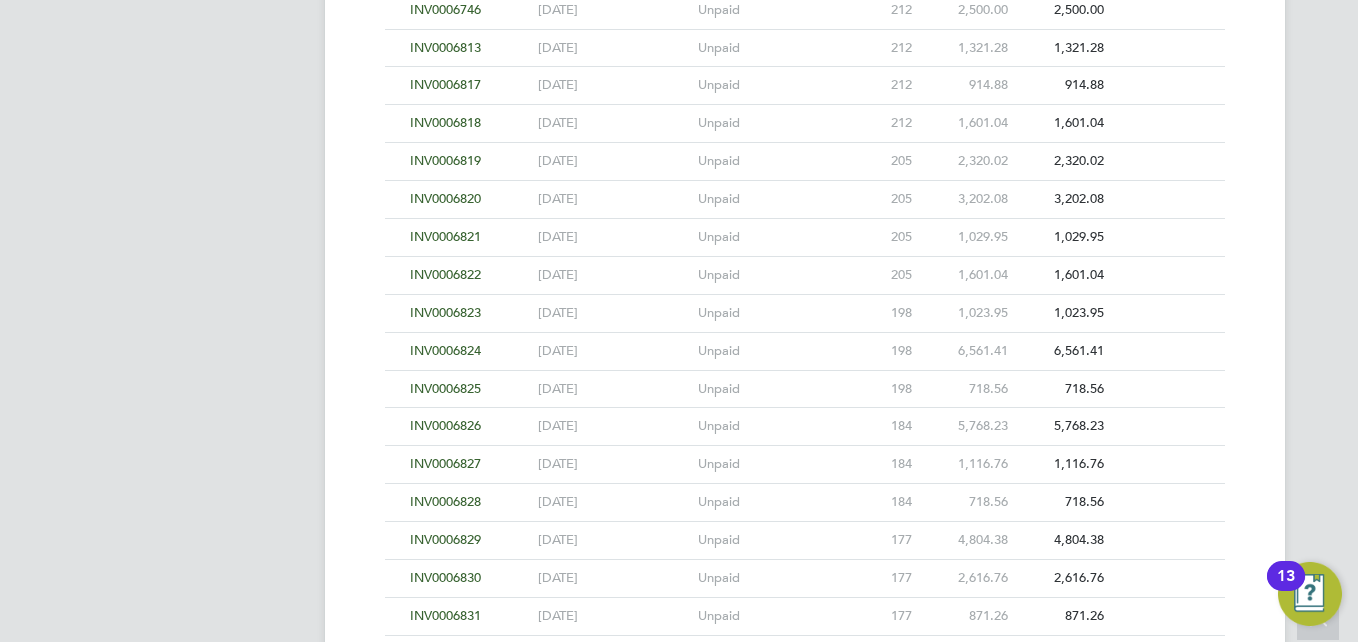 click on "INV0006825" 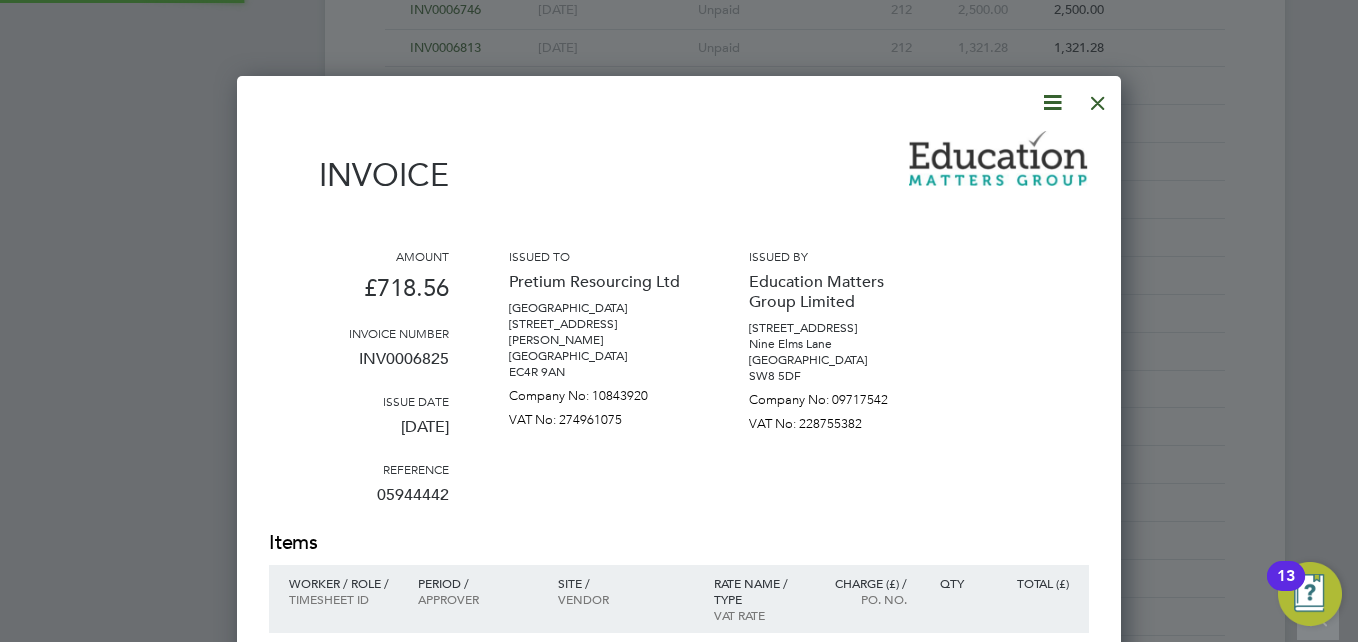 scroll, scrollTop: 10, scrollLeft: 10, axis: both 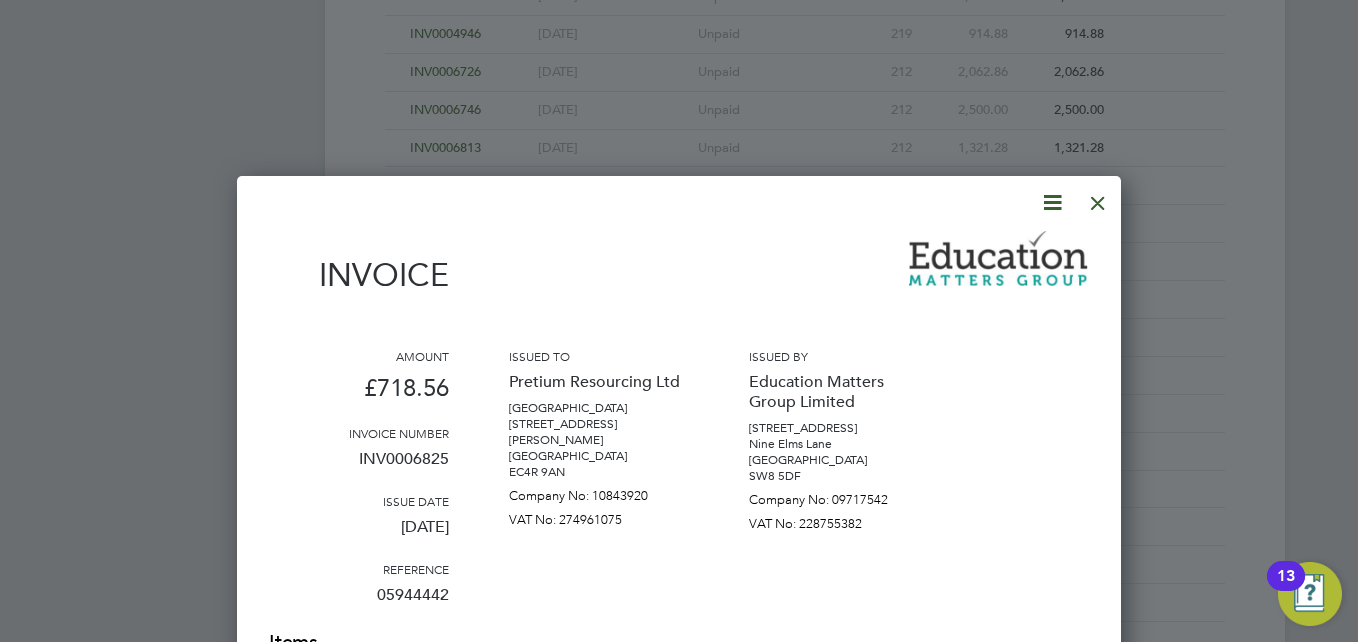 click at bounding box center (1098, 198) 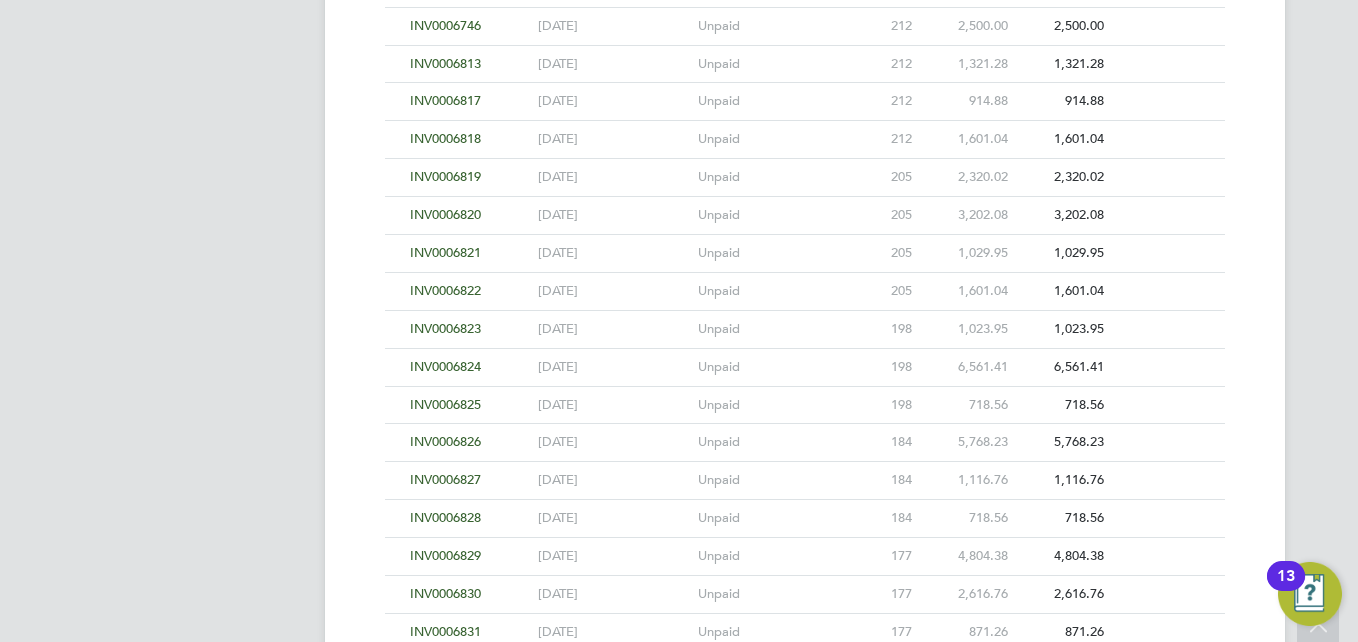 scroll, scrollTop: 4257, scrollLeft: 0, axis: vertical 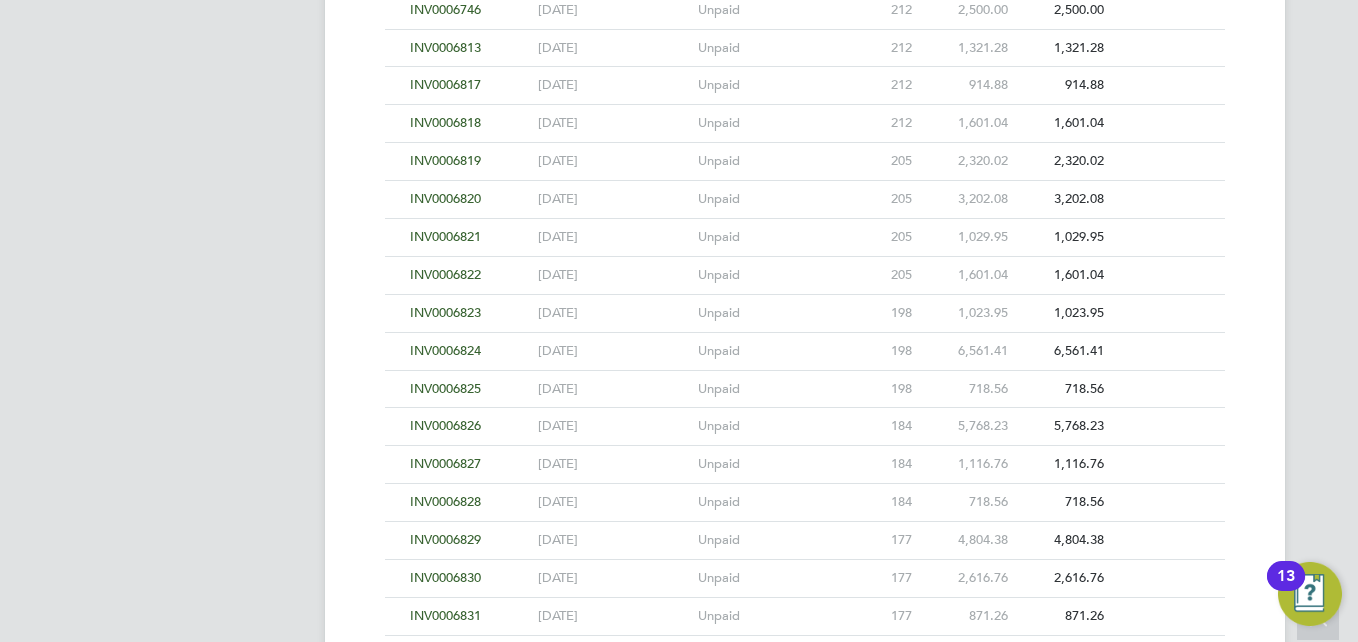 click on "INV0006826" 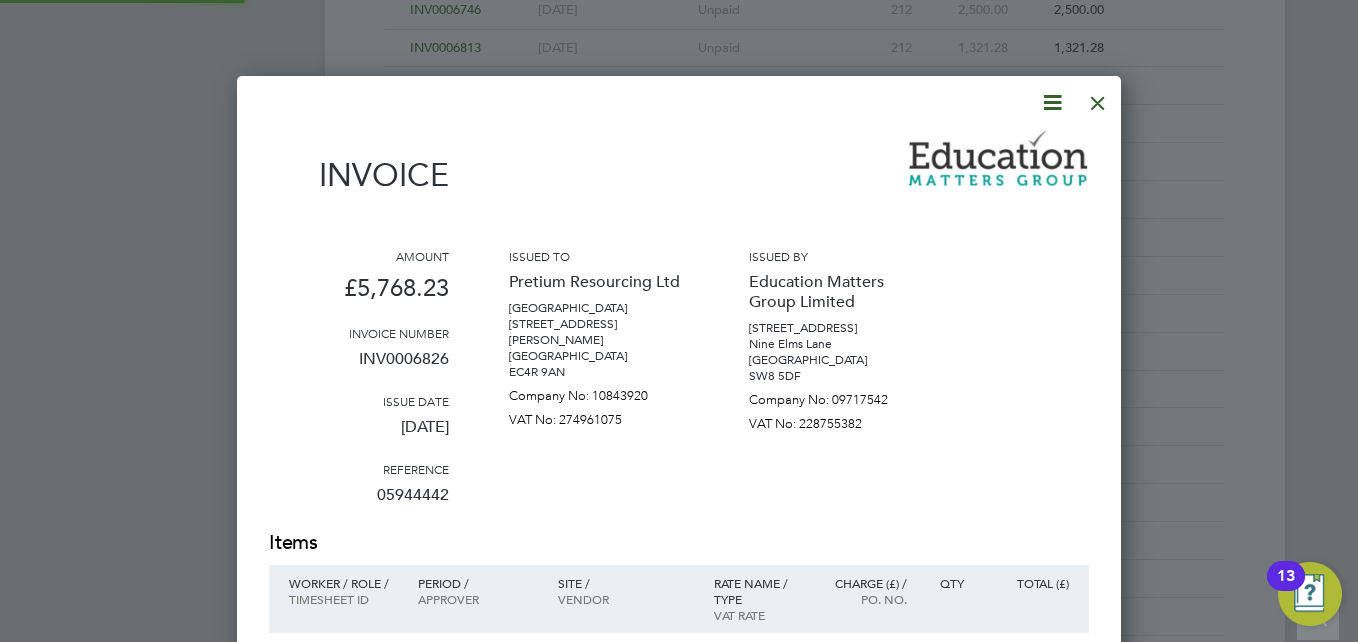 scroll, scrollTop: 10, scrollLeft: 10, axis: both 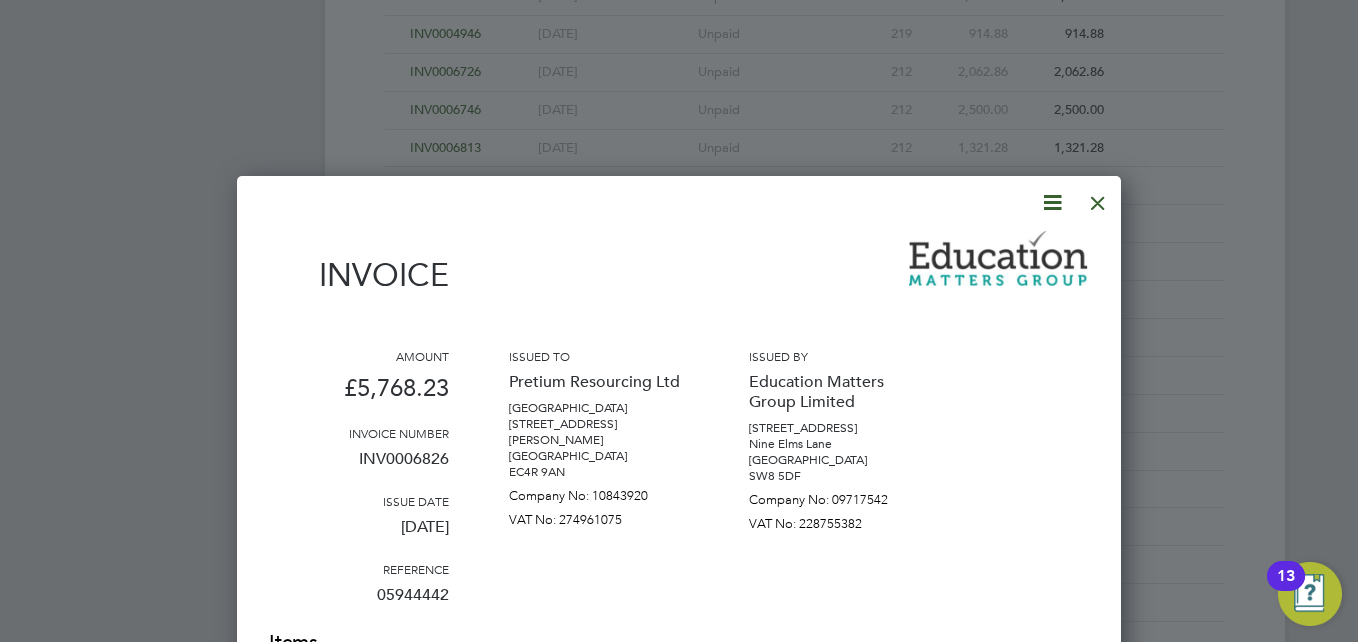 click at bounding box center (1098, 198) 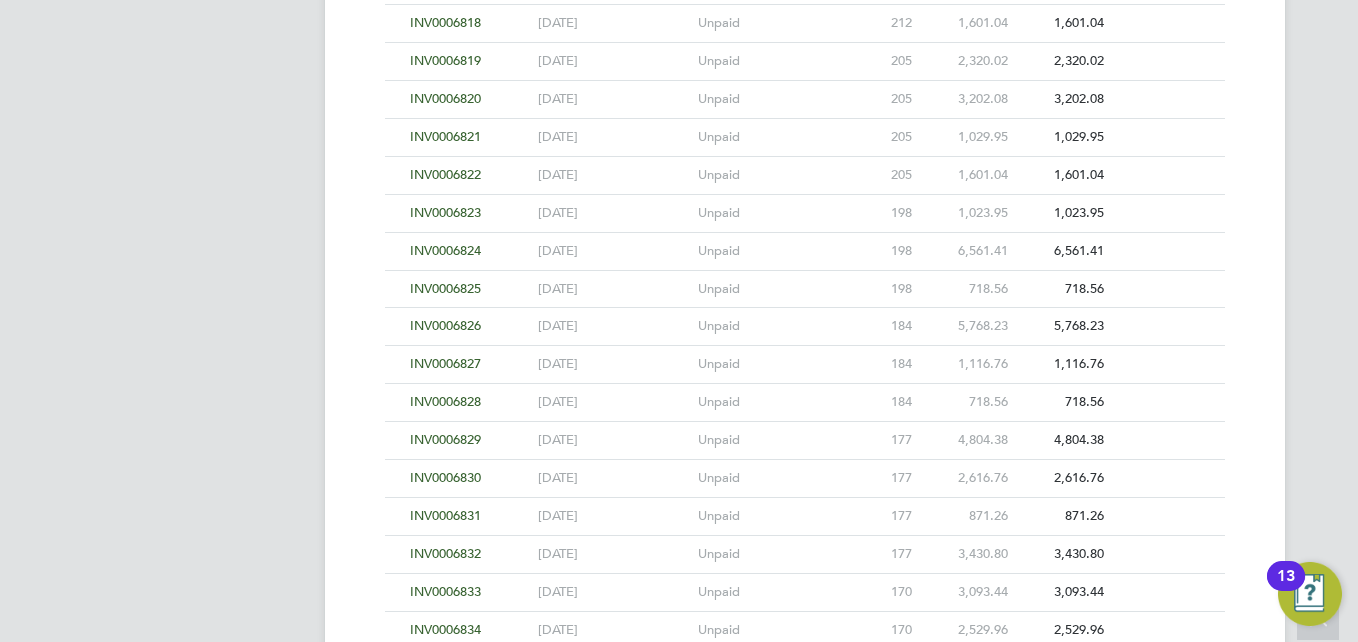 scroll, scrollTop: 4457, scrollLeft: 0, axis: vertical 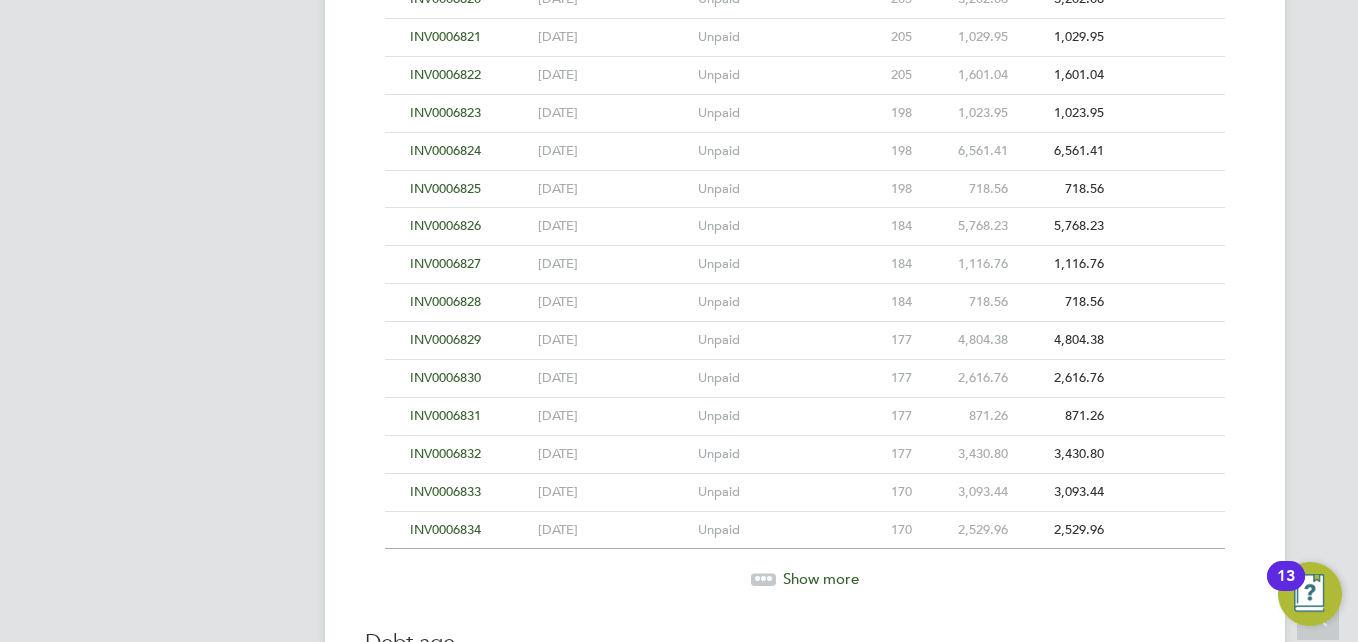 click on "INV0006828" 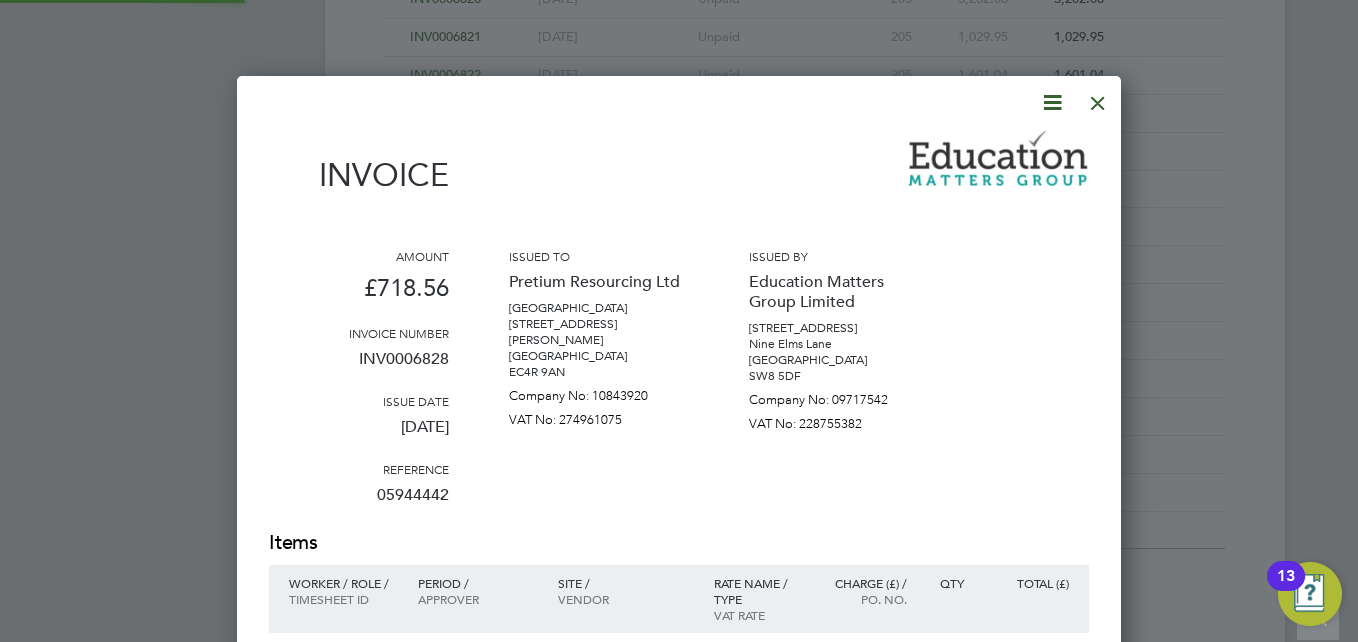 scroll, scrollTop: 10, scrollLeft: 10, axis: both 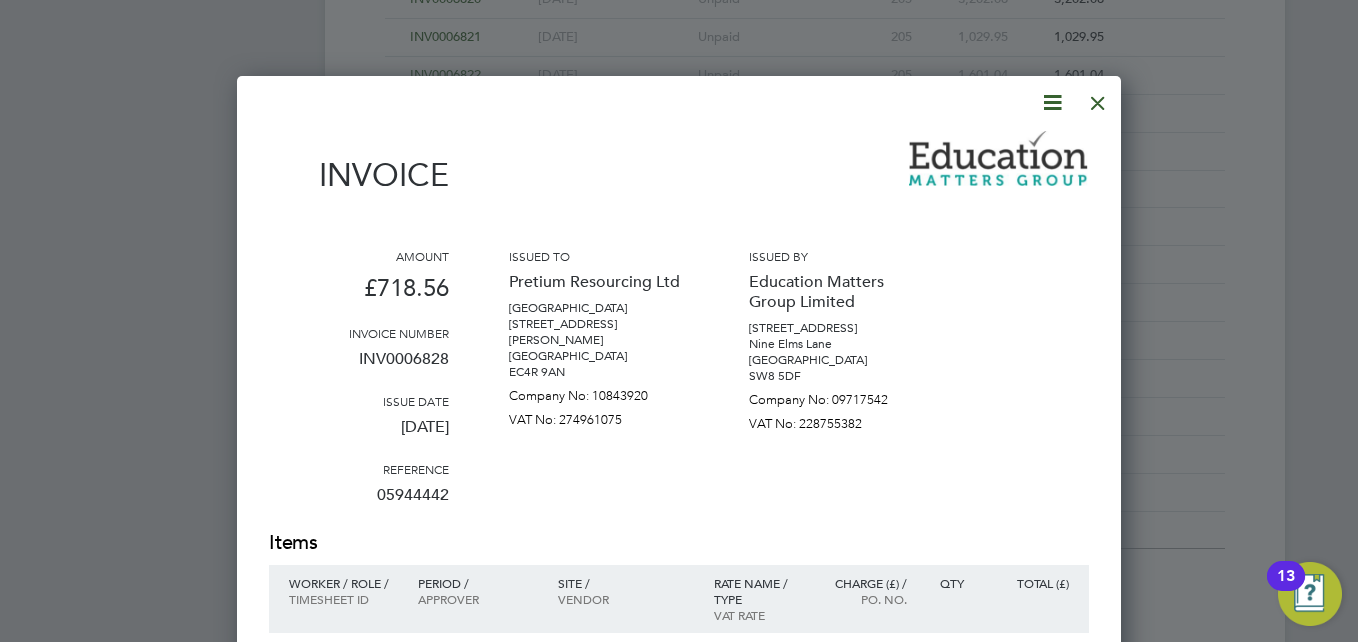 click at bounding box center (1098, 98) 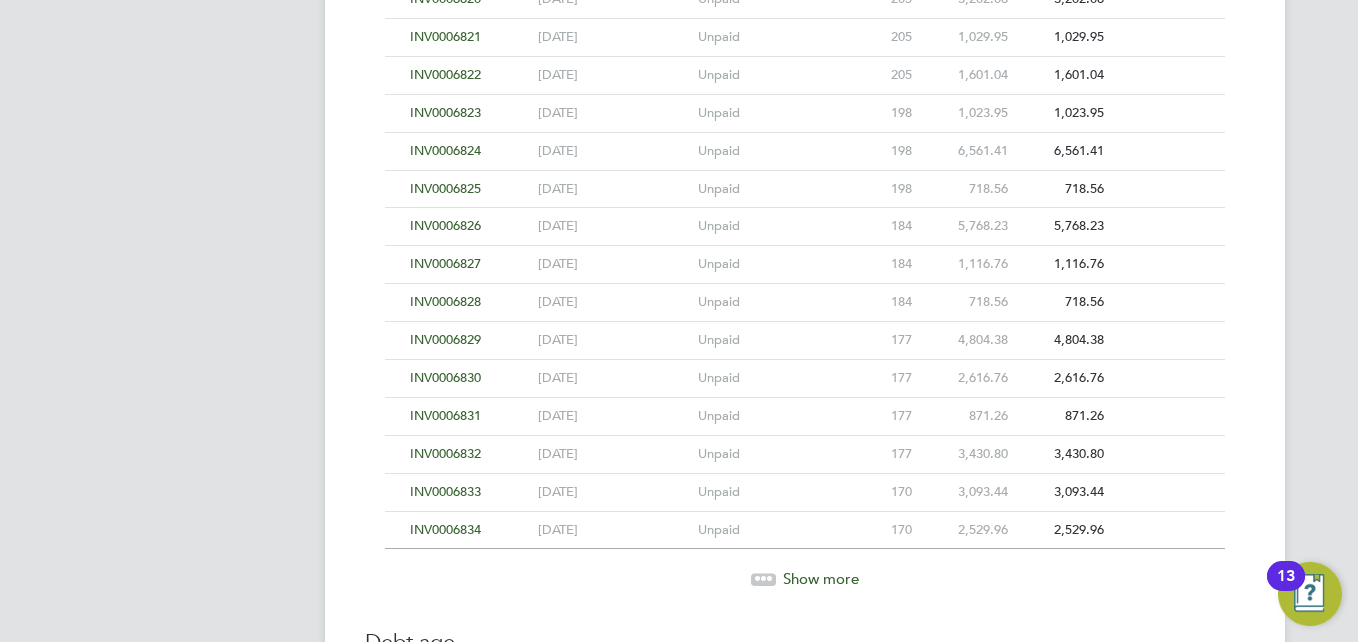 click on "INV0006827" 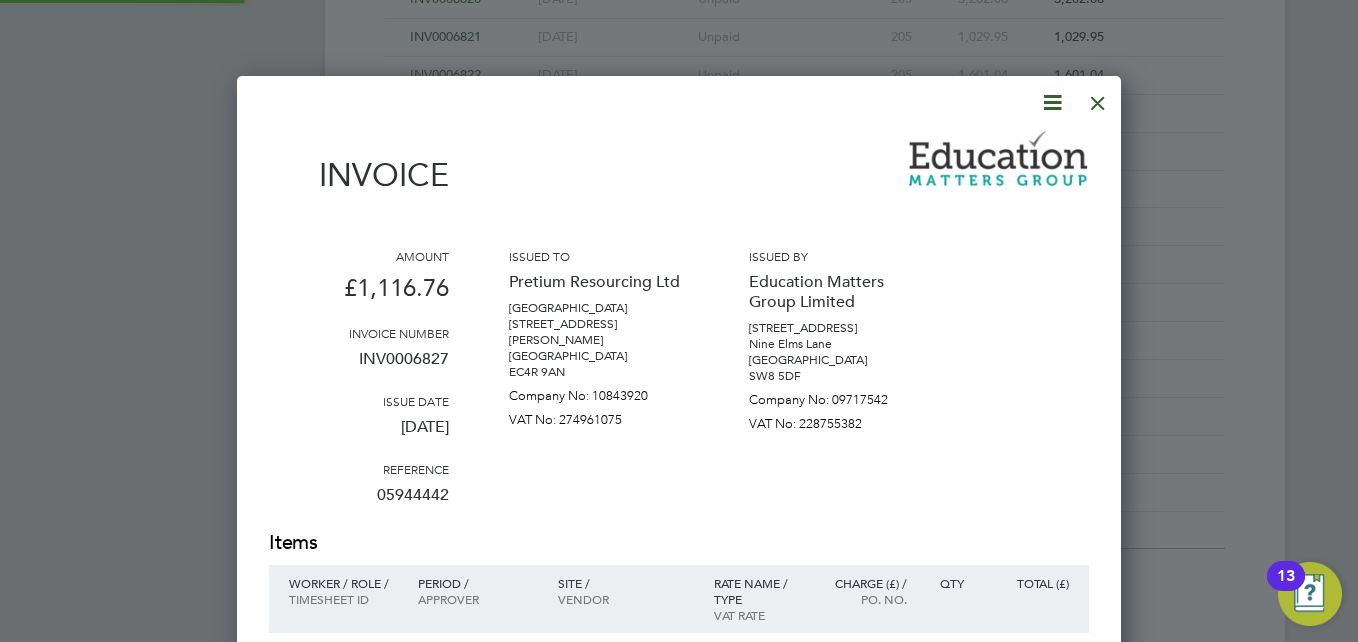 scroll, scrollTop: 10, scrollLeft: 10, axis: both 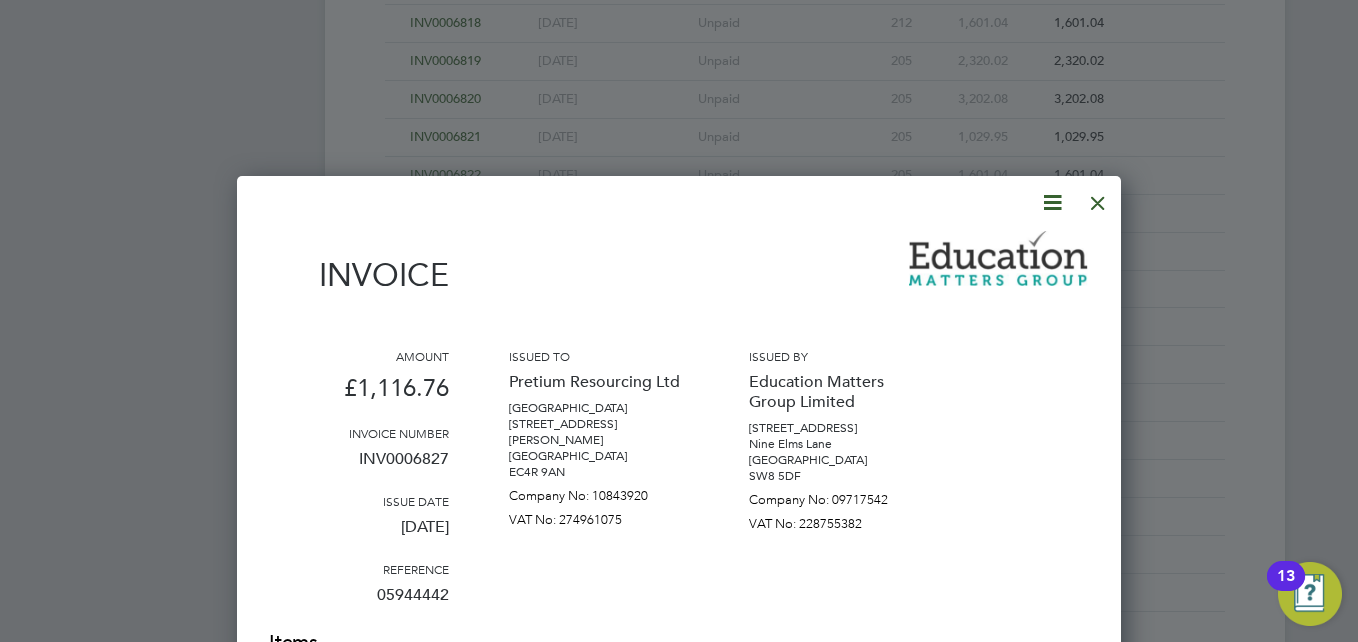 click at bounding box center (1098, 198) 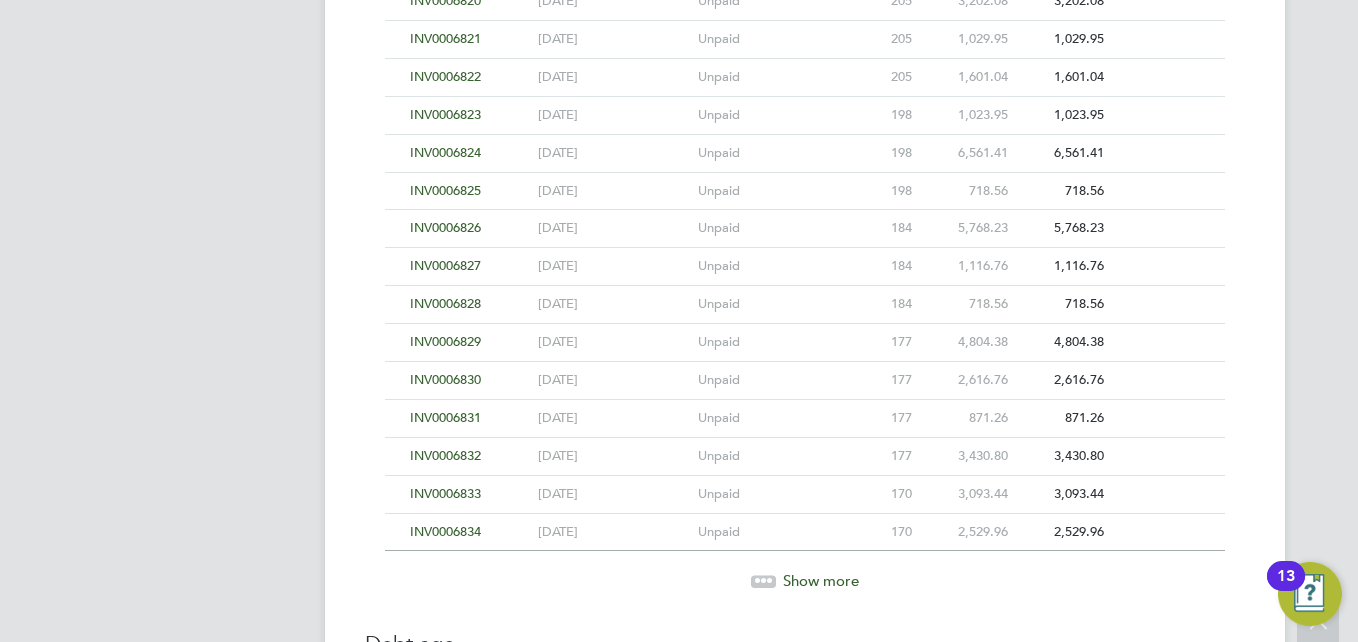 scroll, scrollTop: 4457, scrollLeft: 0, axis: vertical 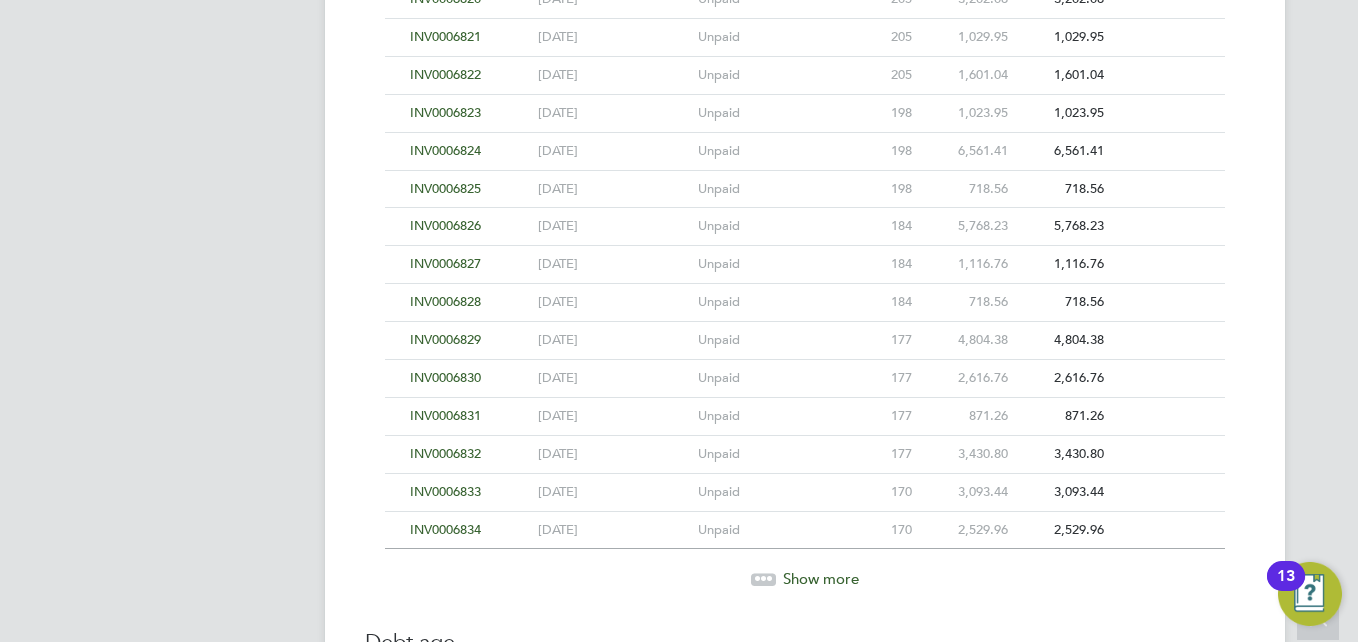 click on "INV0006826" 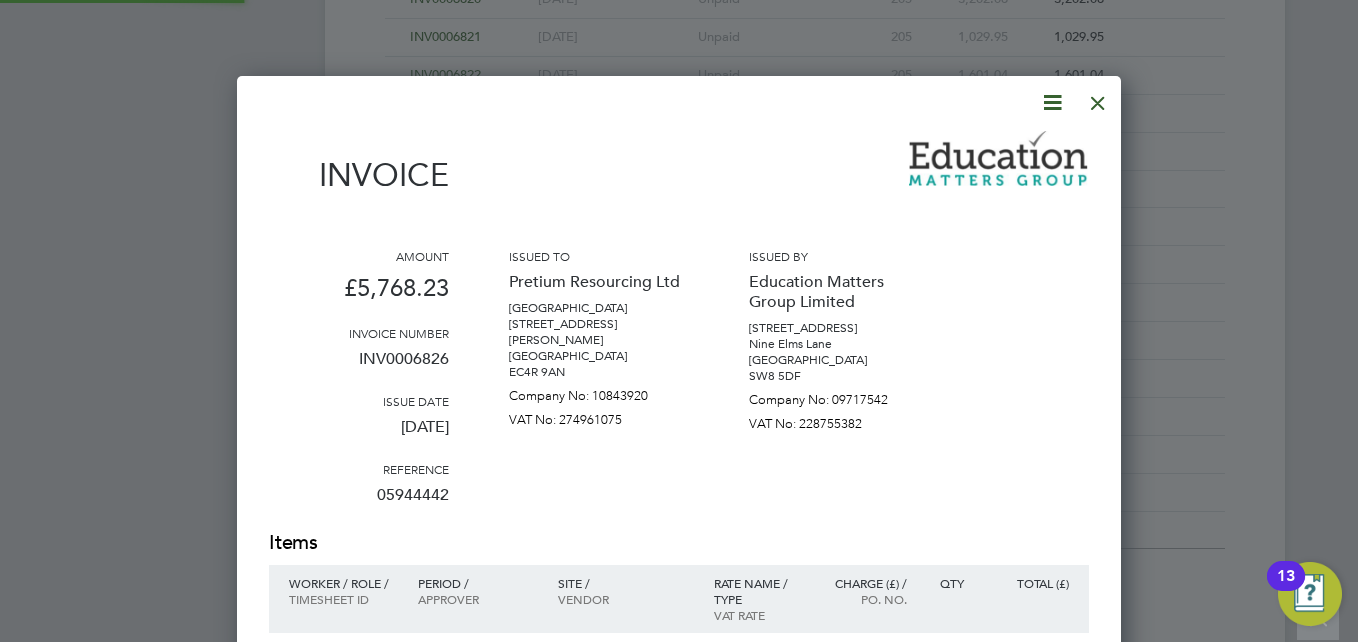 scroll, scrollTop: 10, scrollLeft: 10, axis: both 